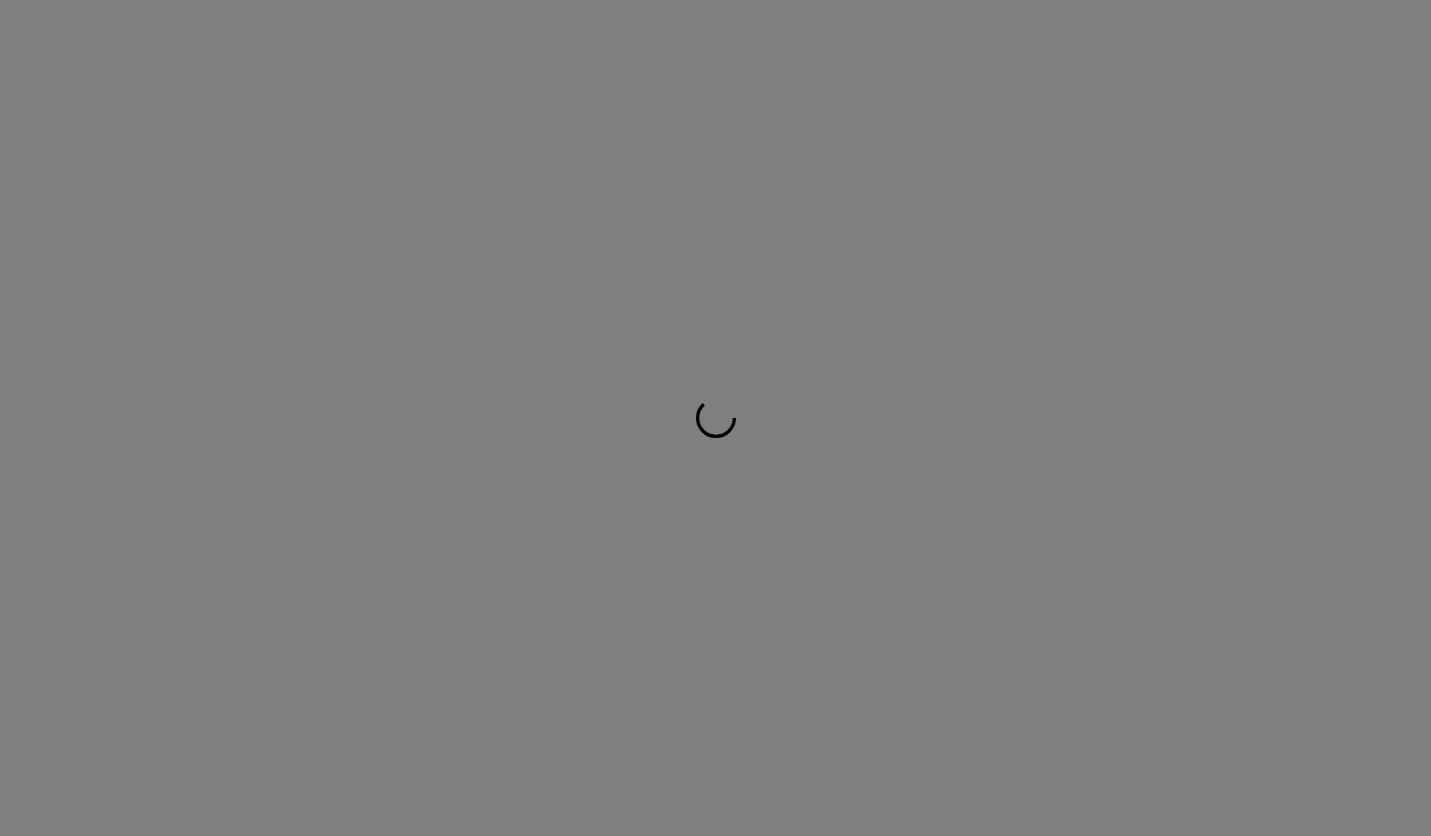 scroll, scrollTop: 0, scrollLeft: 0, axis: both 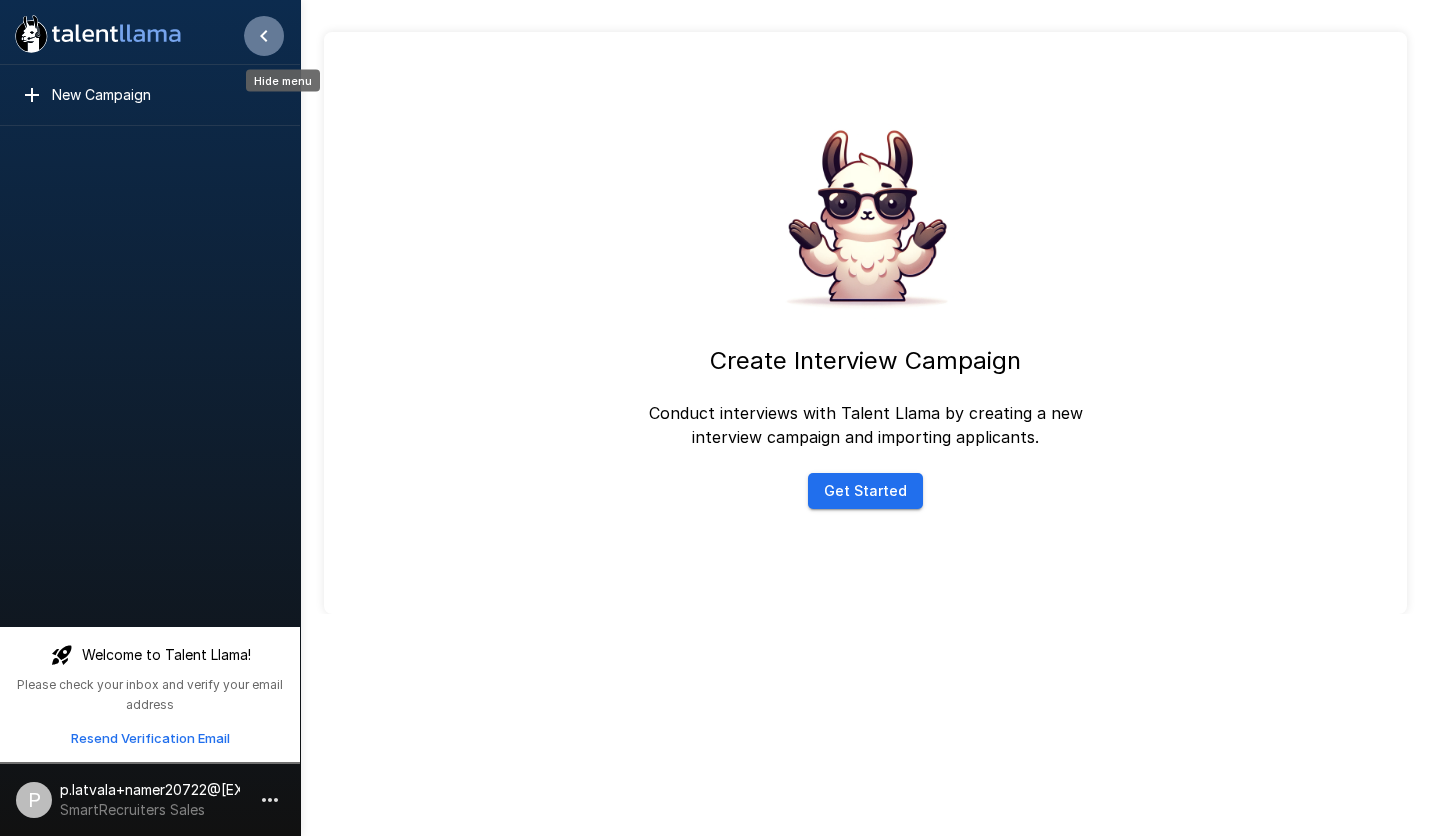 click 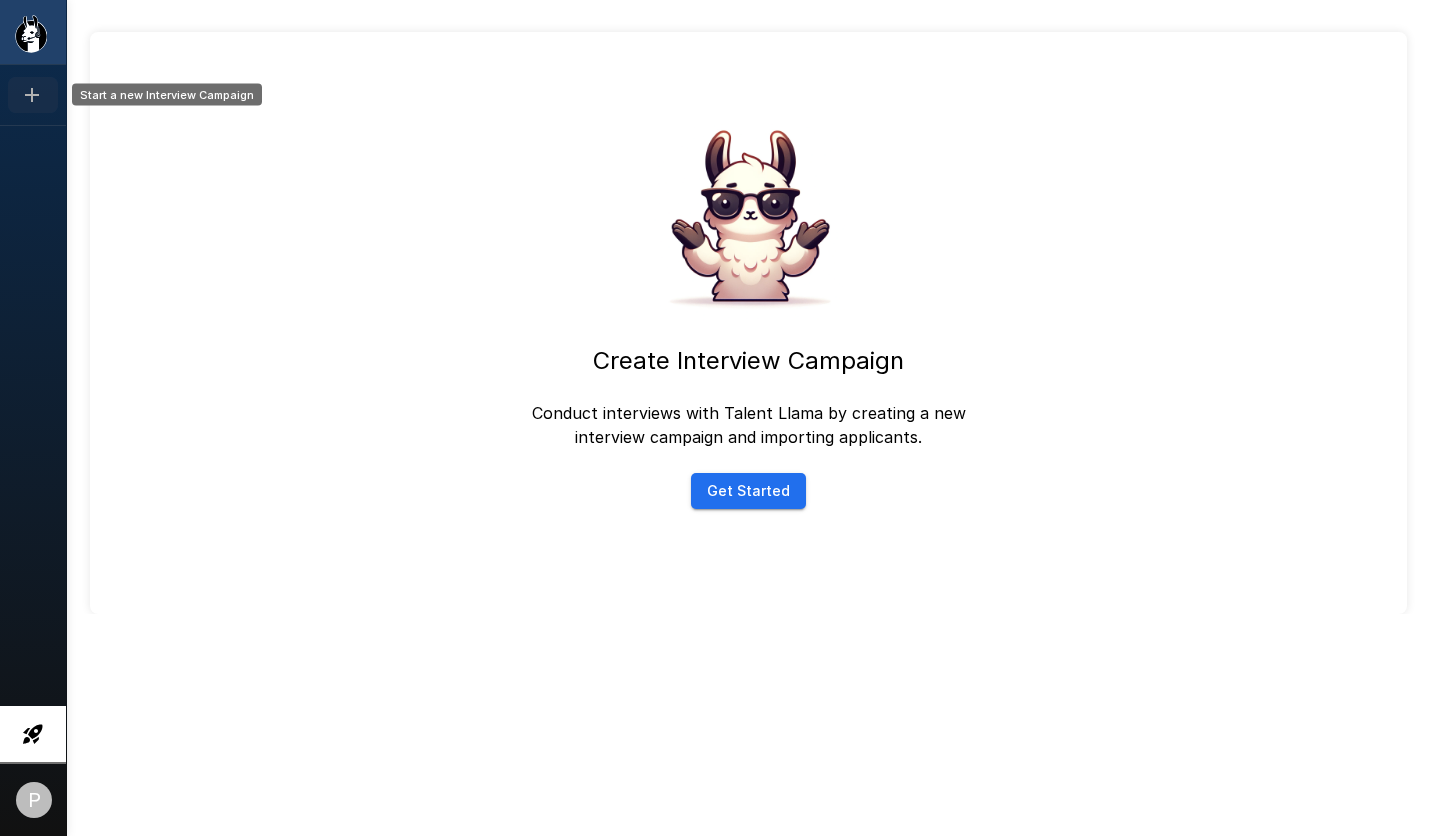 click 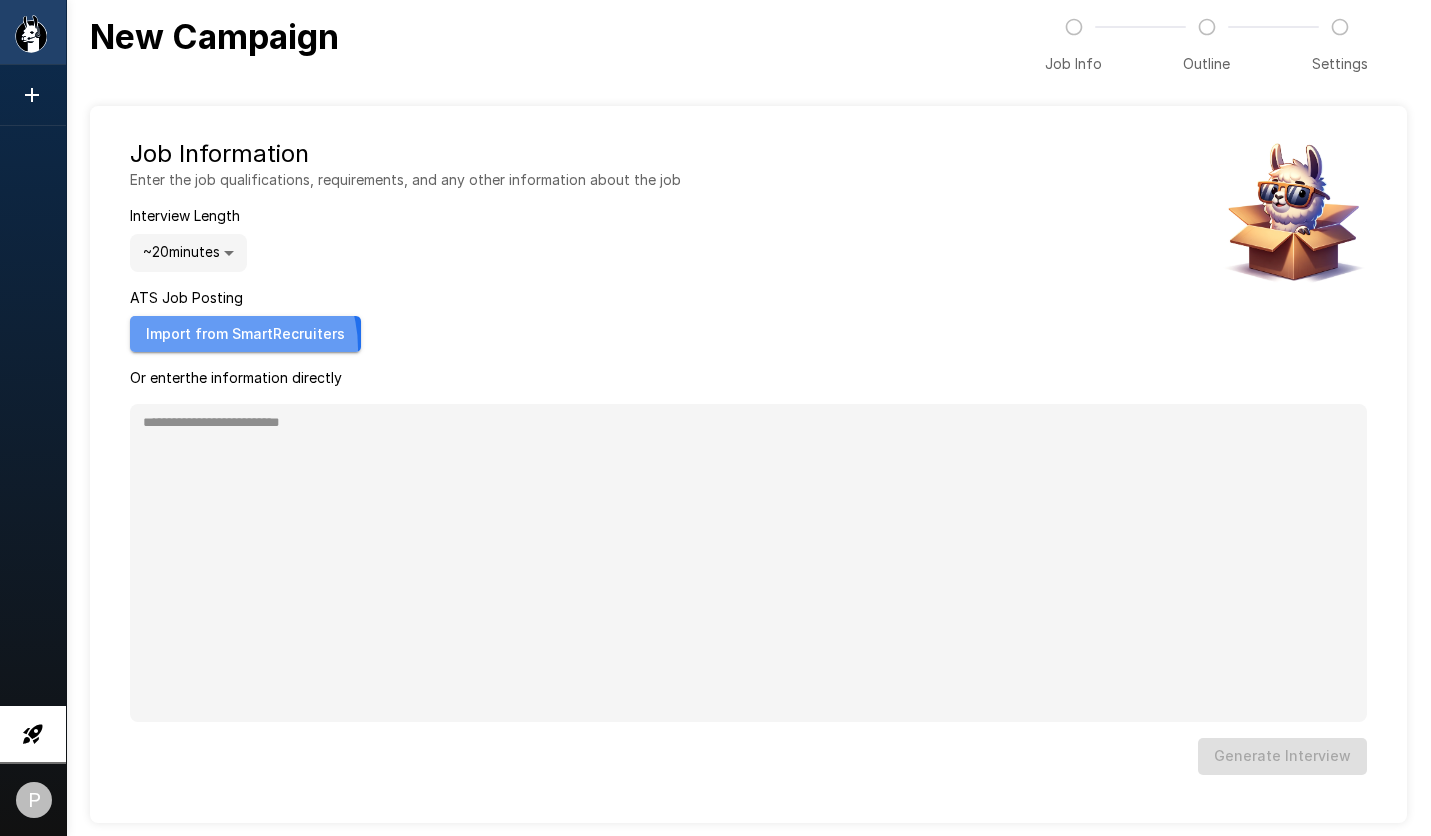 click on "Import from SmartRecruiters" at bounding box center [245, 334] 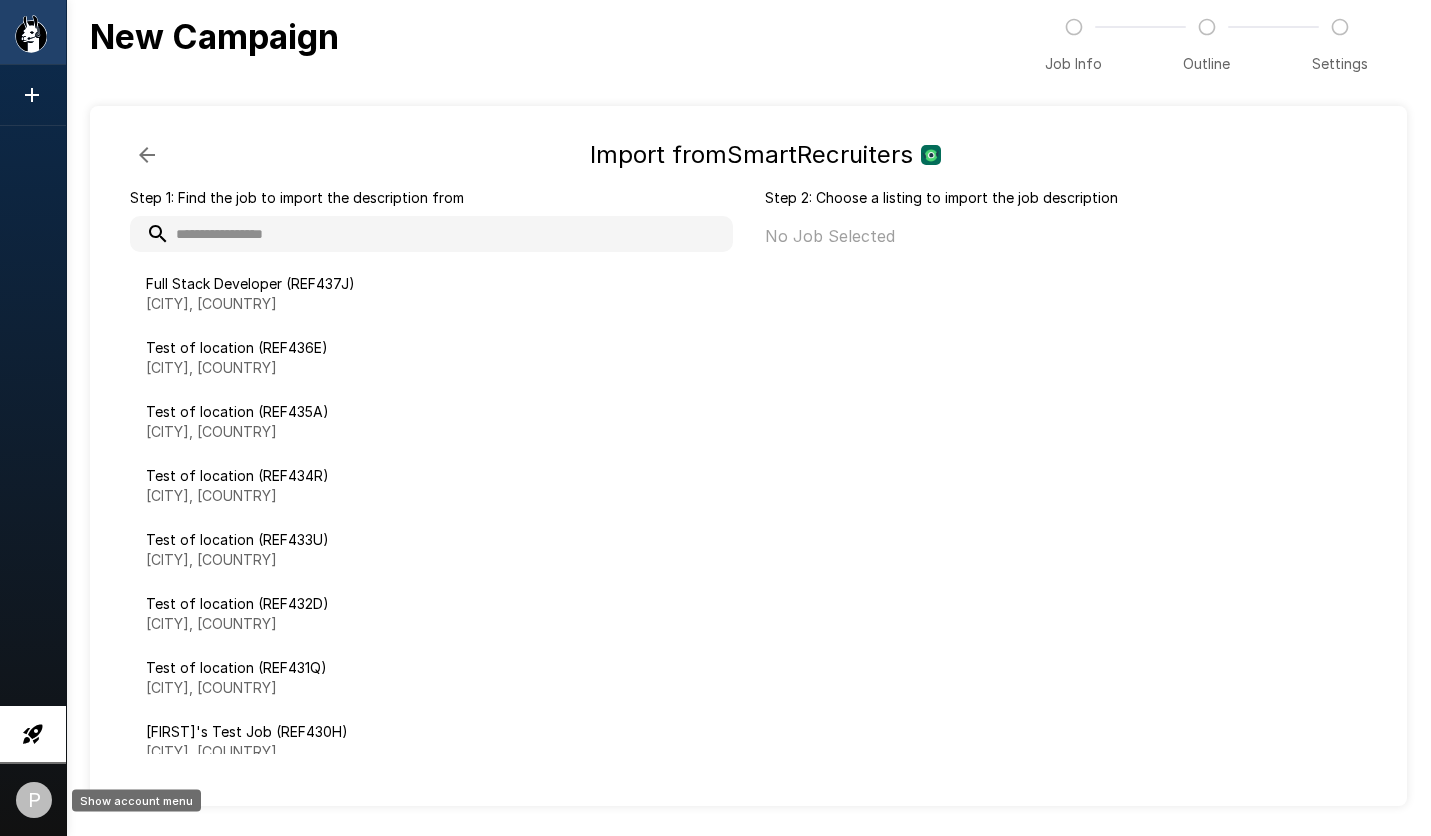 click on "P" at bounding box center [34, 800] 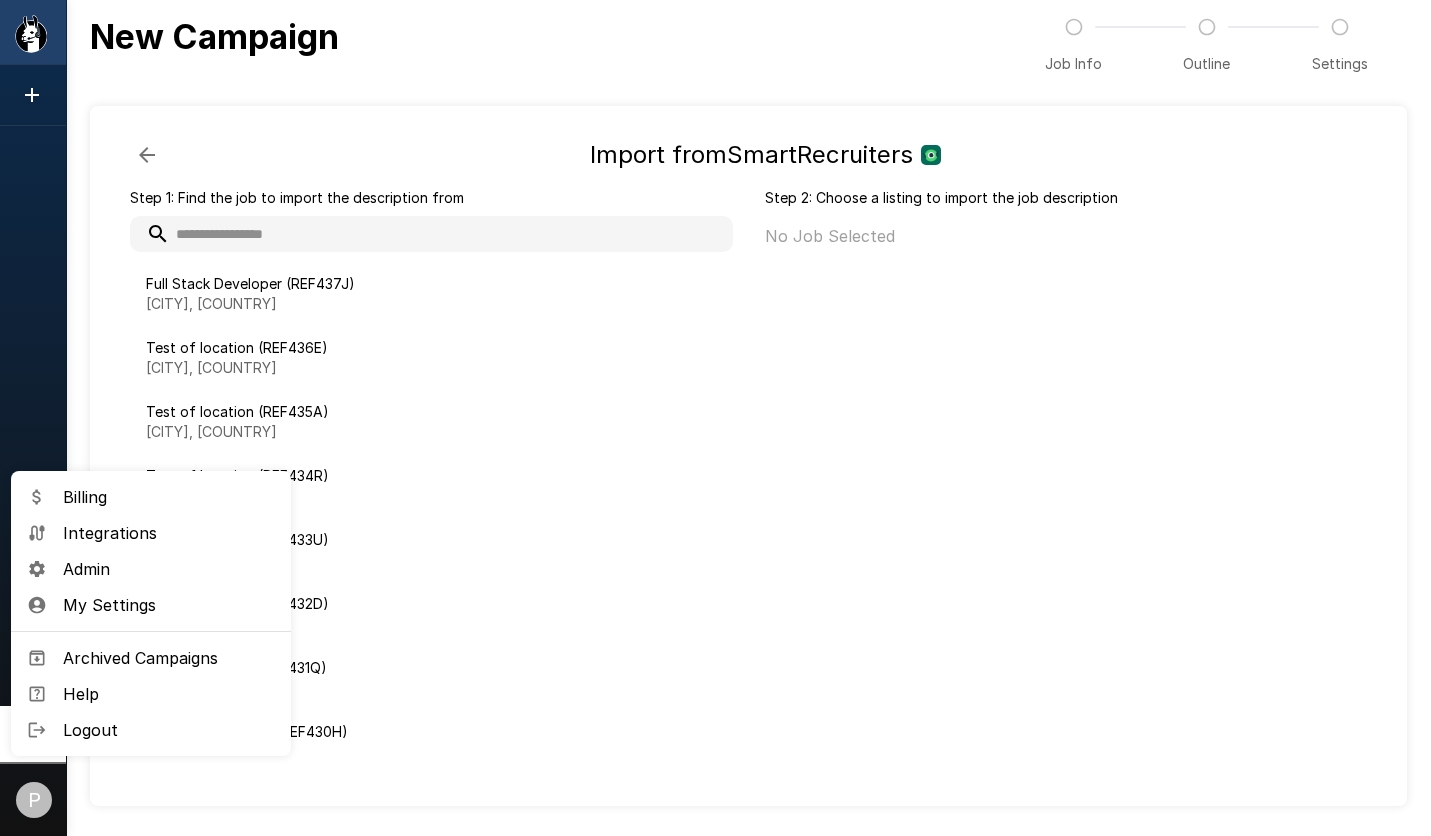 click on "Integrations" at bounding box center [169, 533] 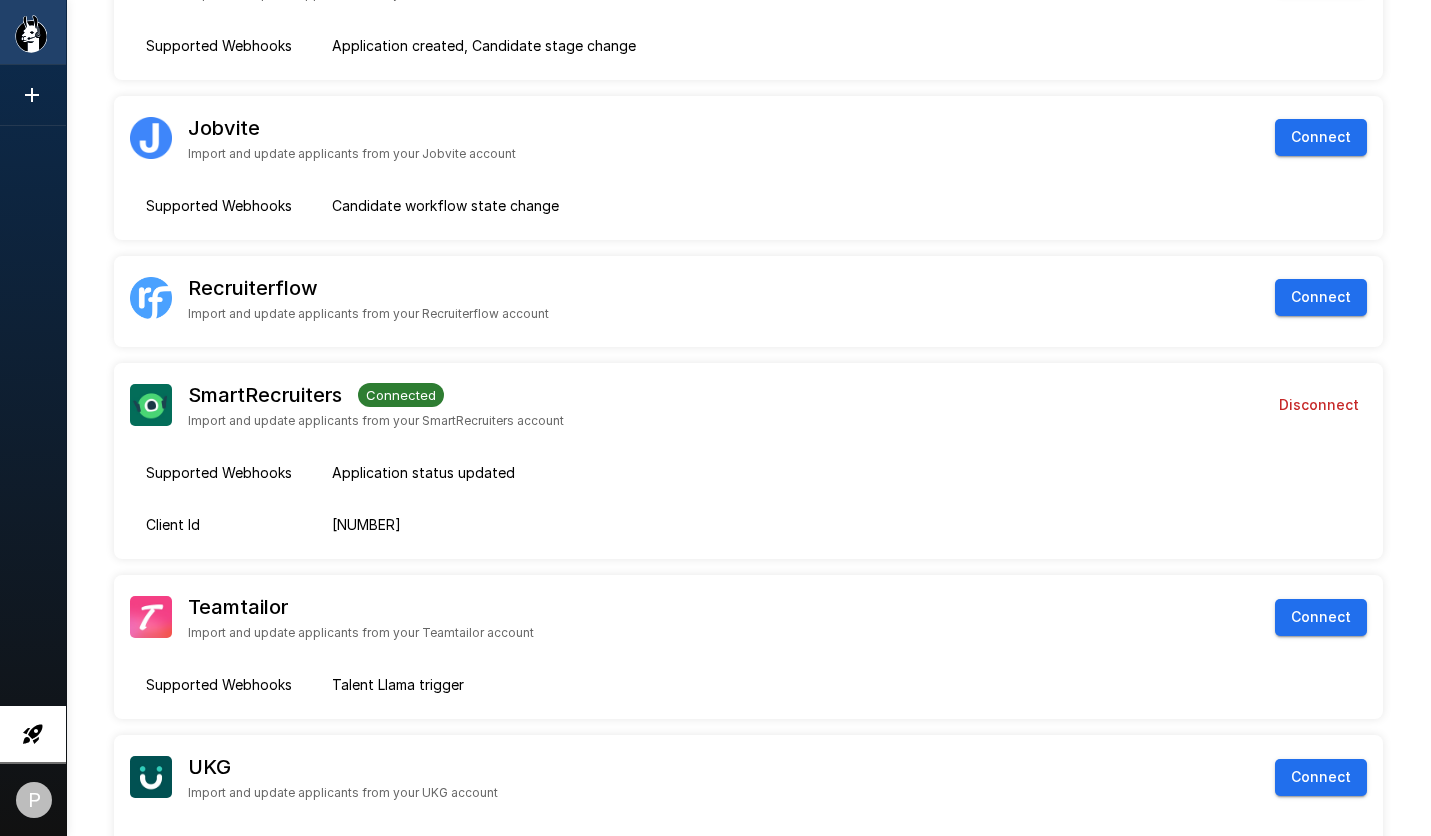 scroll, scrollTop: 625, scrollLeft: 0, axis: vertical 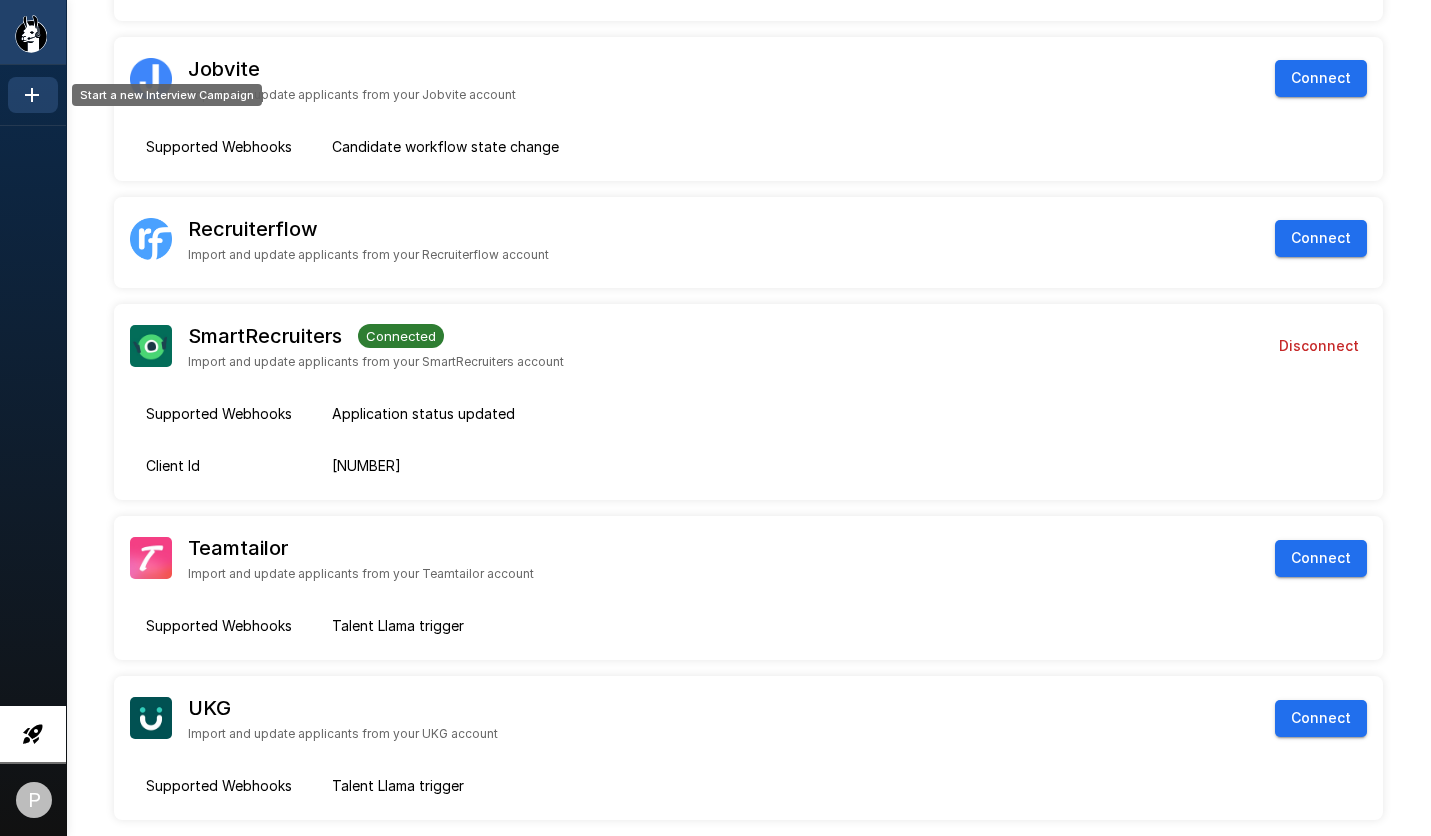 click at bounding box center [33, 95] 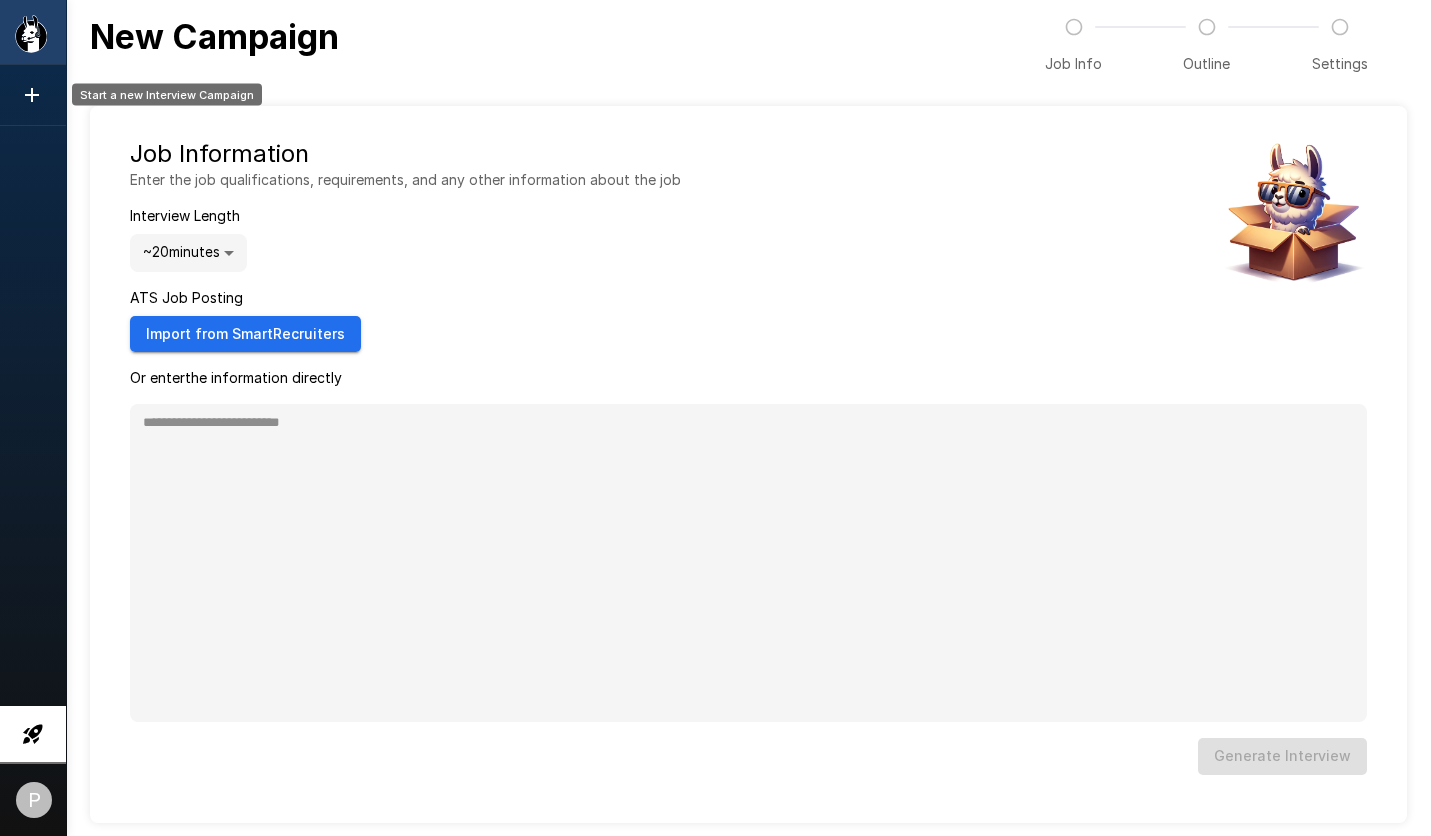 type on "*" 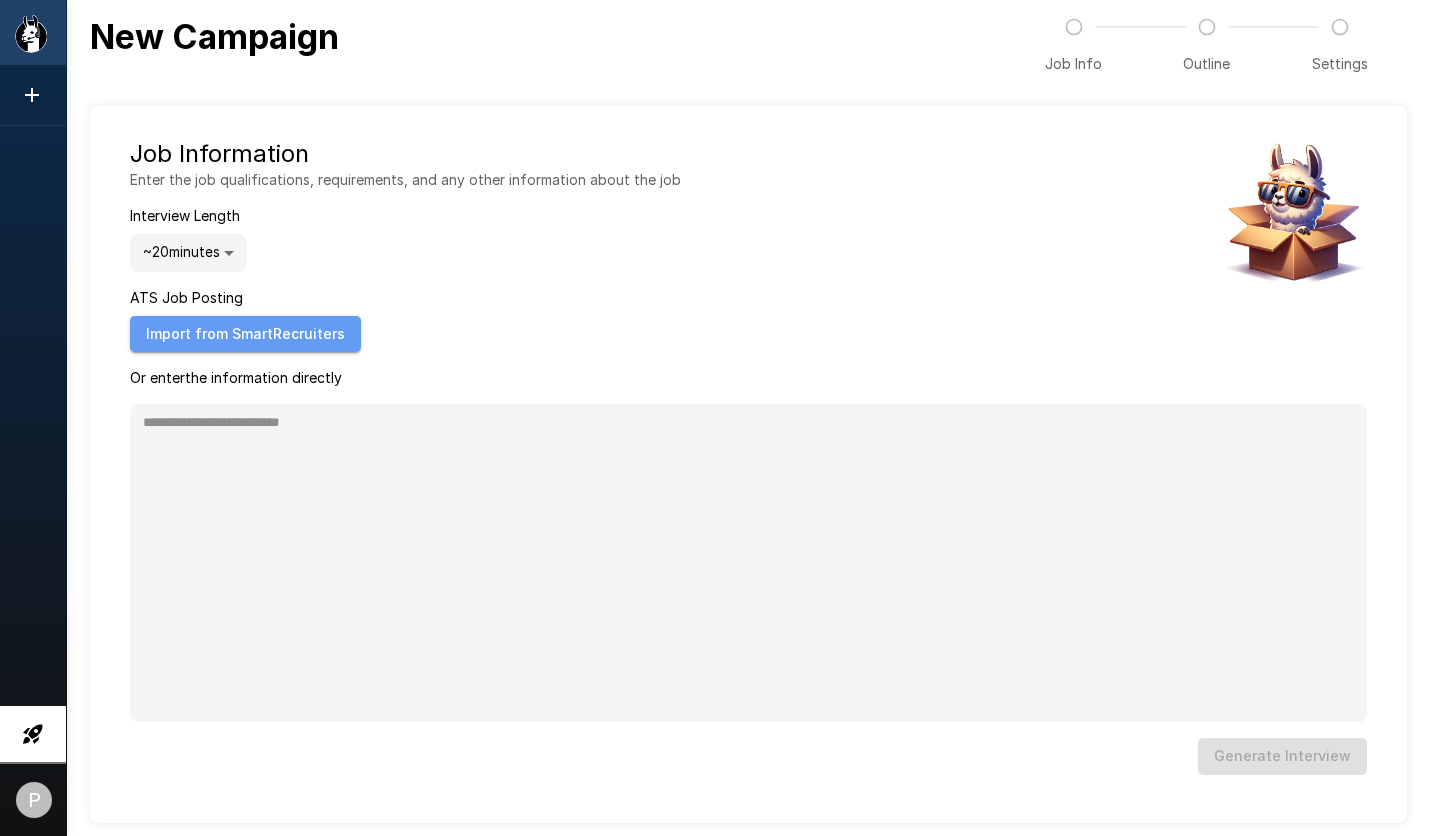 click on "Import from SmartRecruiters" at bounding box center [245, 334] 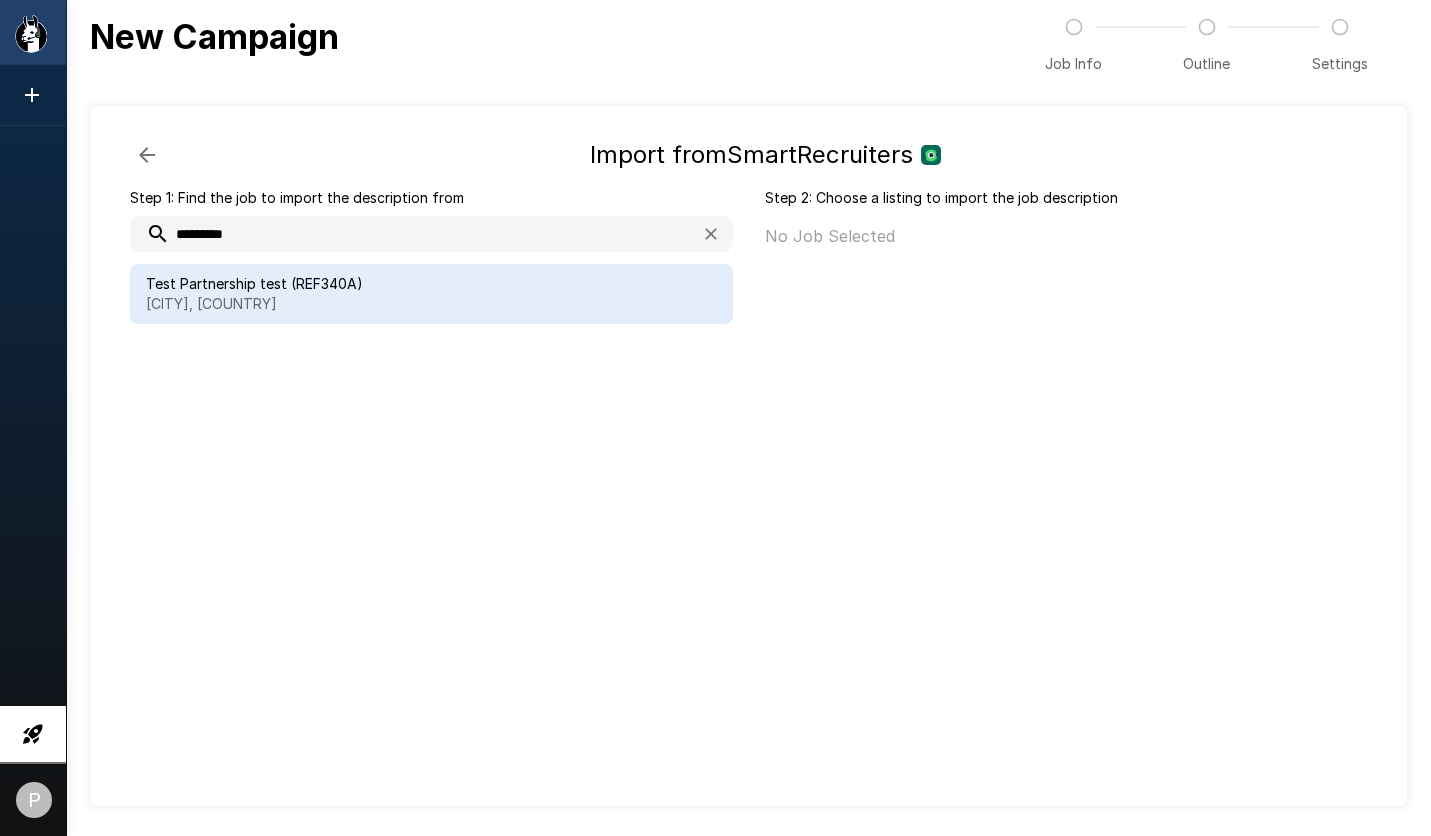 type on "*********" 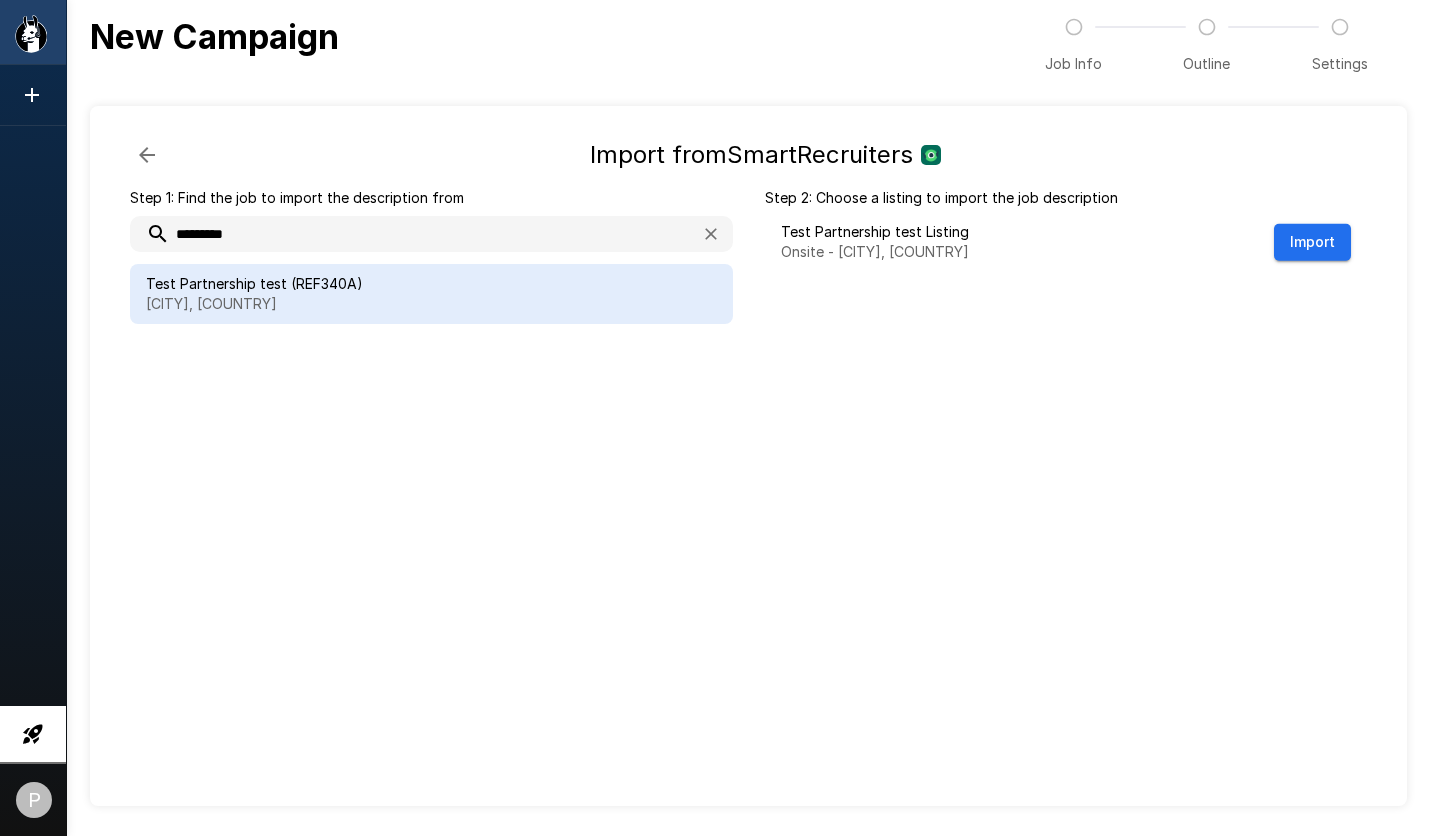 click on "Import" at bounding box center (1312, 242) 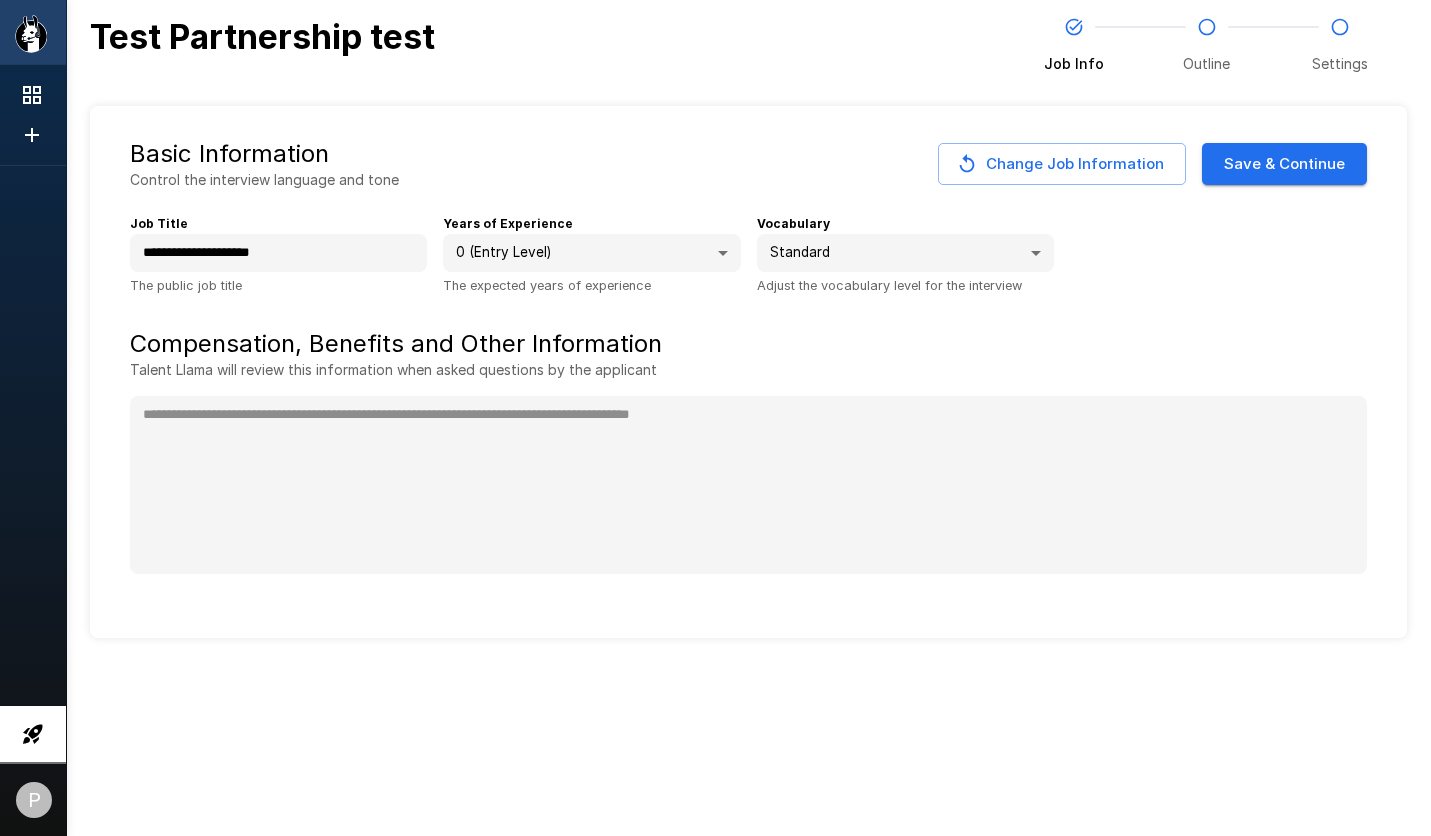 type on "*" 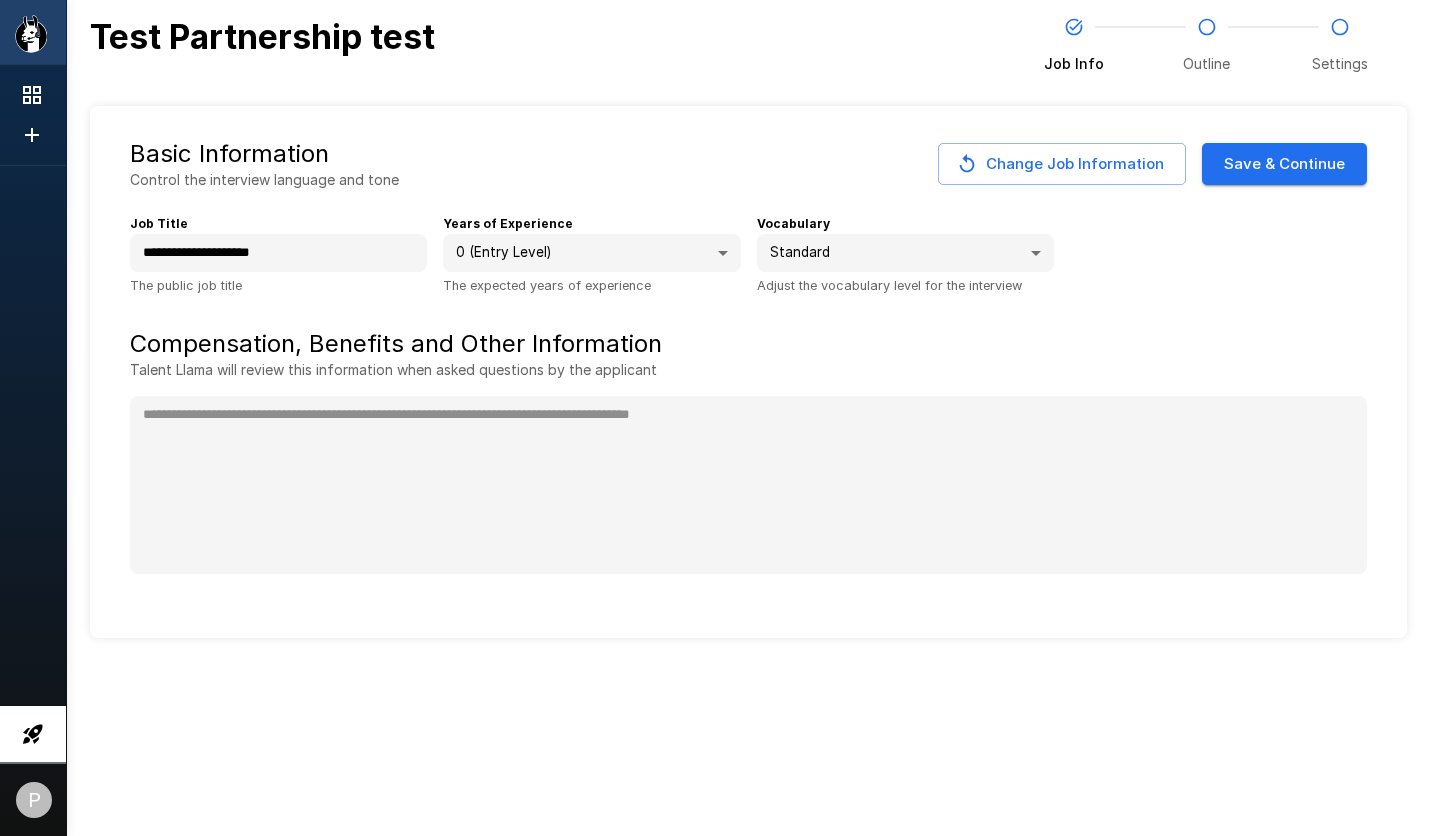 click on "Basic Information Control the interview language and tone Change Job Information Save & Continue" at bounding box center [748, 164] 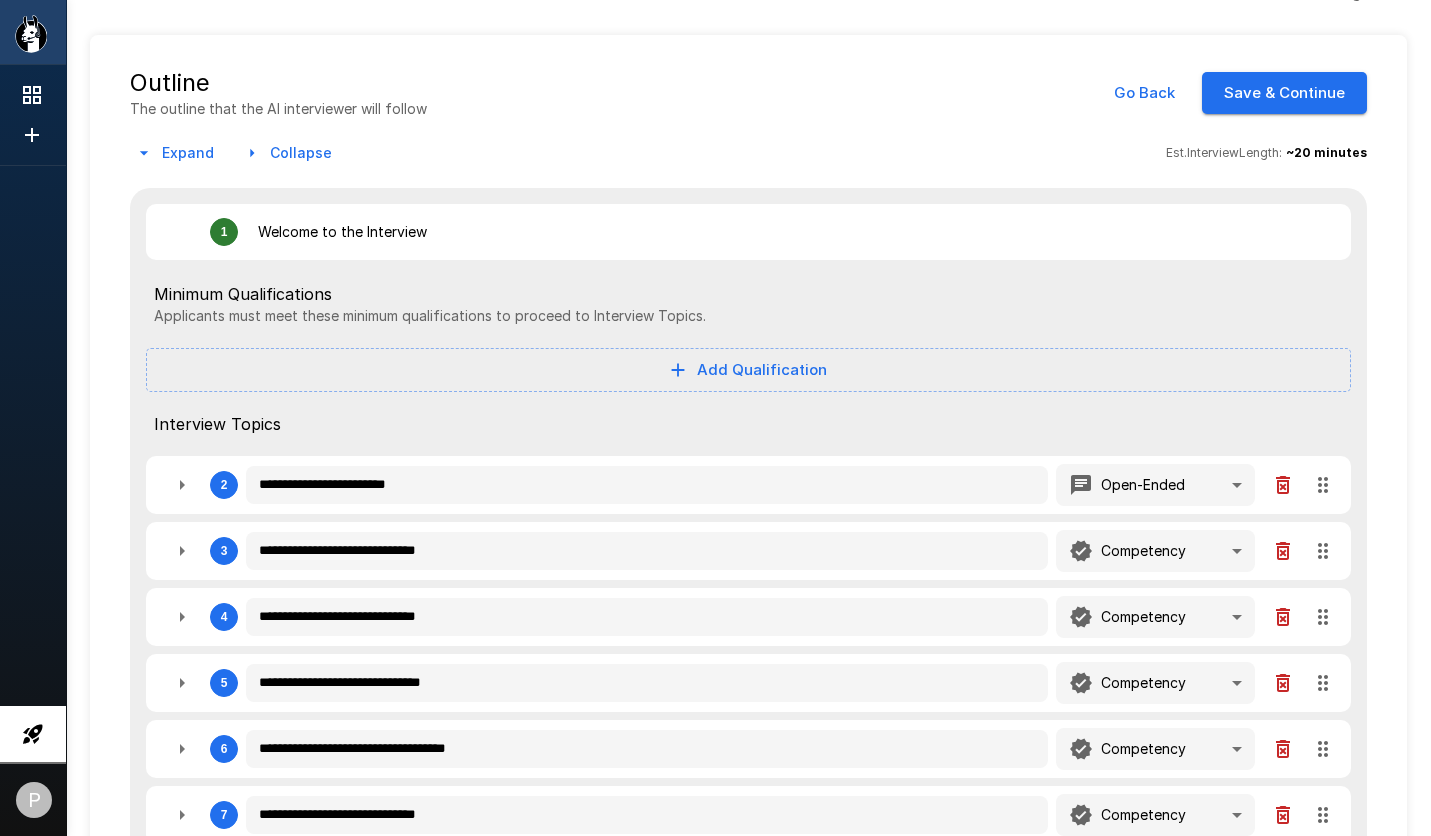 scroll, scrollTop: 0, scrollLeft: 0, axis: both 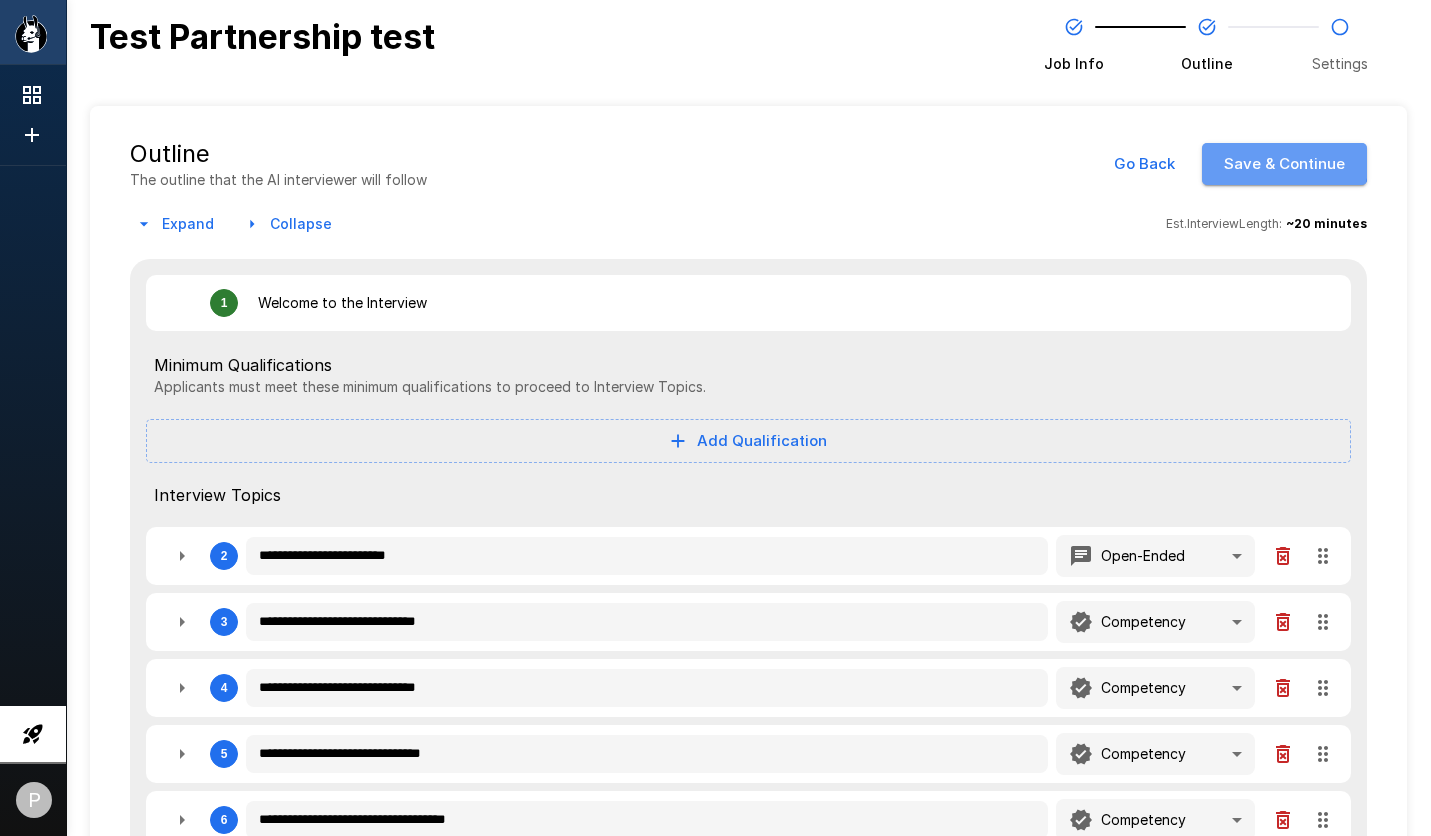 click on "Save & Continue" at bounding box center [1284, 164] 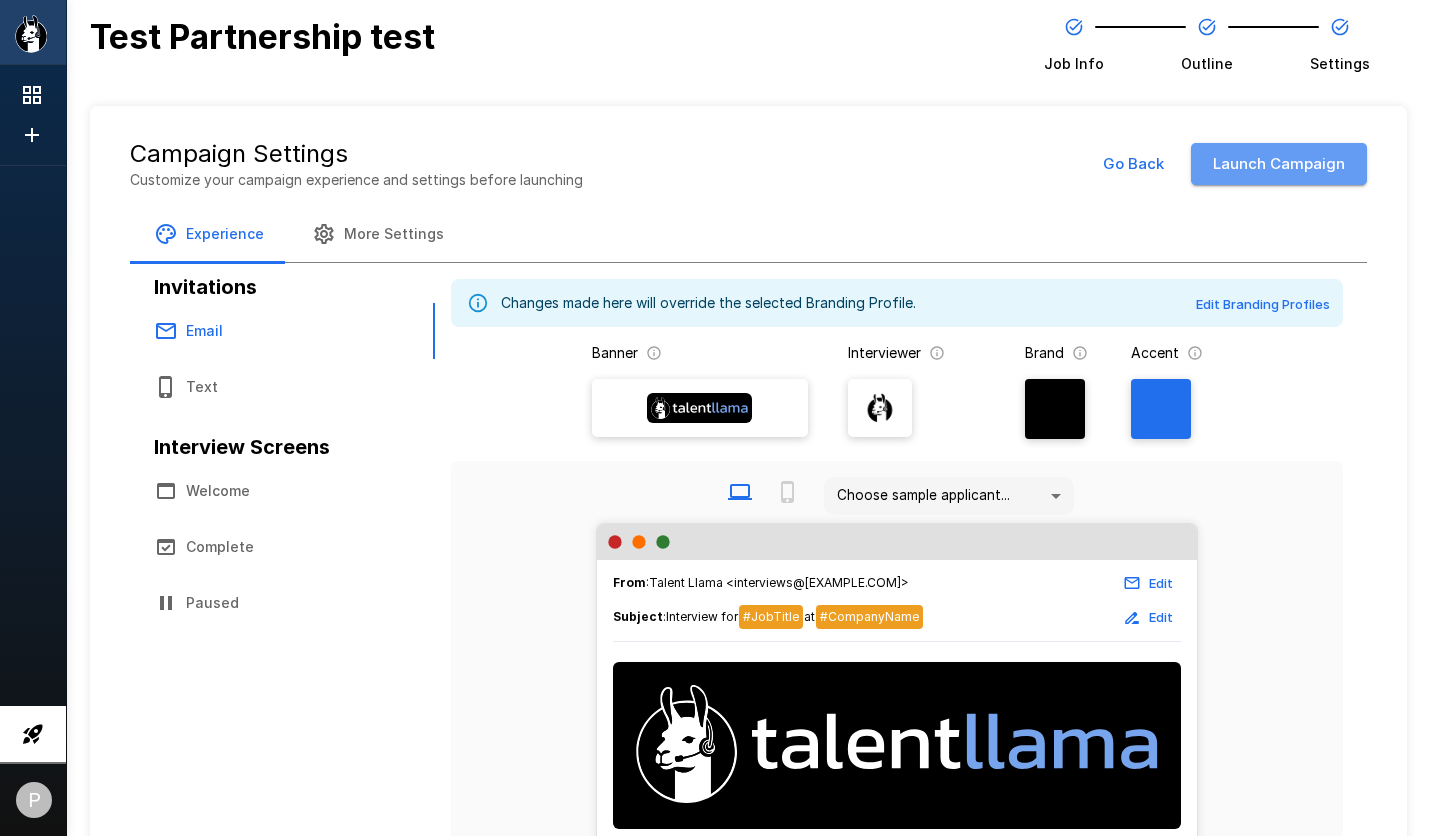 click on "Launch Campaign" at bounding box center [1279, 164] 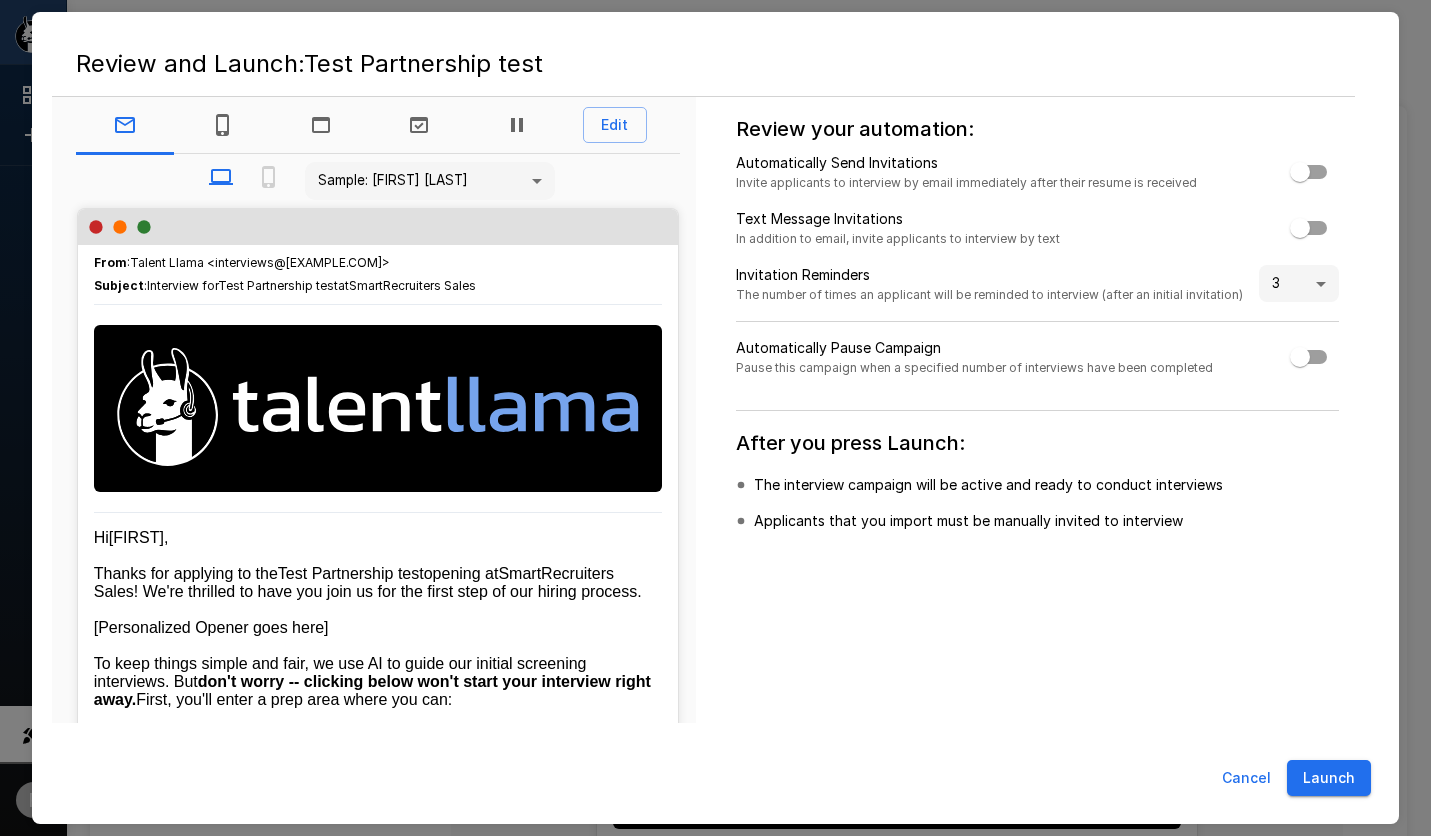 click on "Launch" at bounding box center [1329, 778] 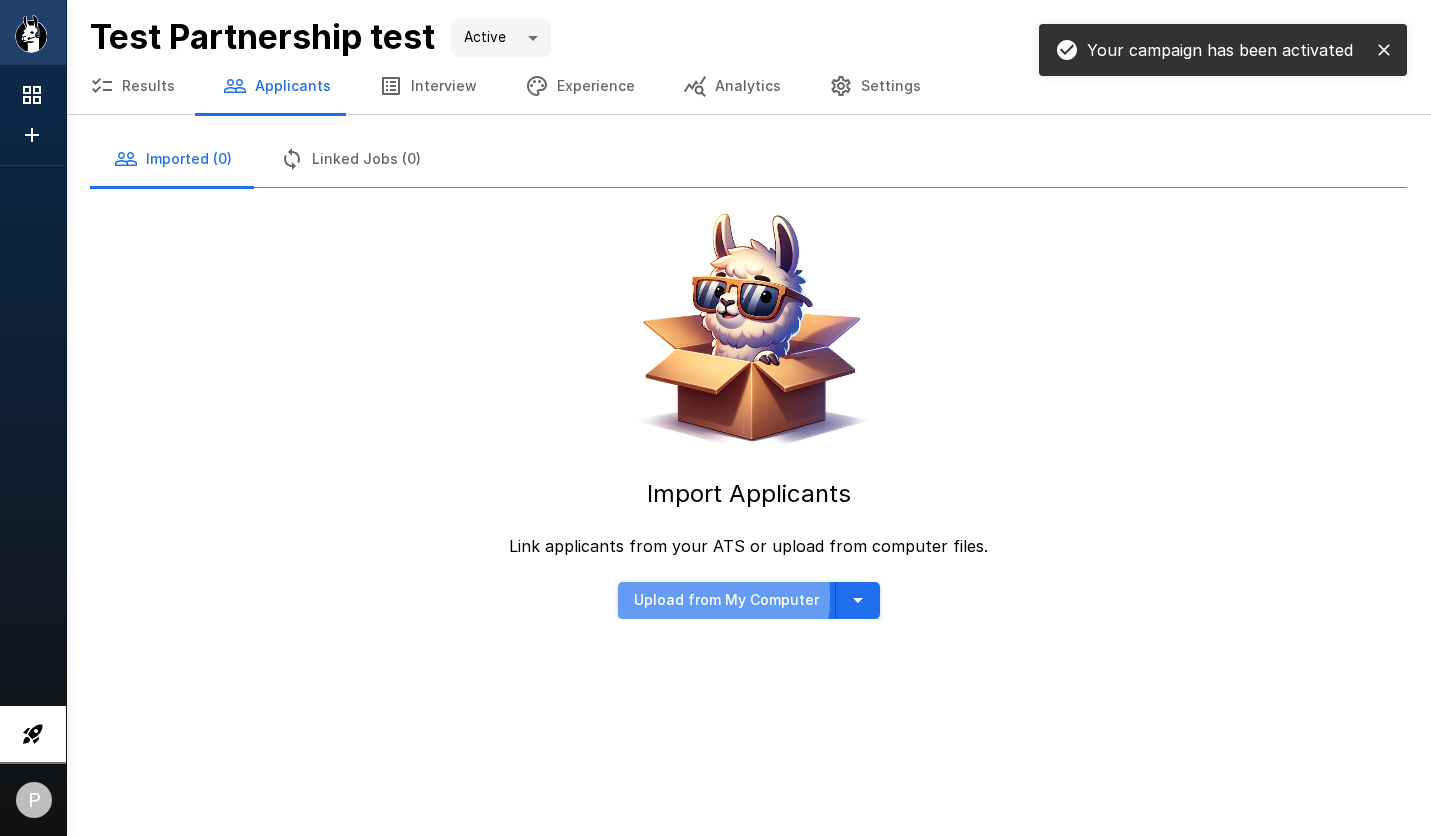 click on "Upload from My Computer" at bounding box center (727, 600) 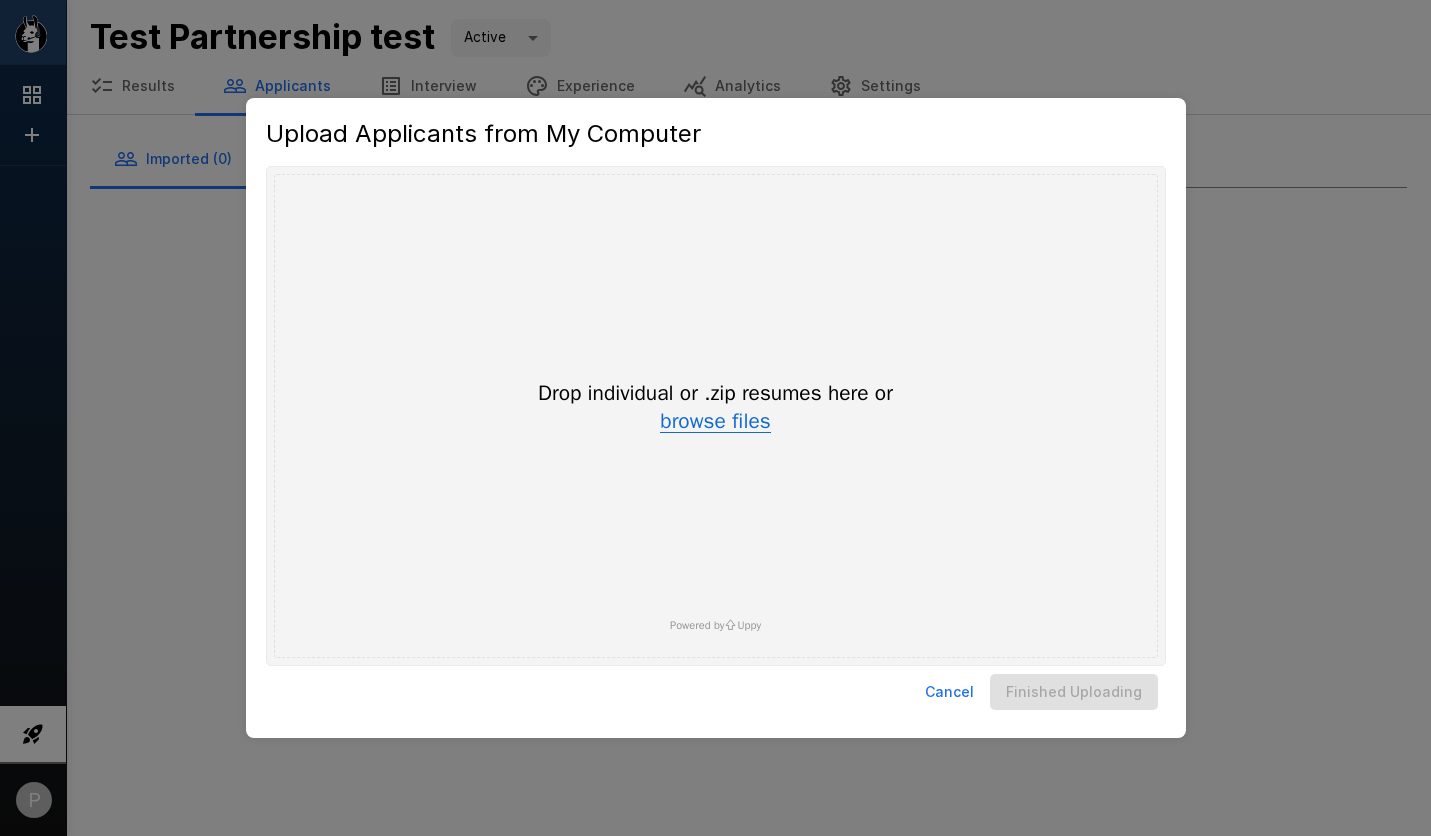 click on "browse files" at bounding box center (715, 422) 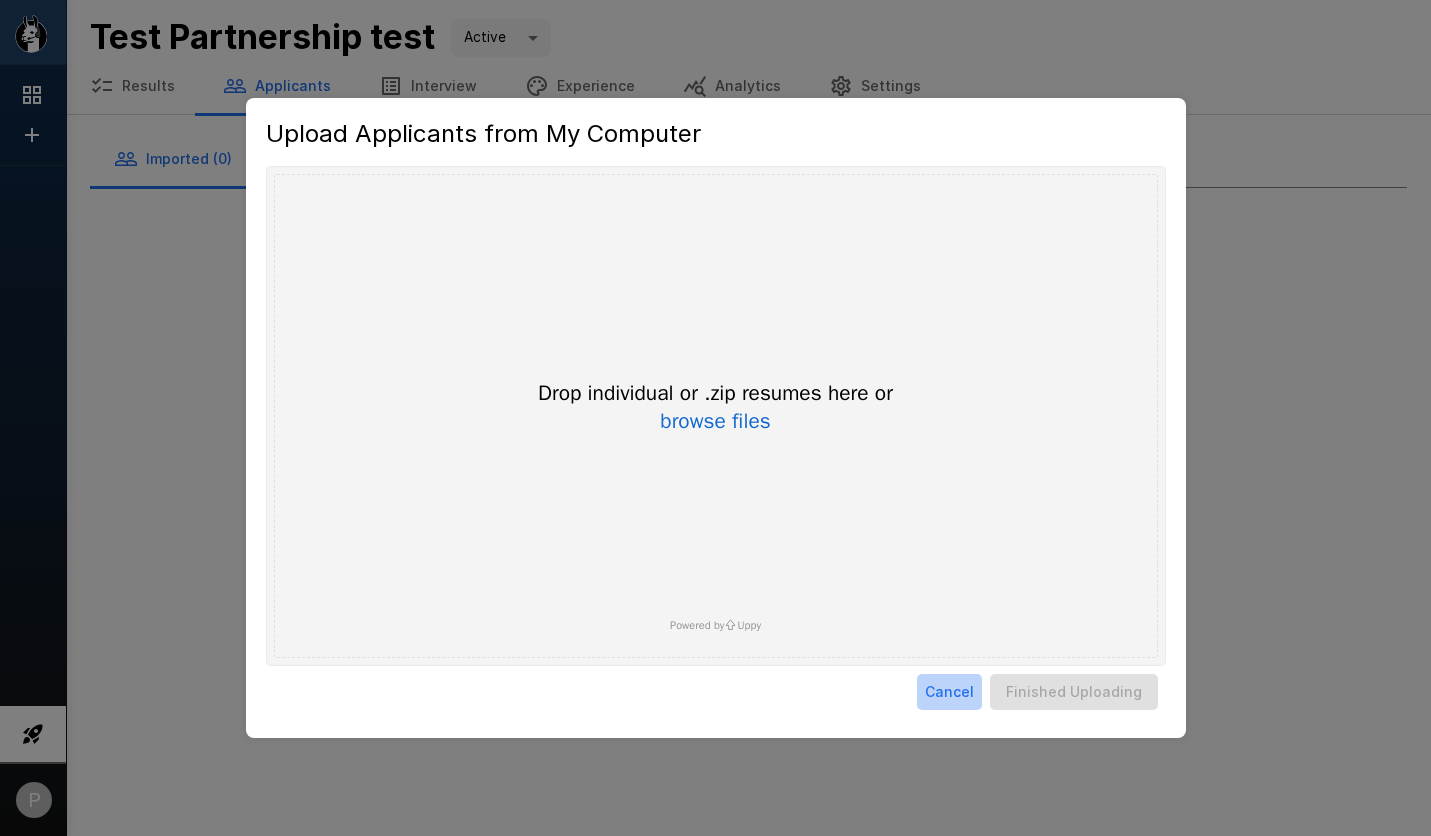click on "Cancel" at bounding box center (949, 692) 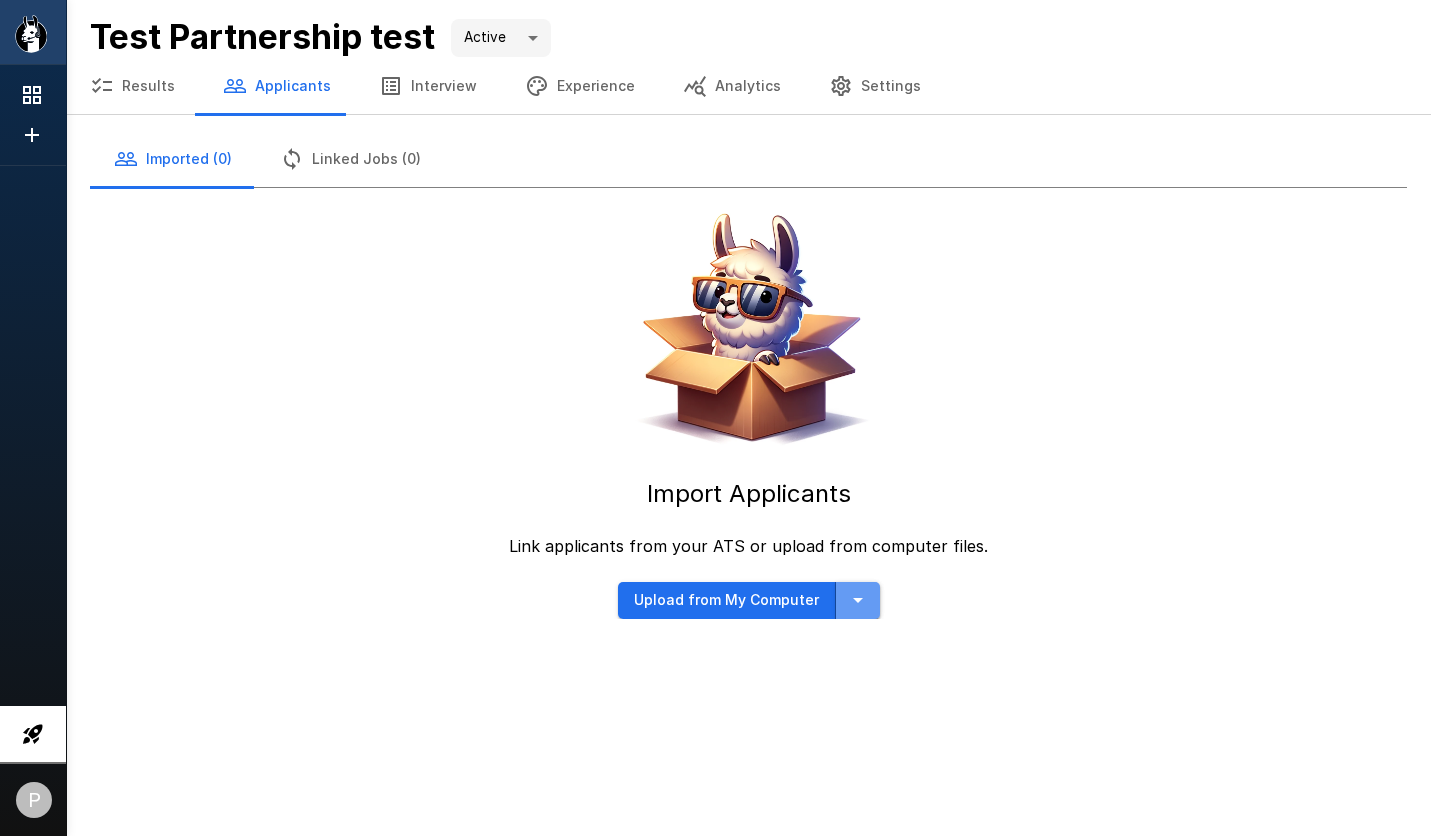 click 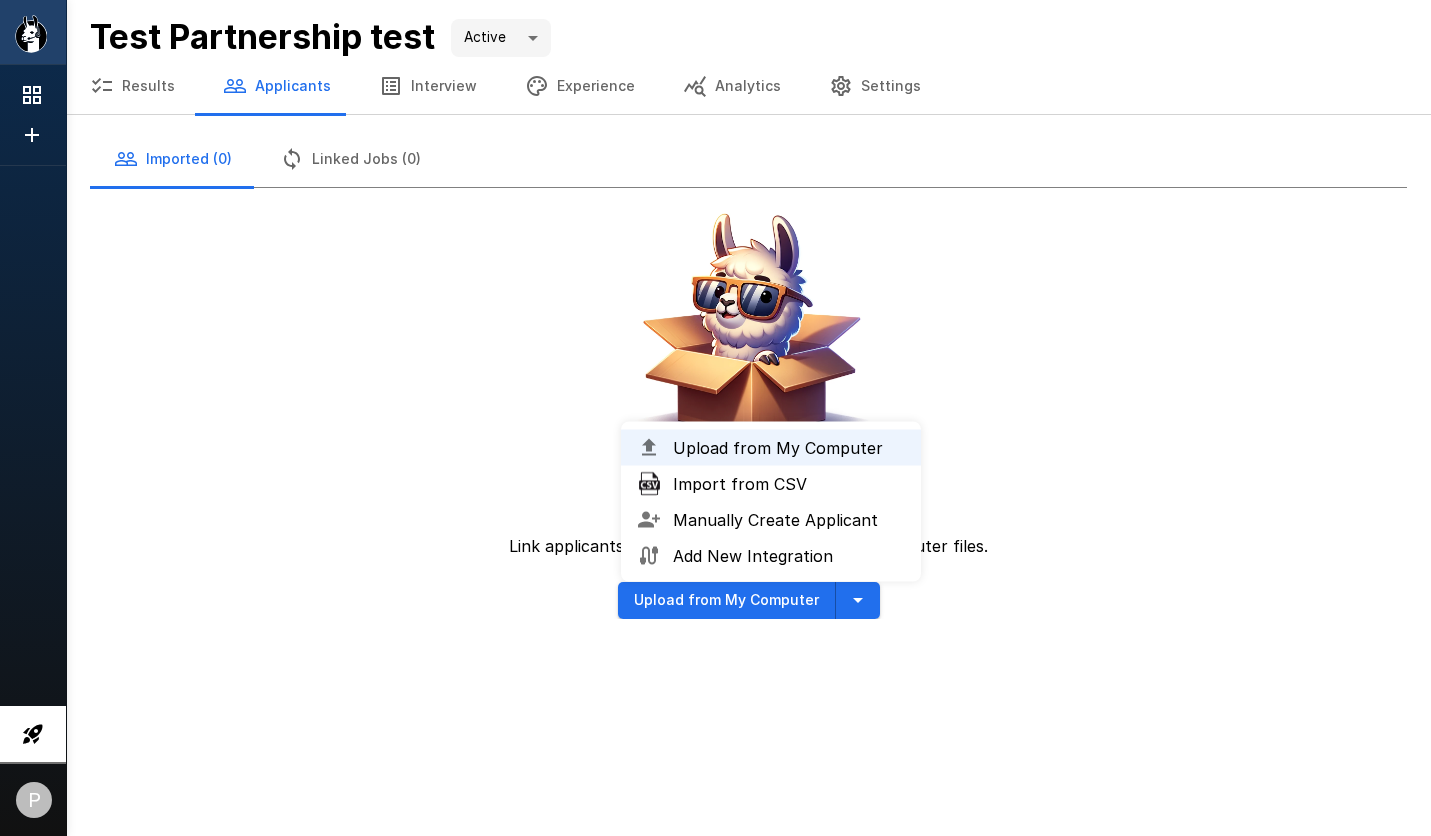 click on "Manually Create Applicant" at bounding box center (789, 520) 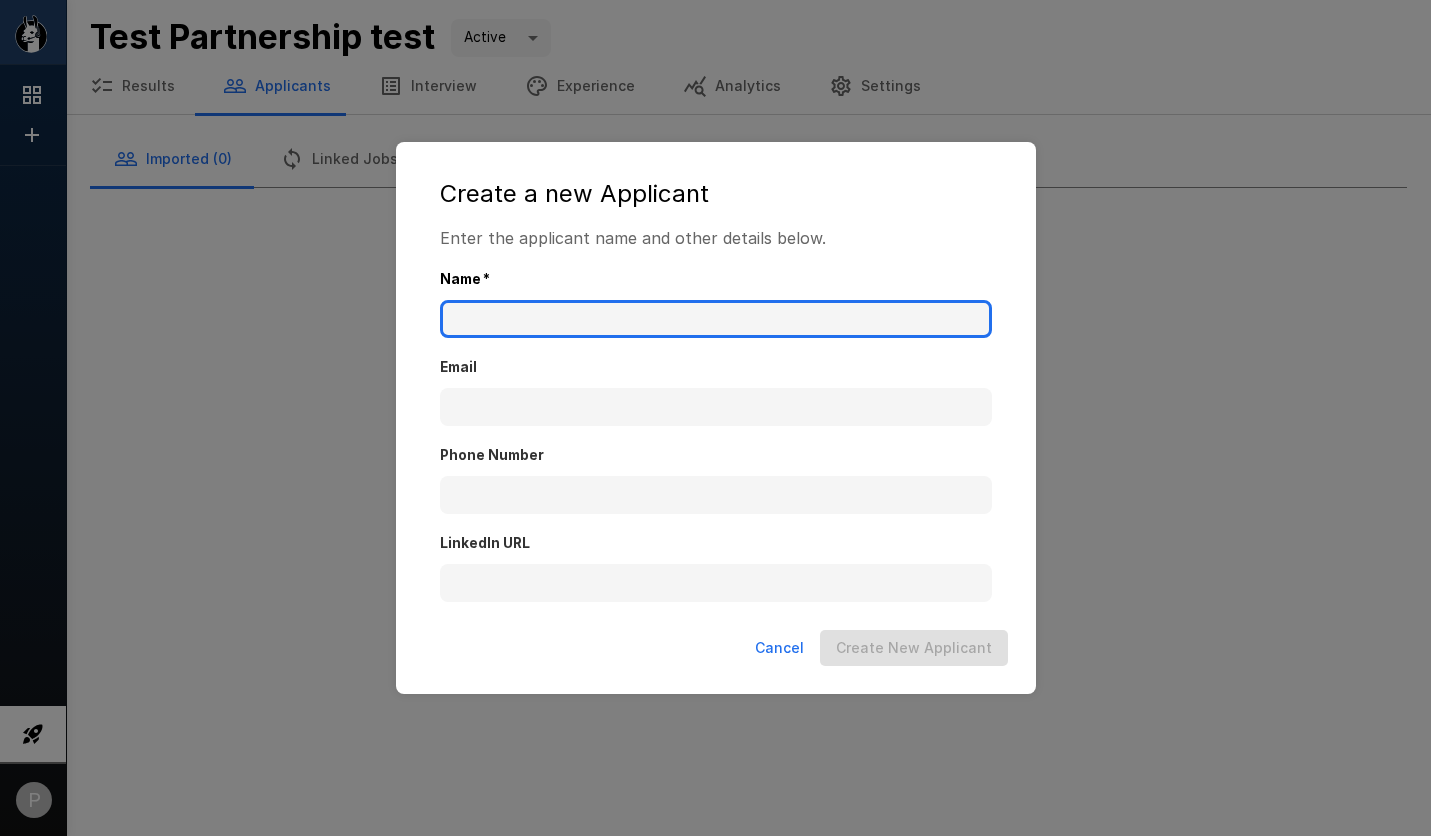 click on "Name   *" at bounding box center (716, 319) 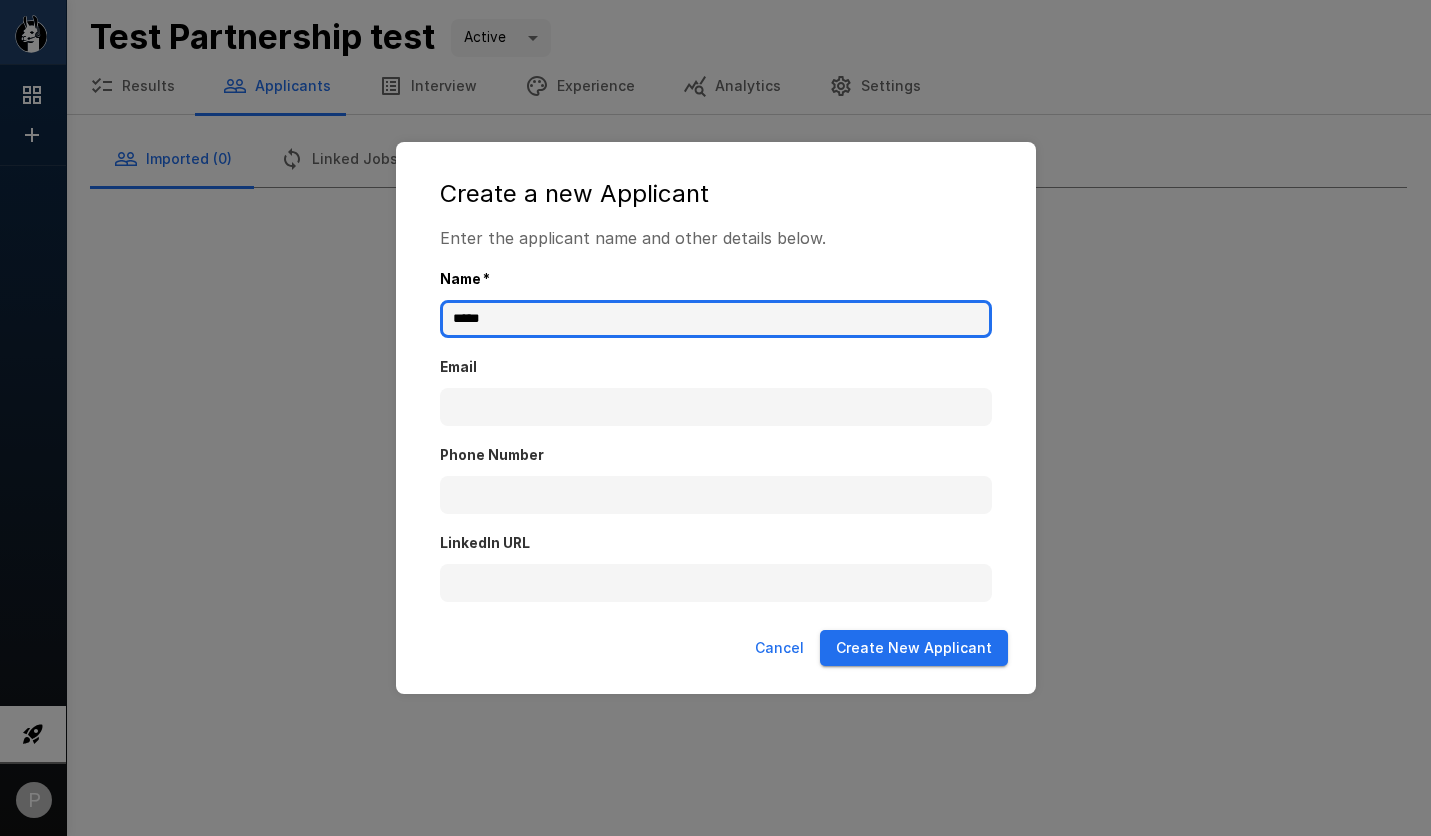 type on "*****" 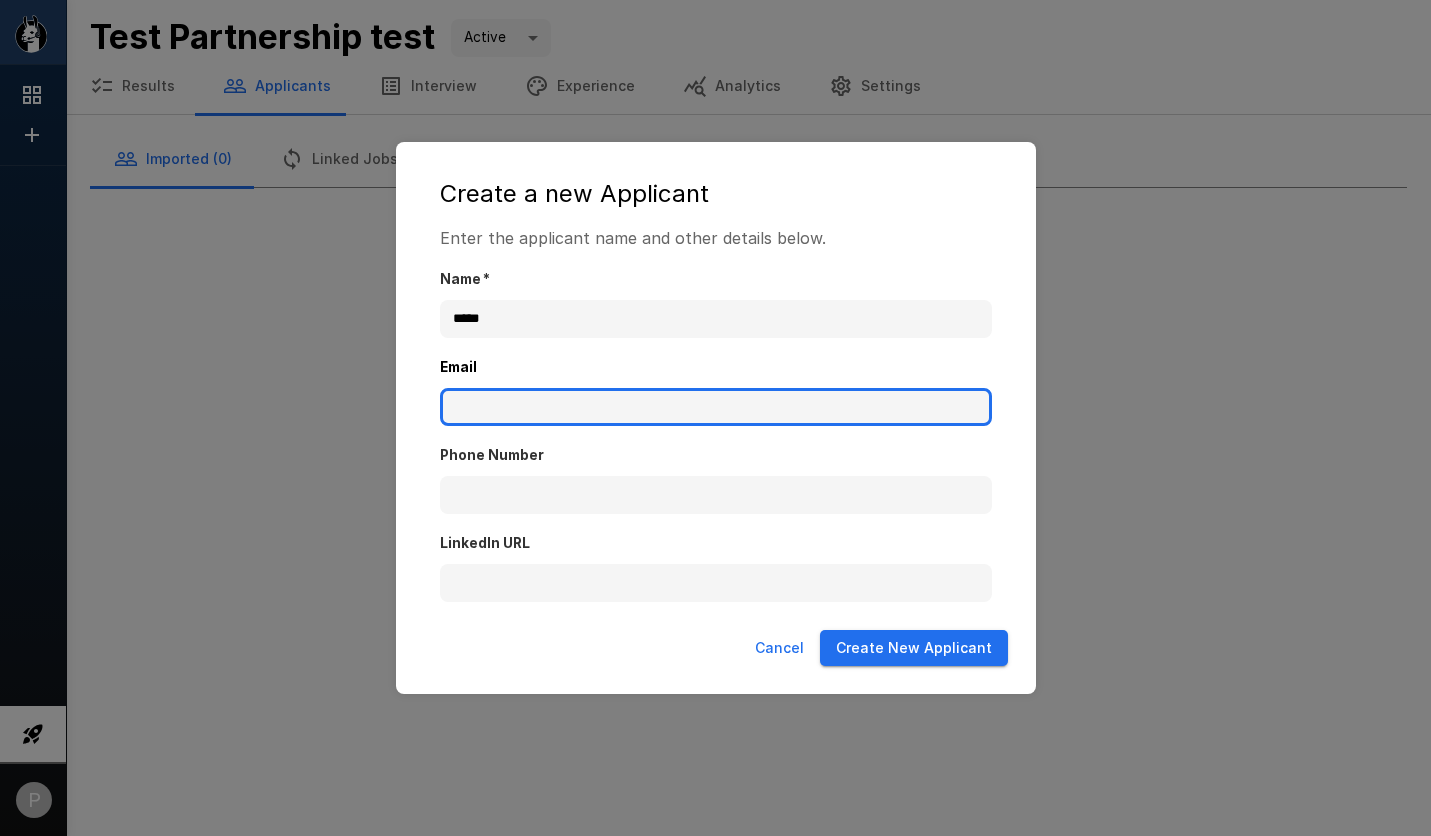 click on "Email" at bounding box center (716, 407) 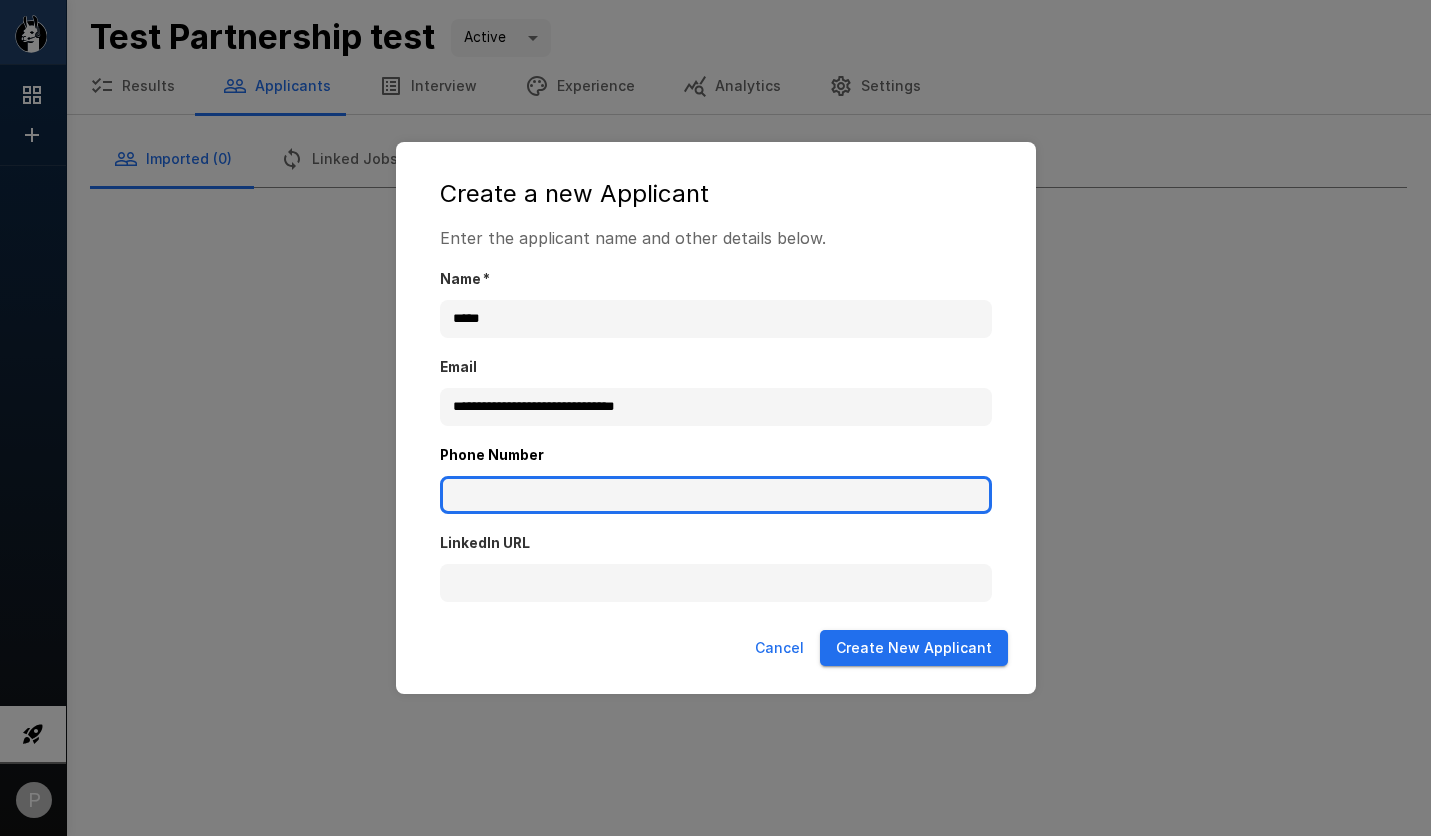 click on "Phone Number" at bounding box center (716, 495) 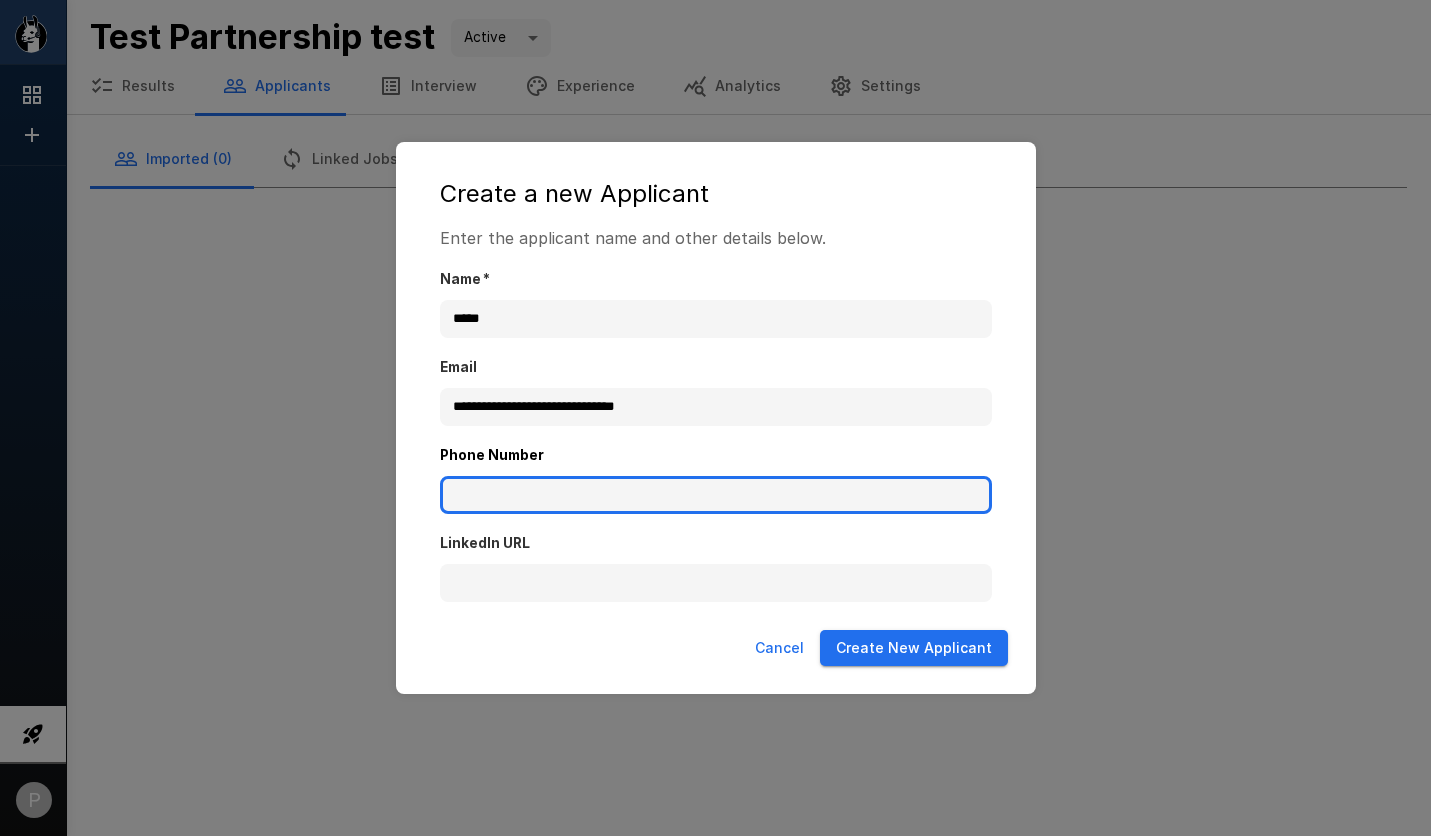 type on "**********" 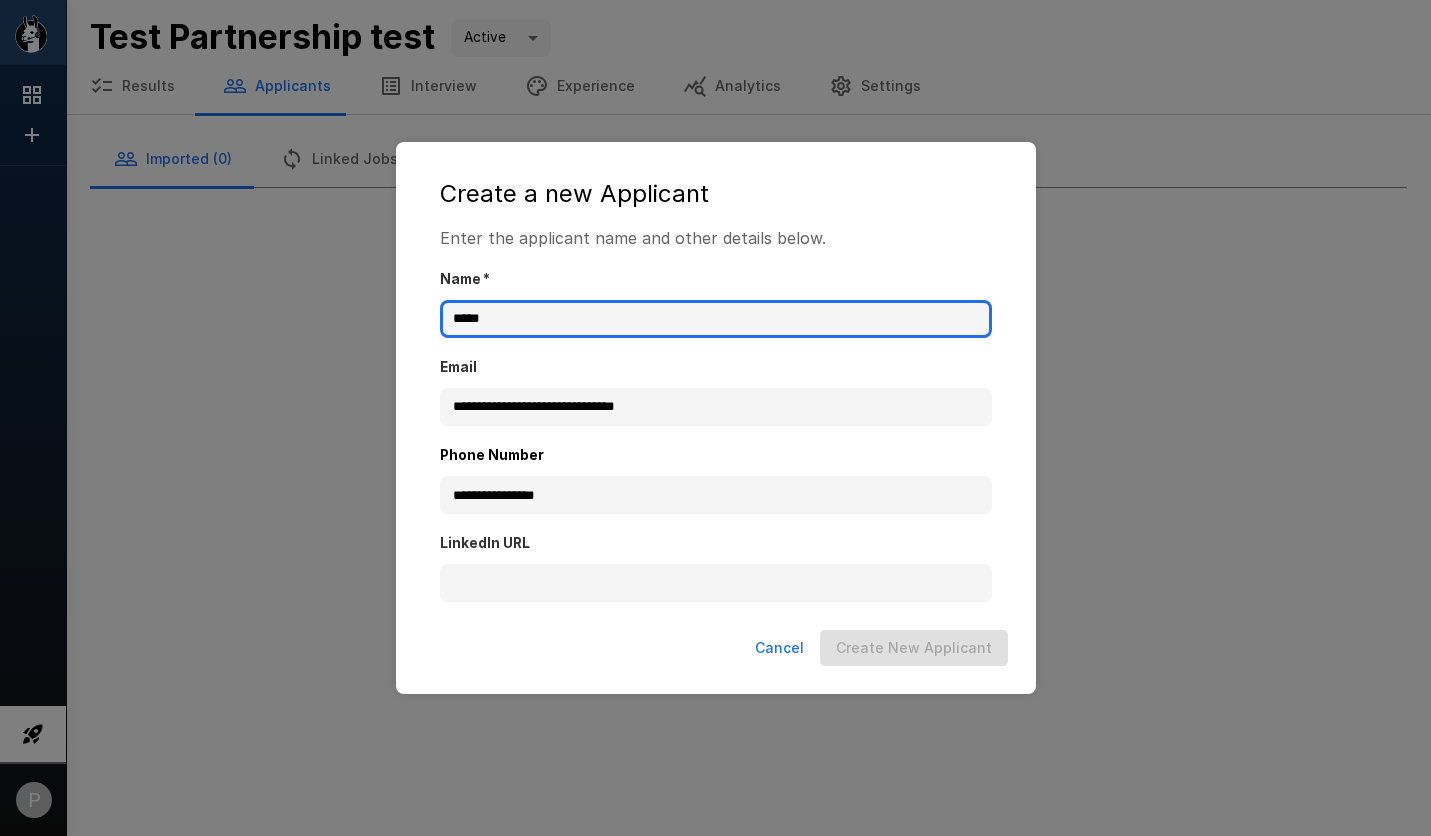 click on "*****" at bounding box center [716, 319] 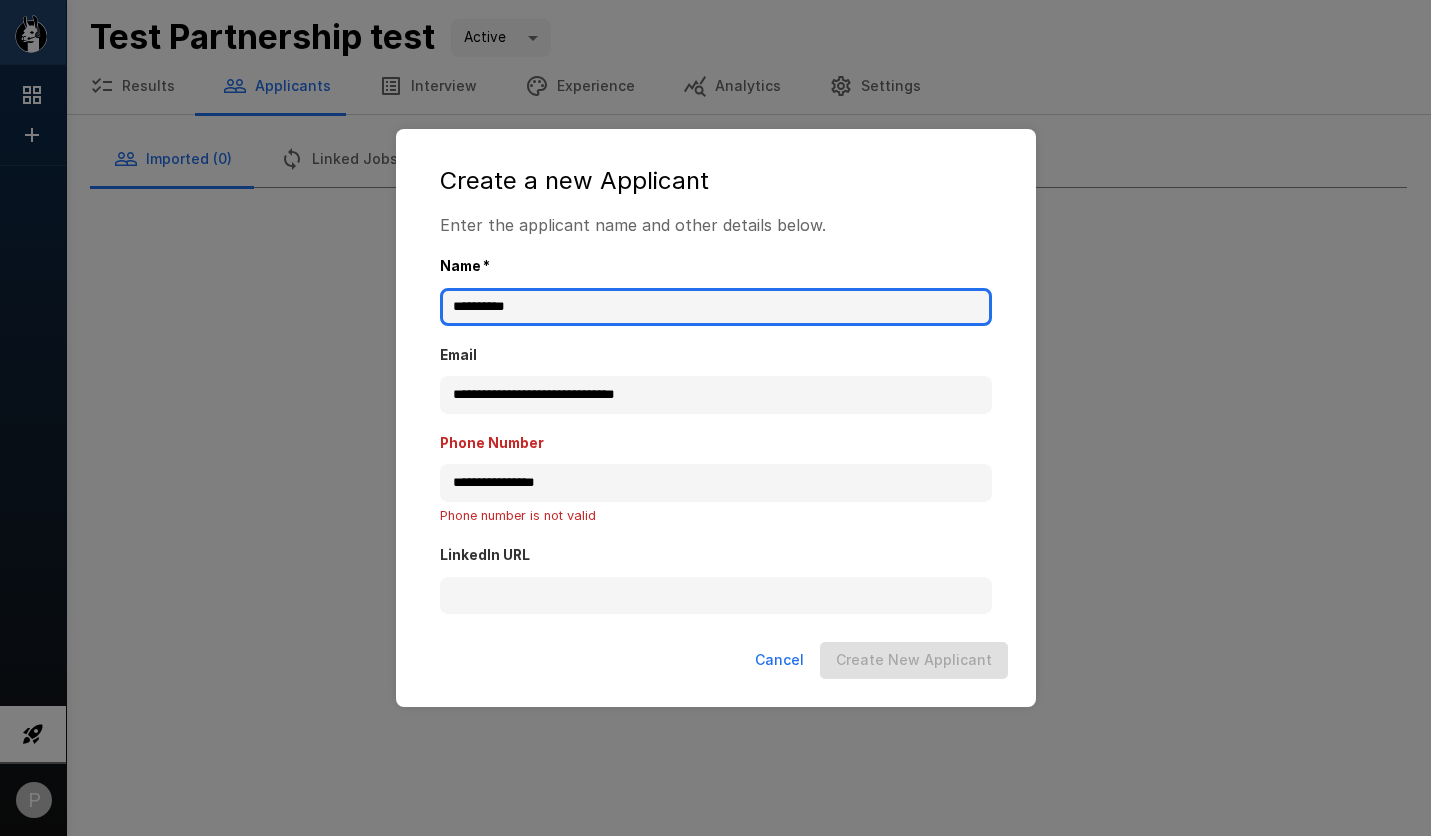 type on "**********" 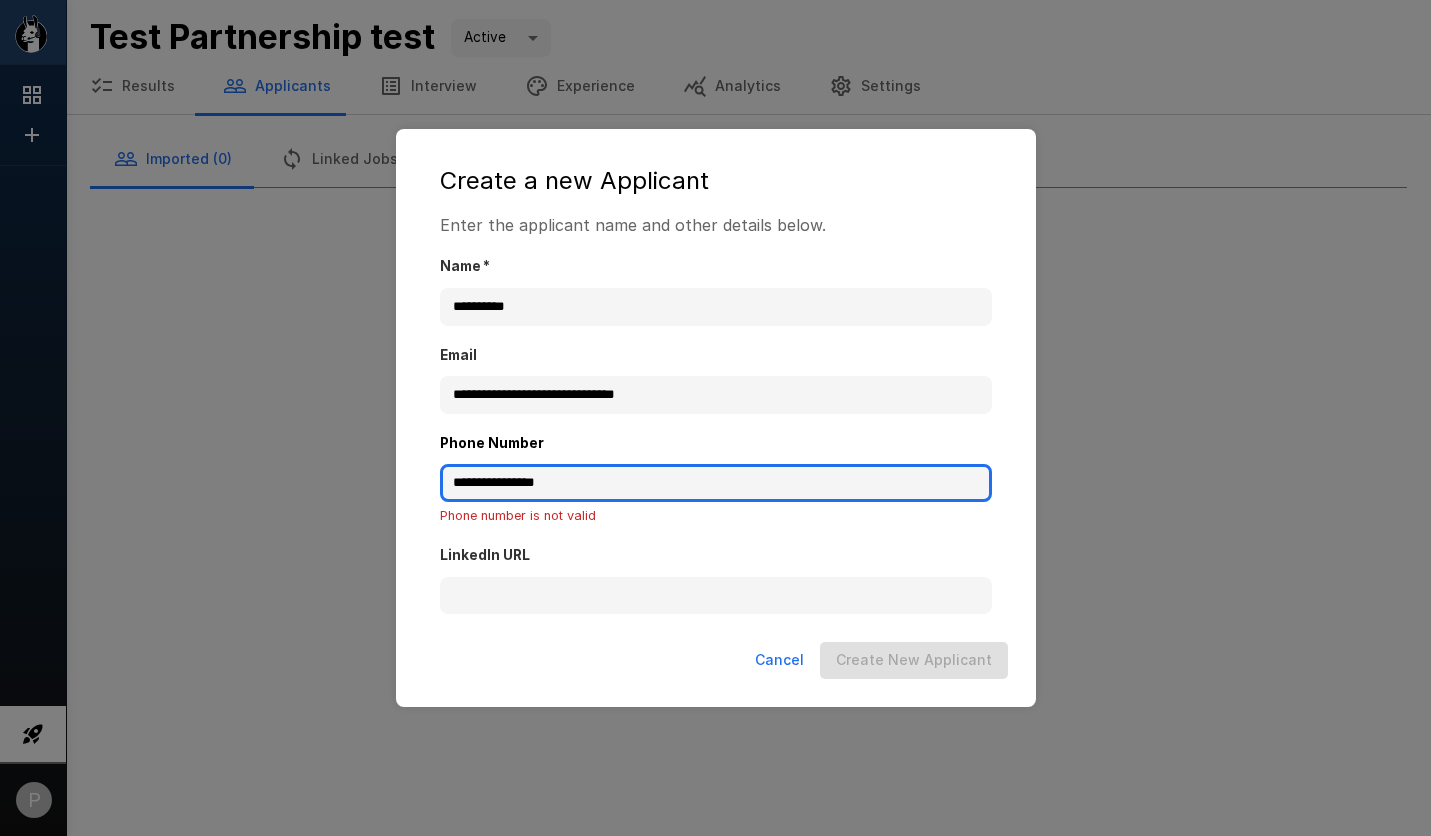click on "**********" at bounding box center (716, 483) 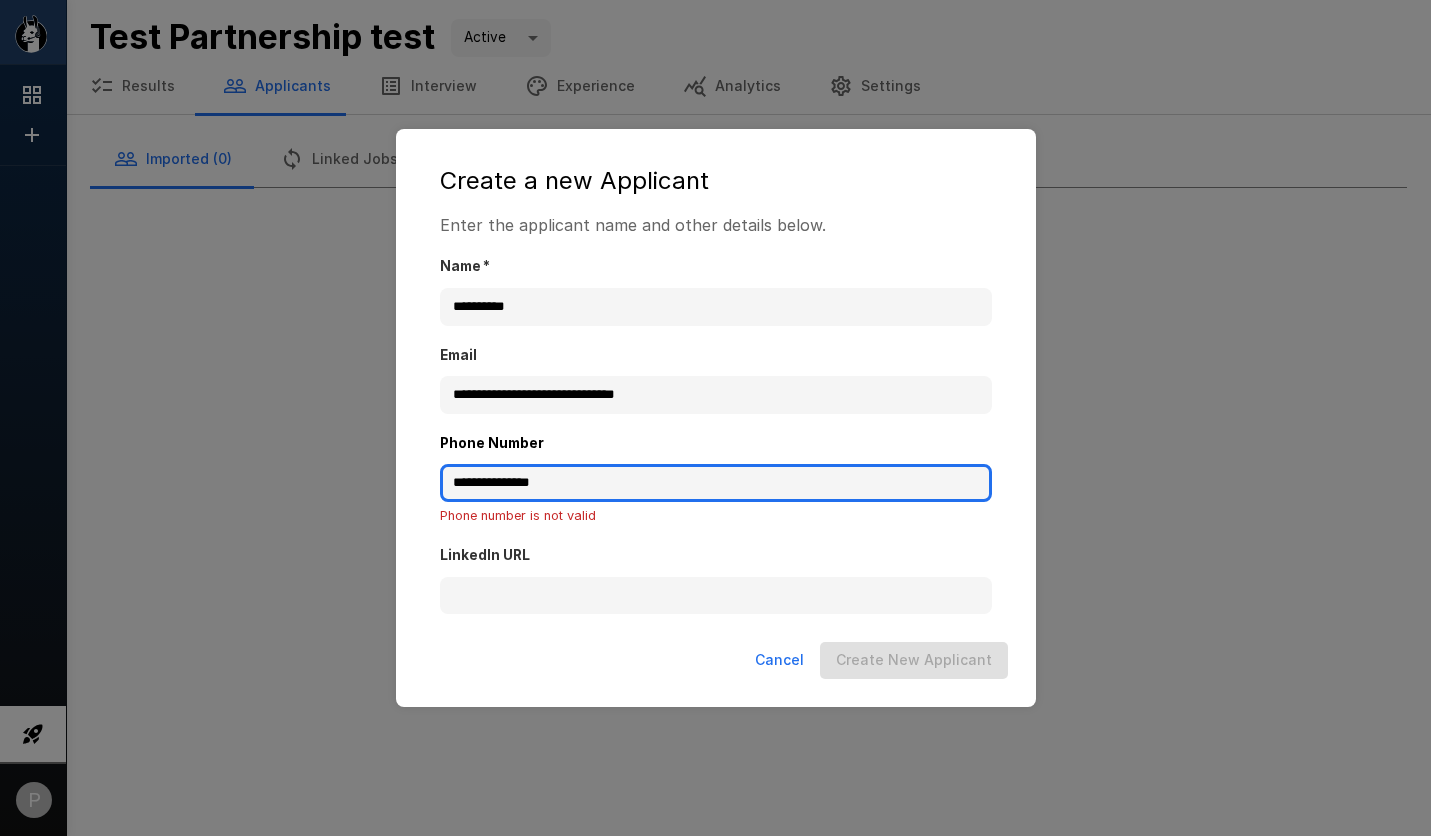 type on "**********" 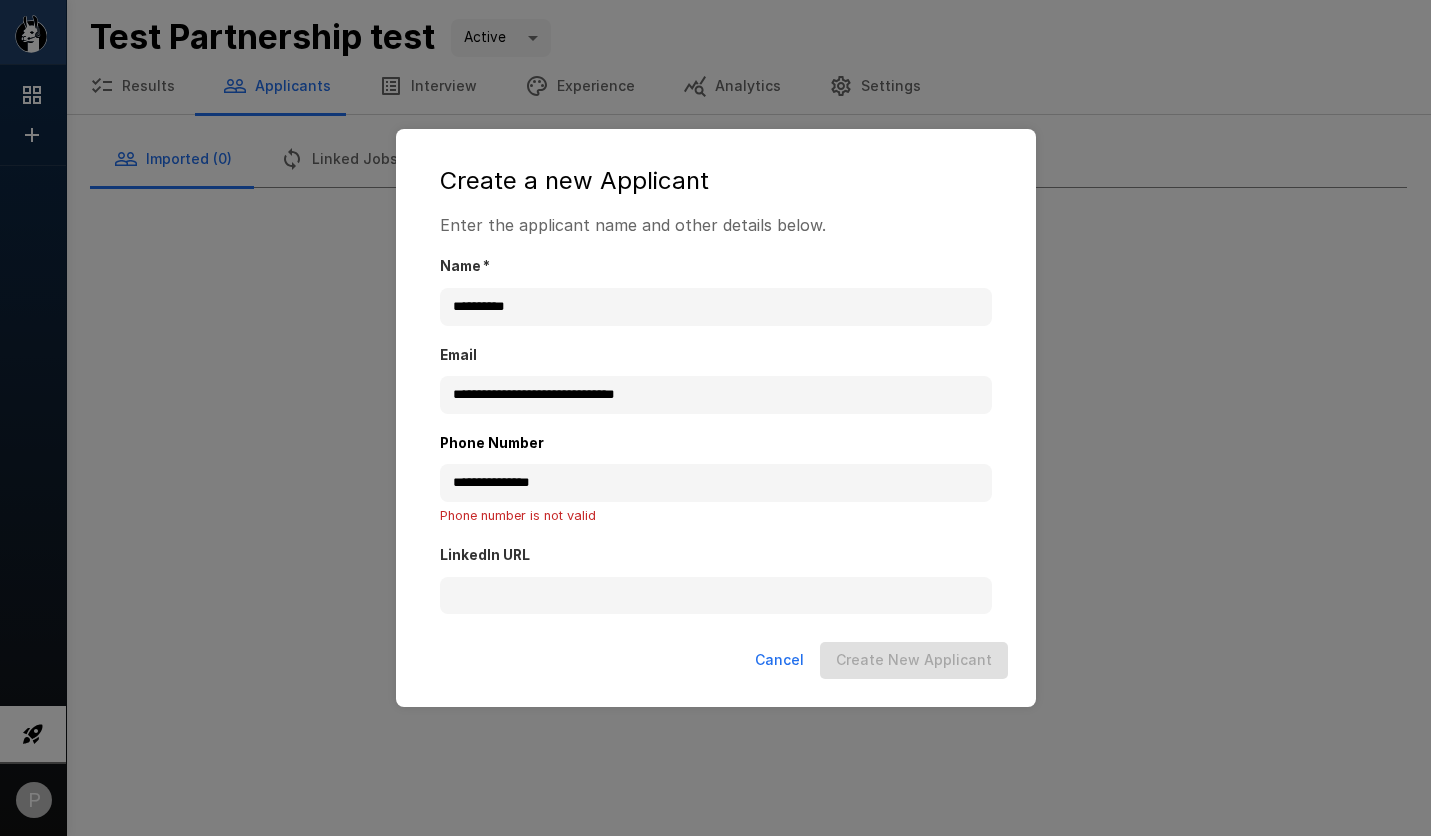 click on "LinkedIn URL" at bounding box center (716, 570) 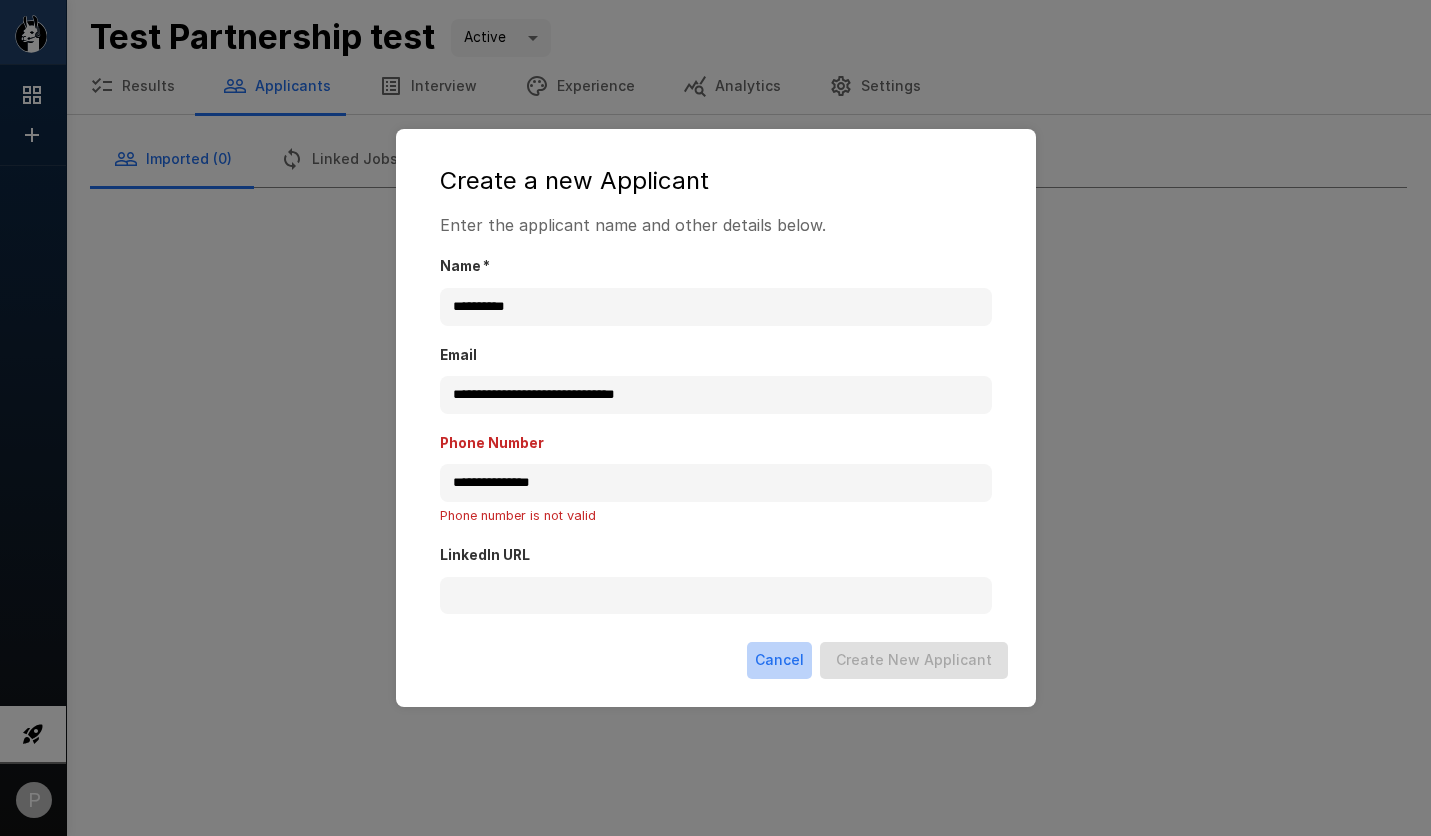 click on "Cancel" at bounding box center (779, 660) 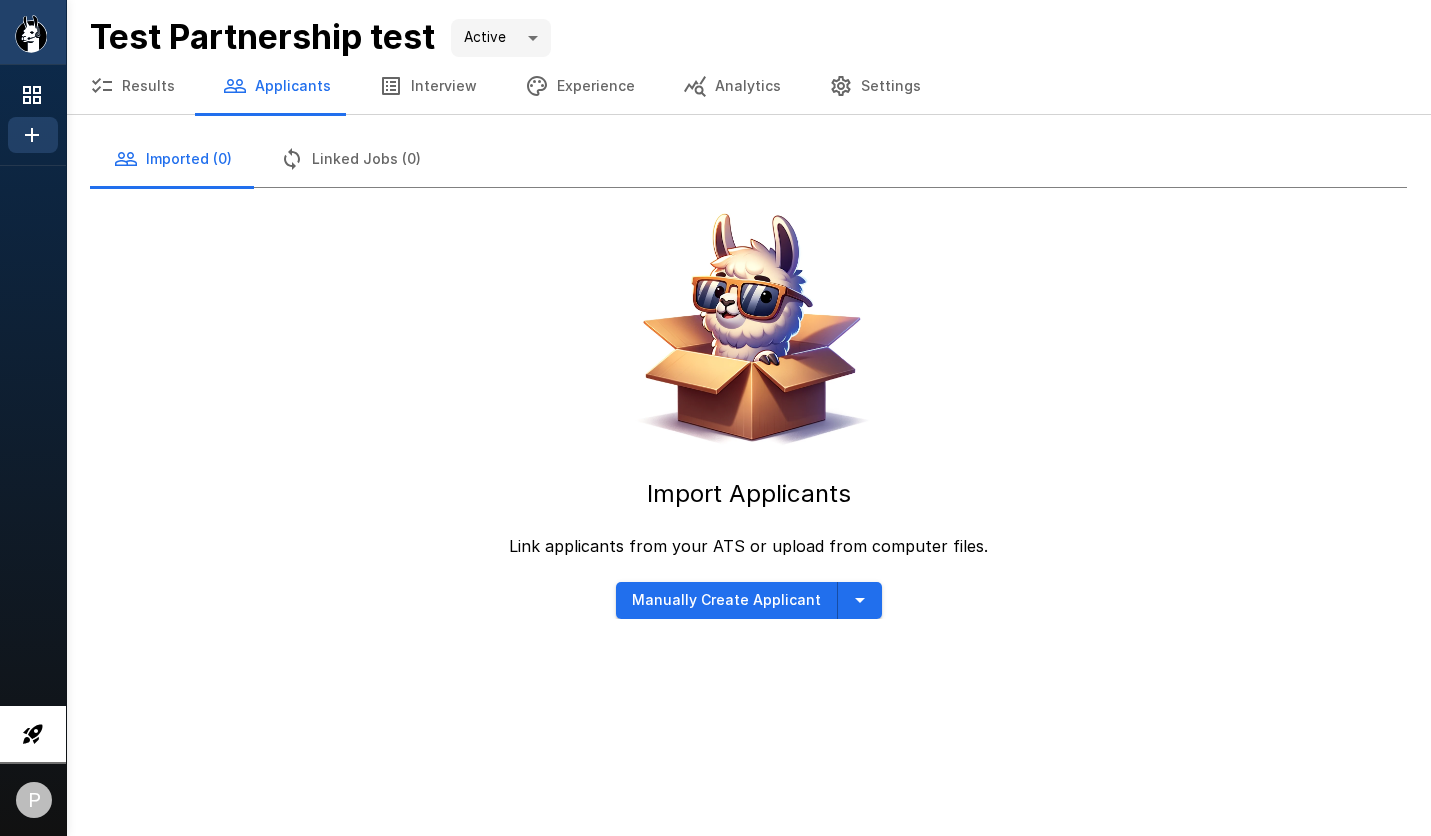 click 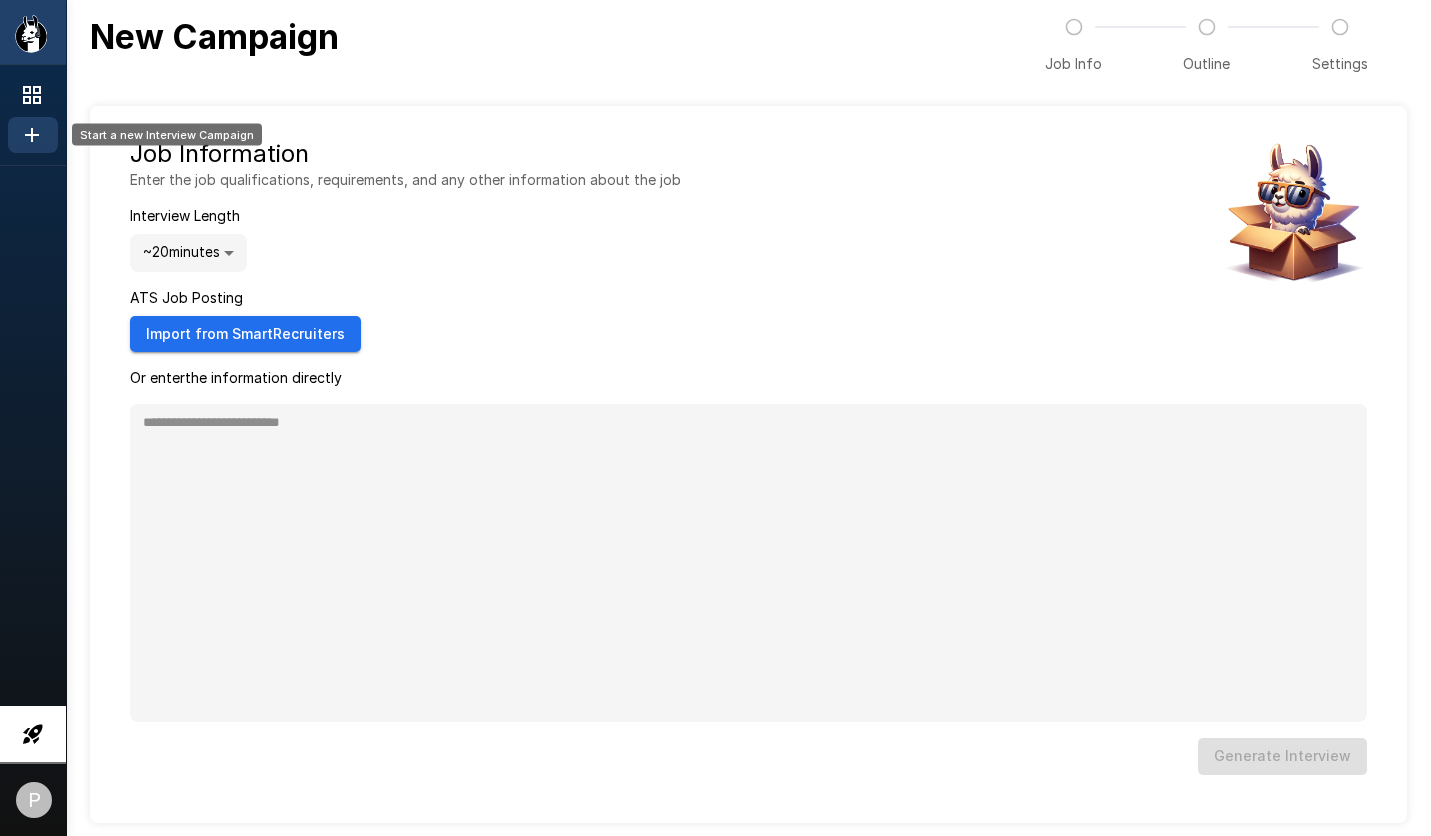 type on "*" 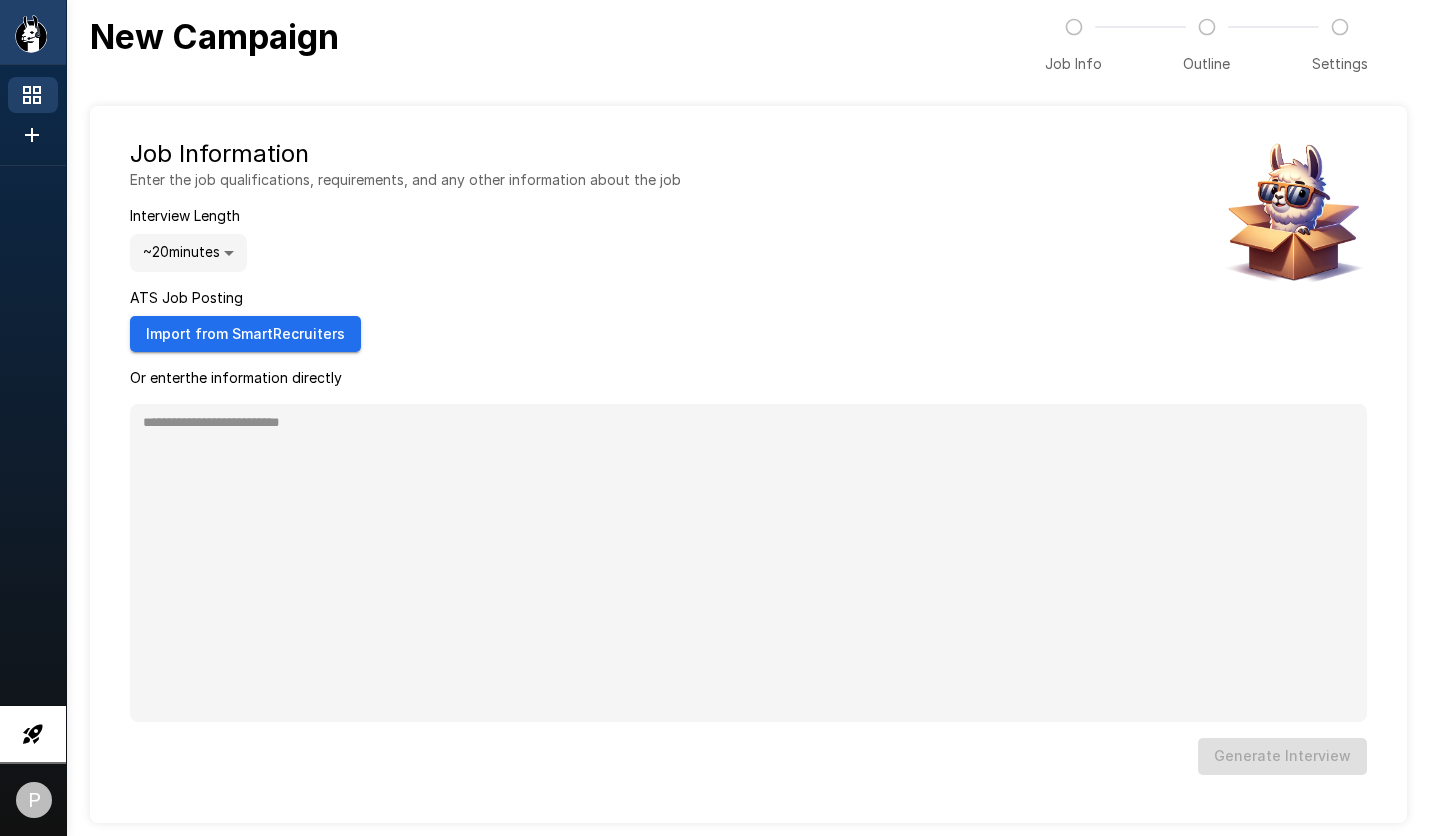 click 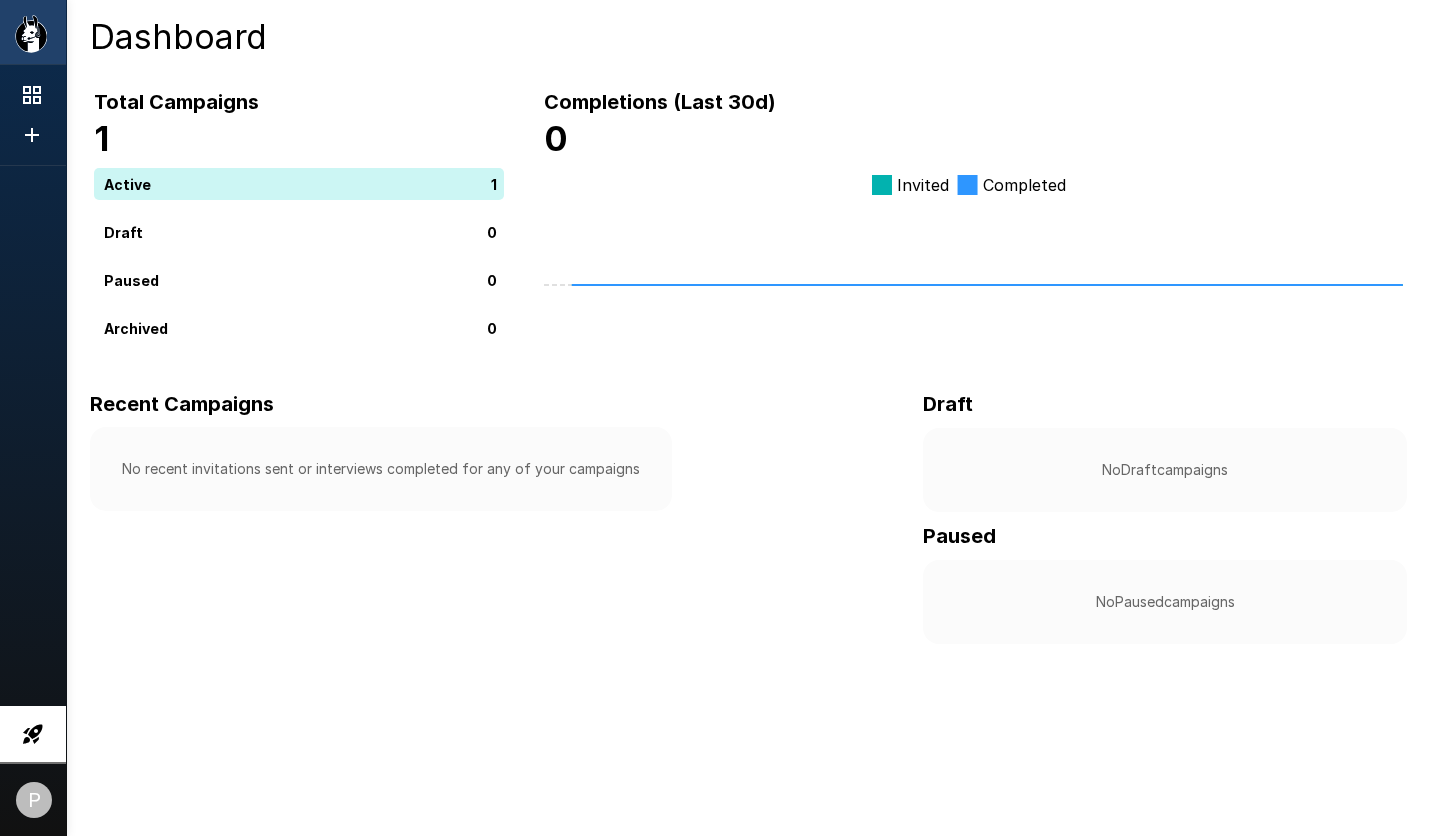 click at bounding box center [33, 432] 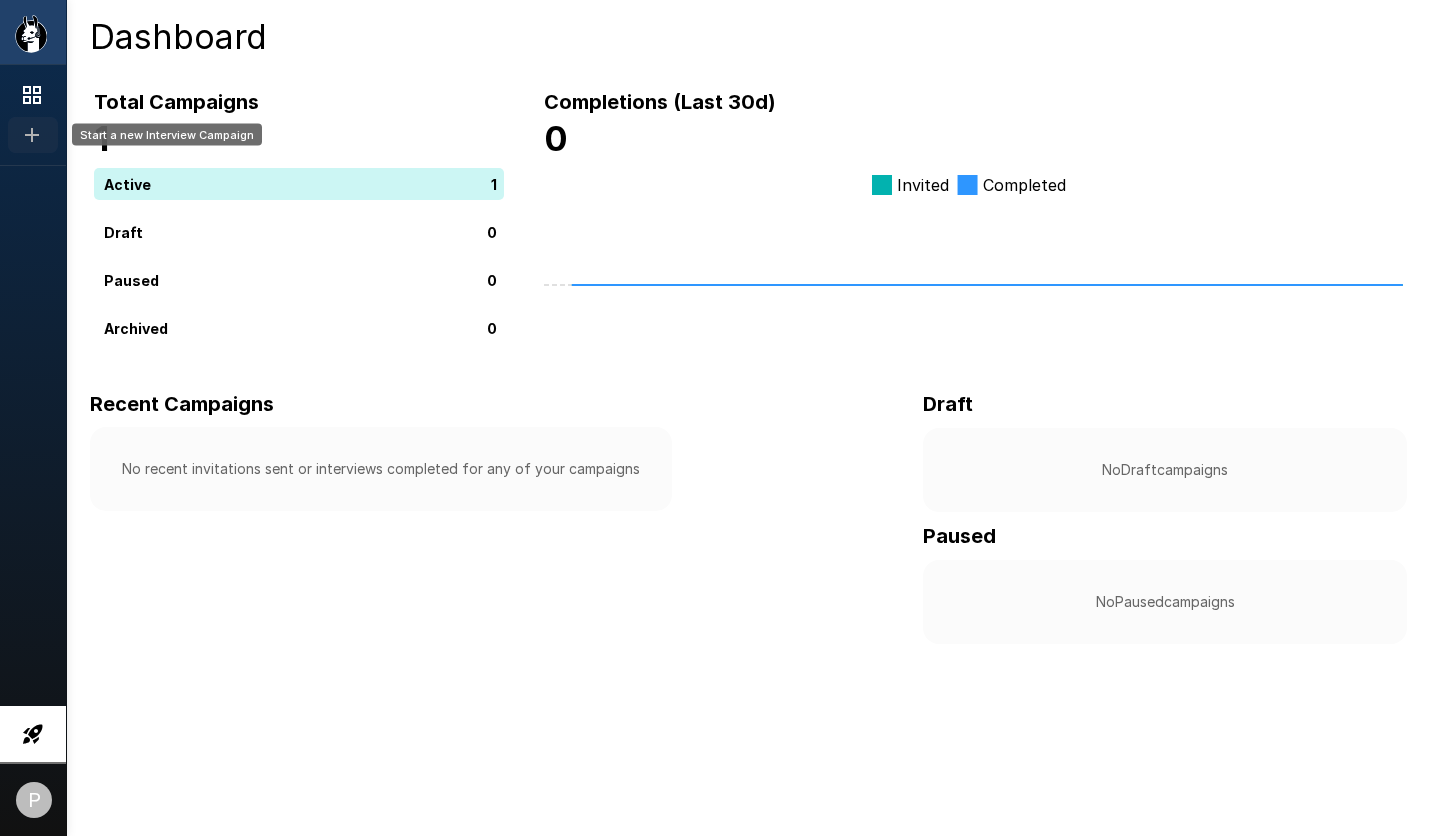 click 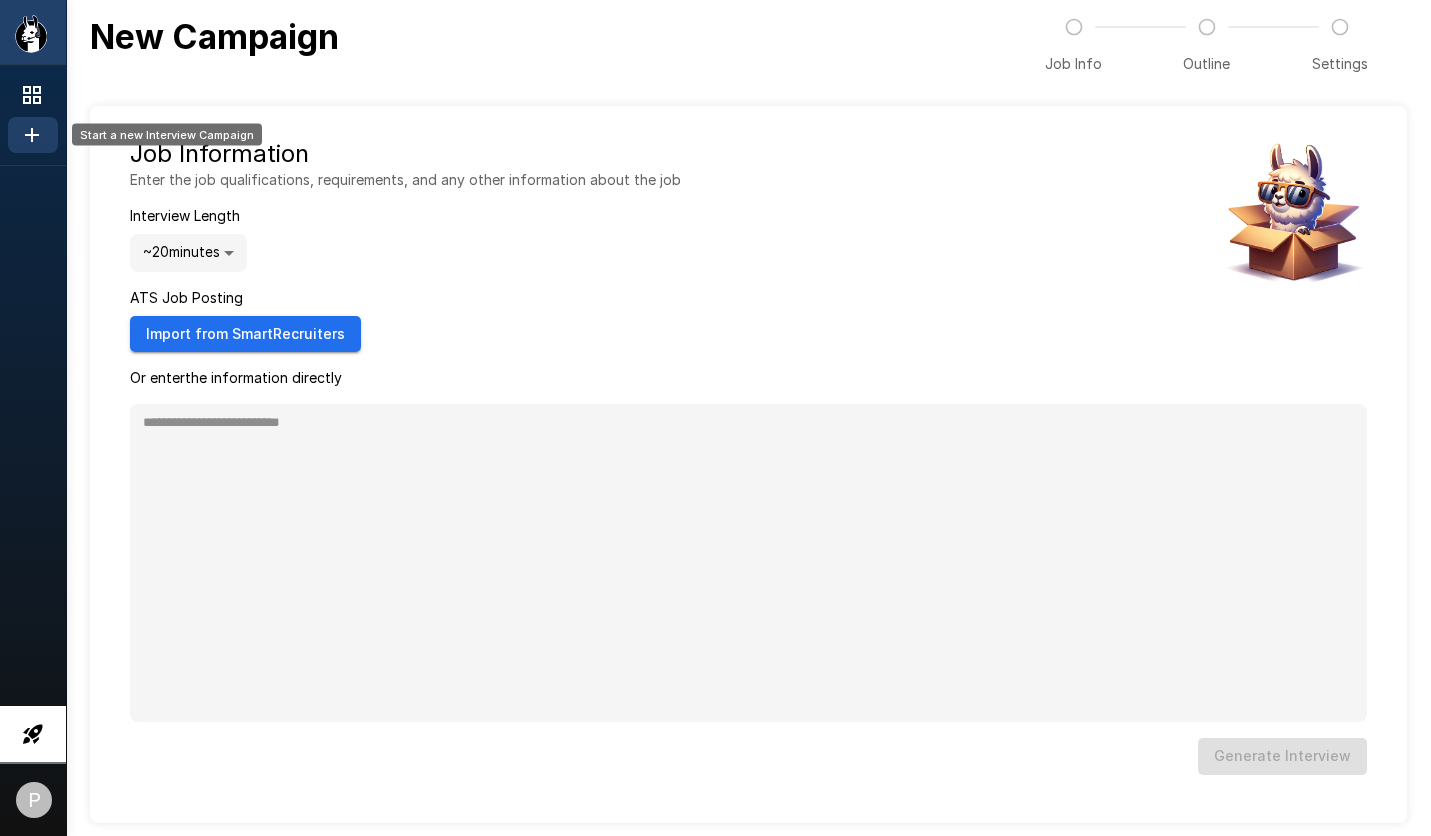 type on "*" 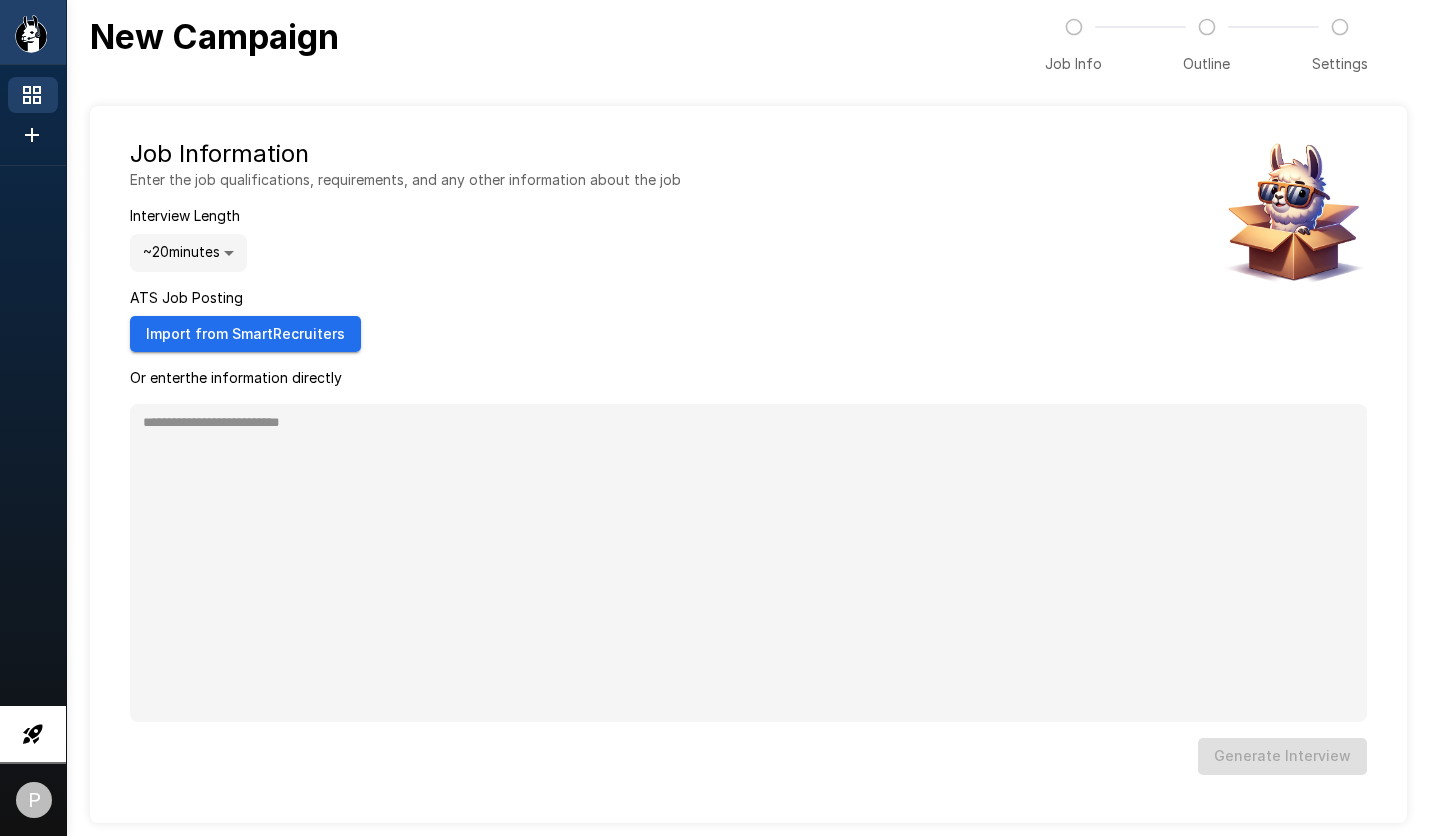 click 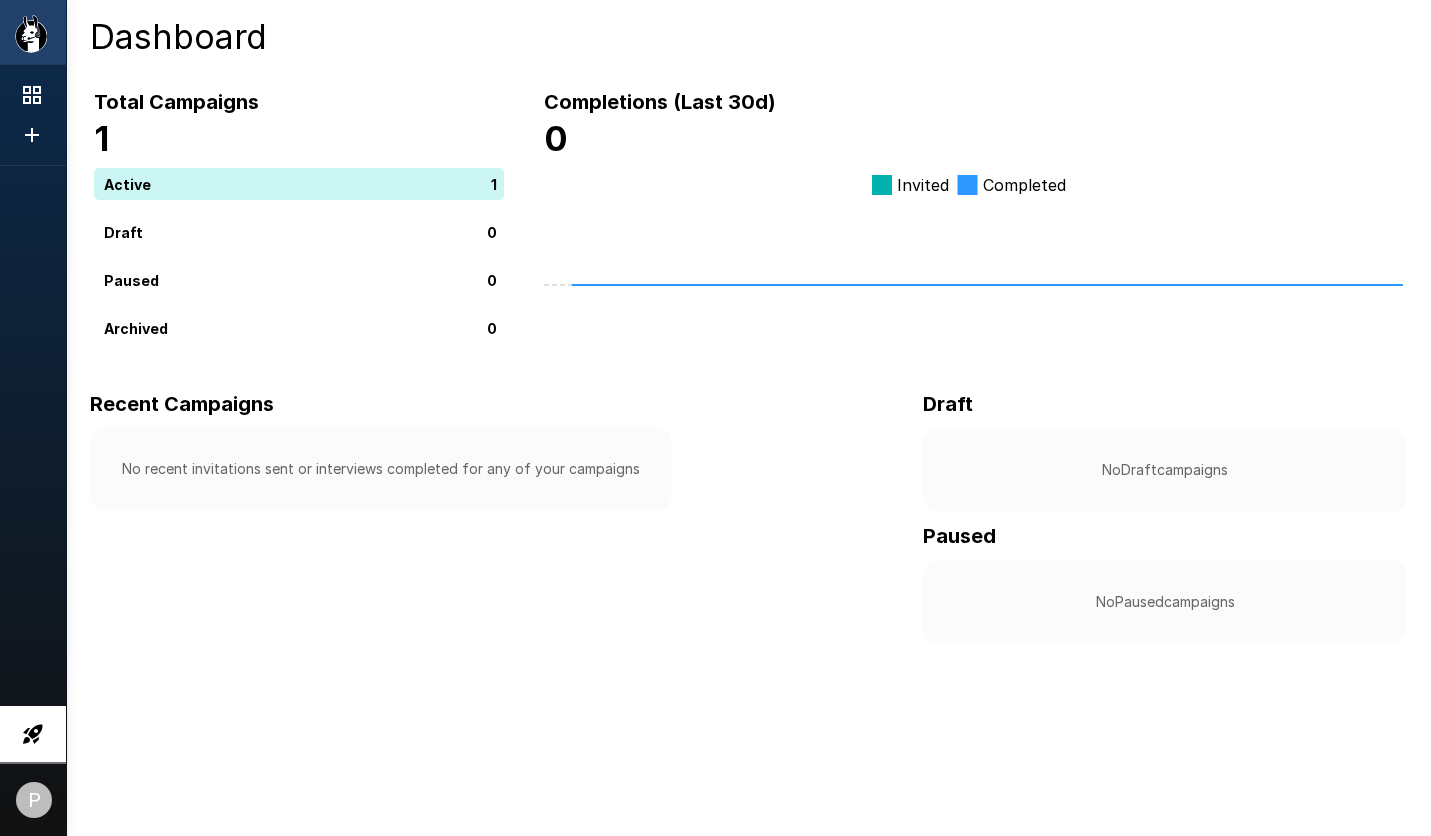 click on "1" at bounding box center [303, 184] 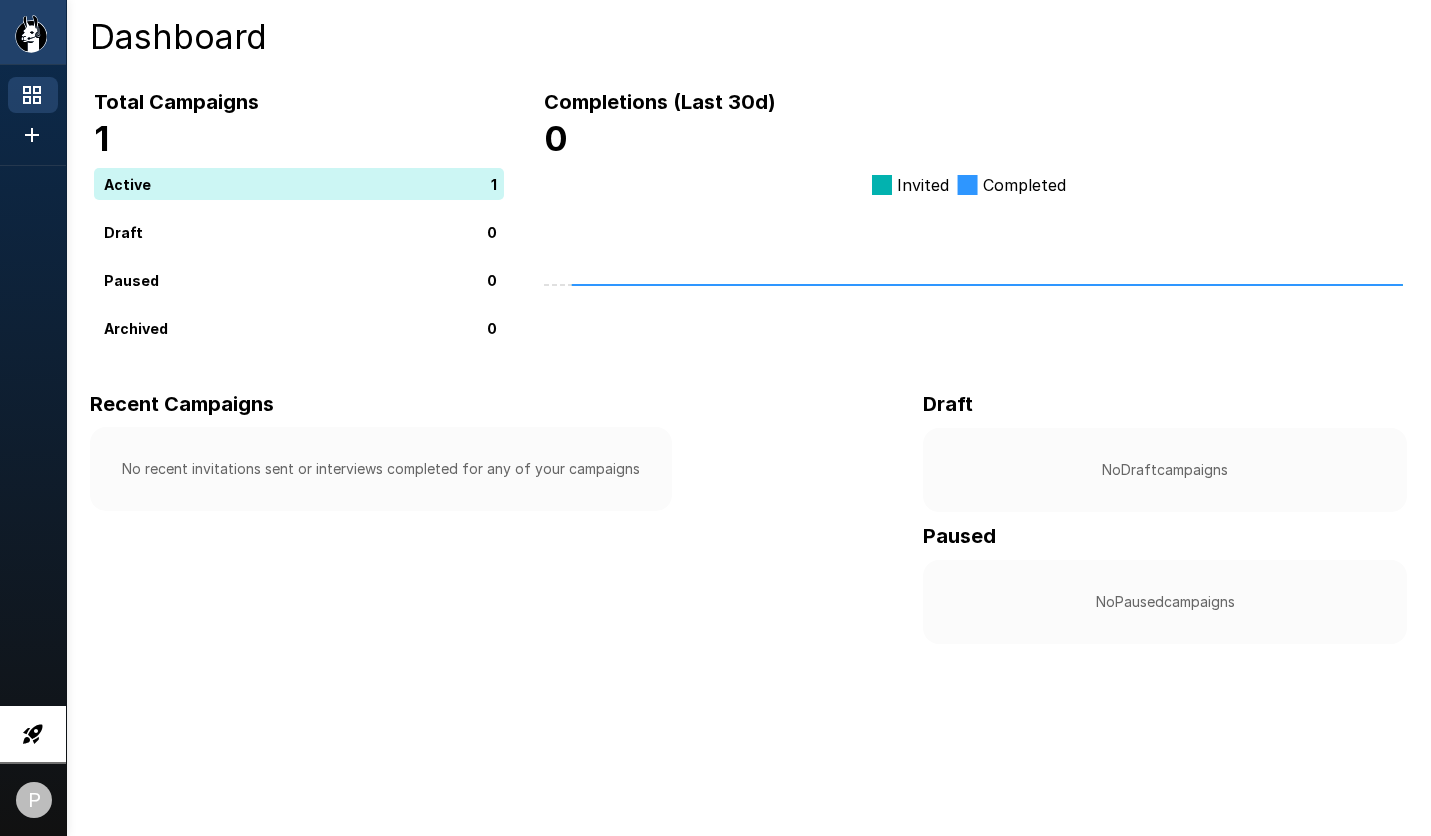 click at bounding box center (33, 95) 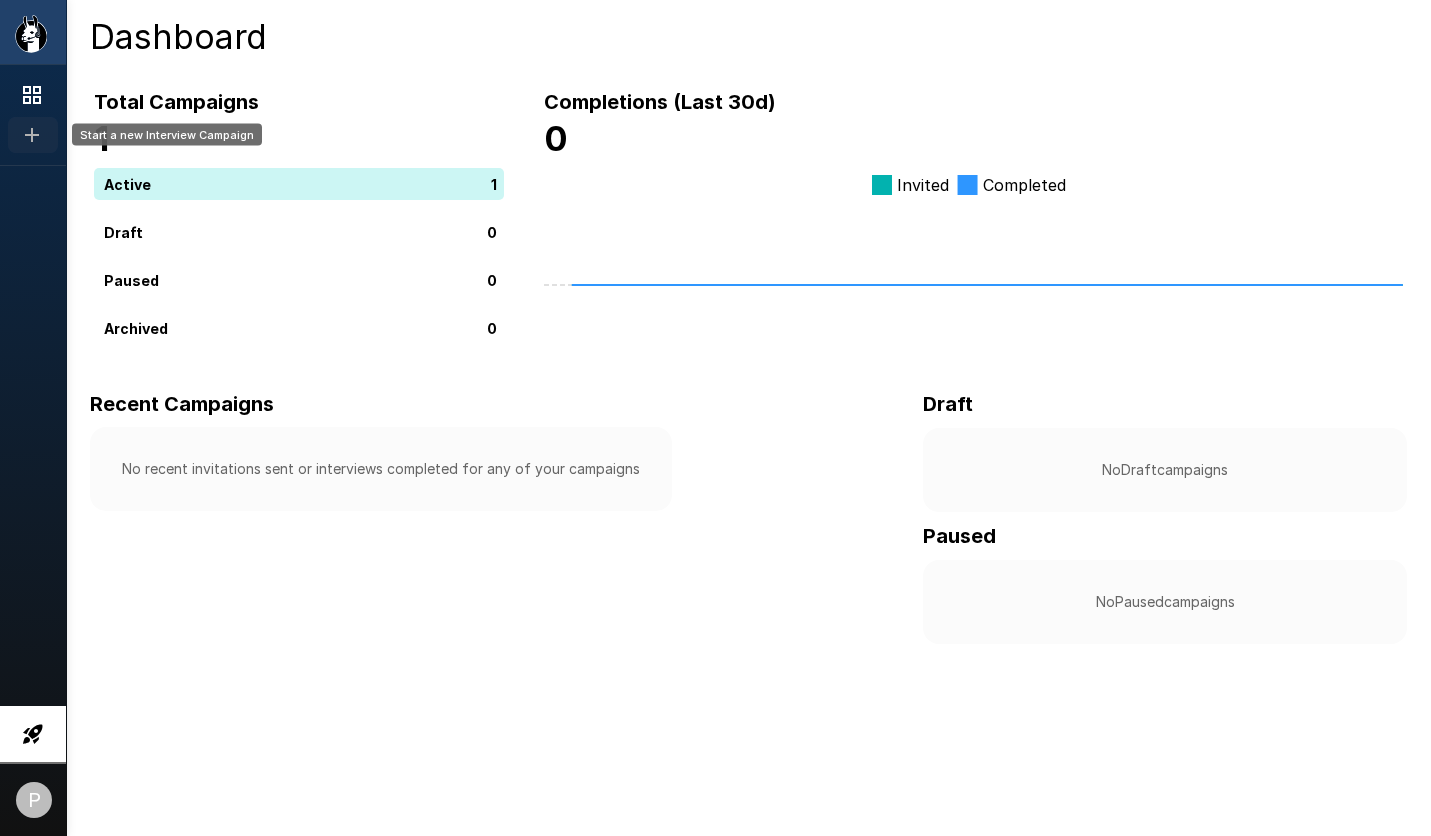 click 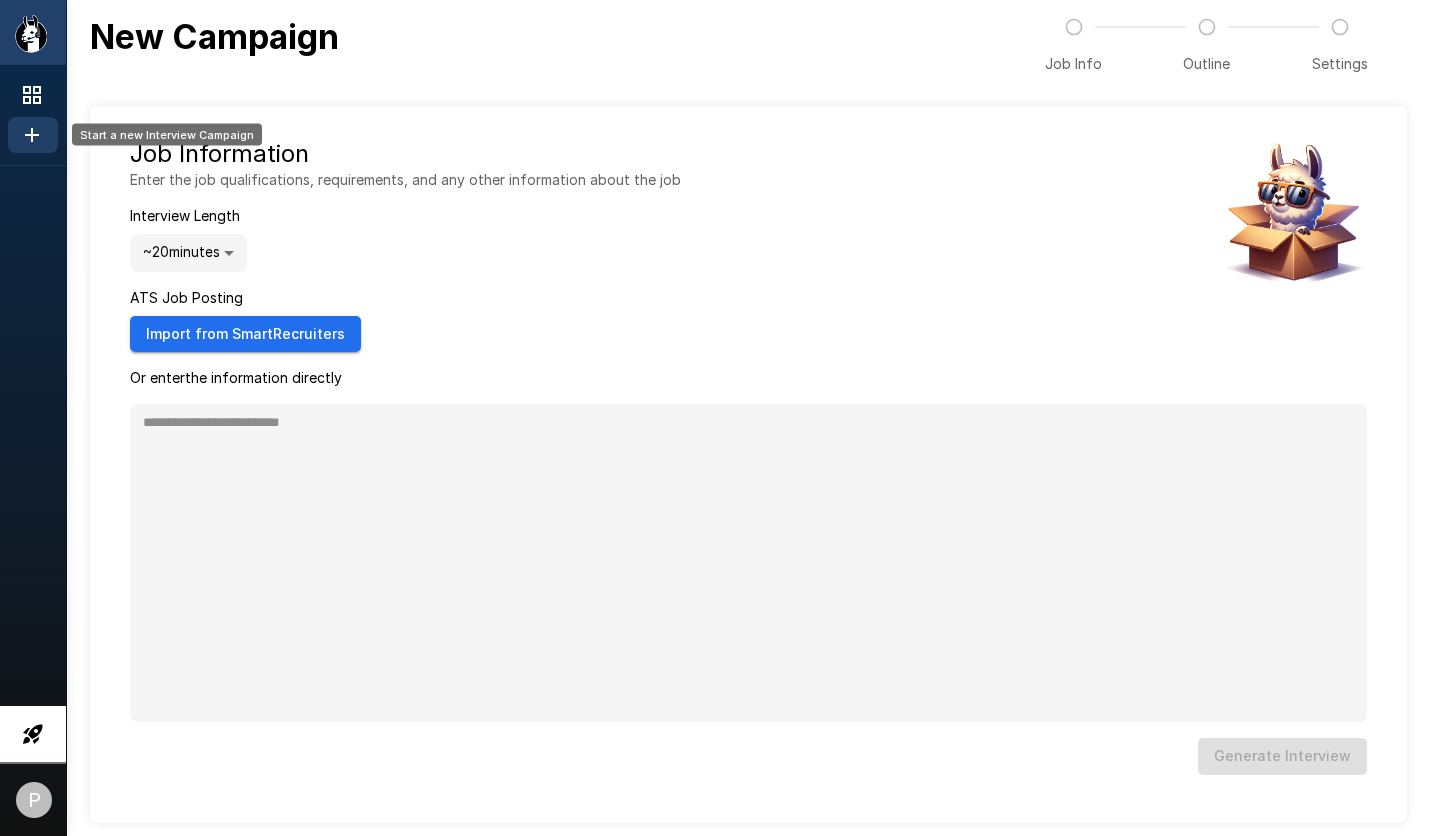type on "*" 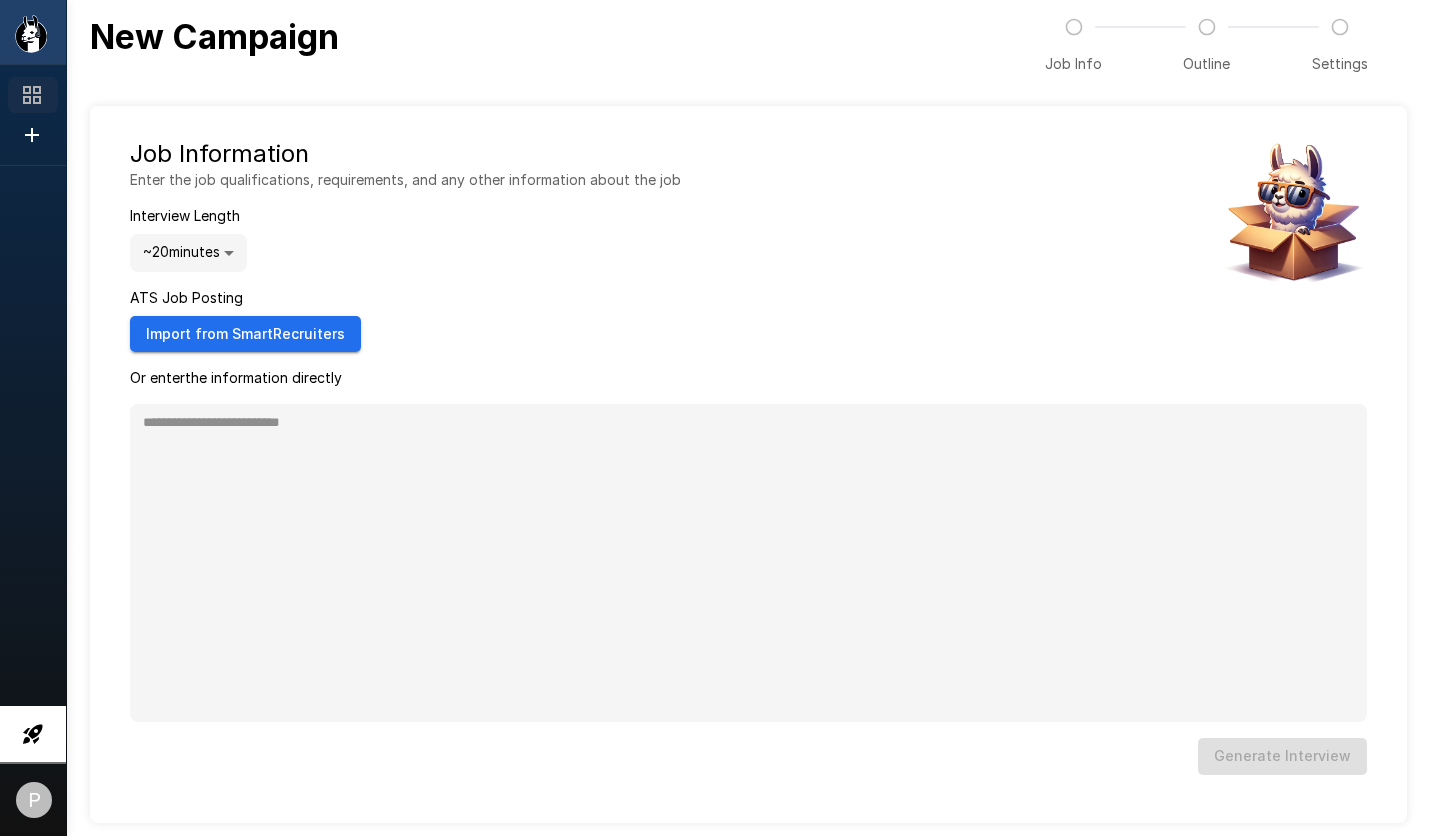 click 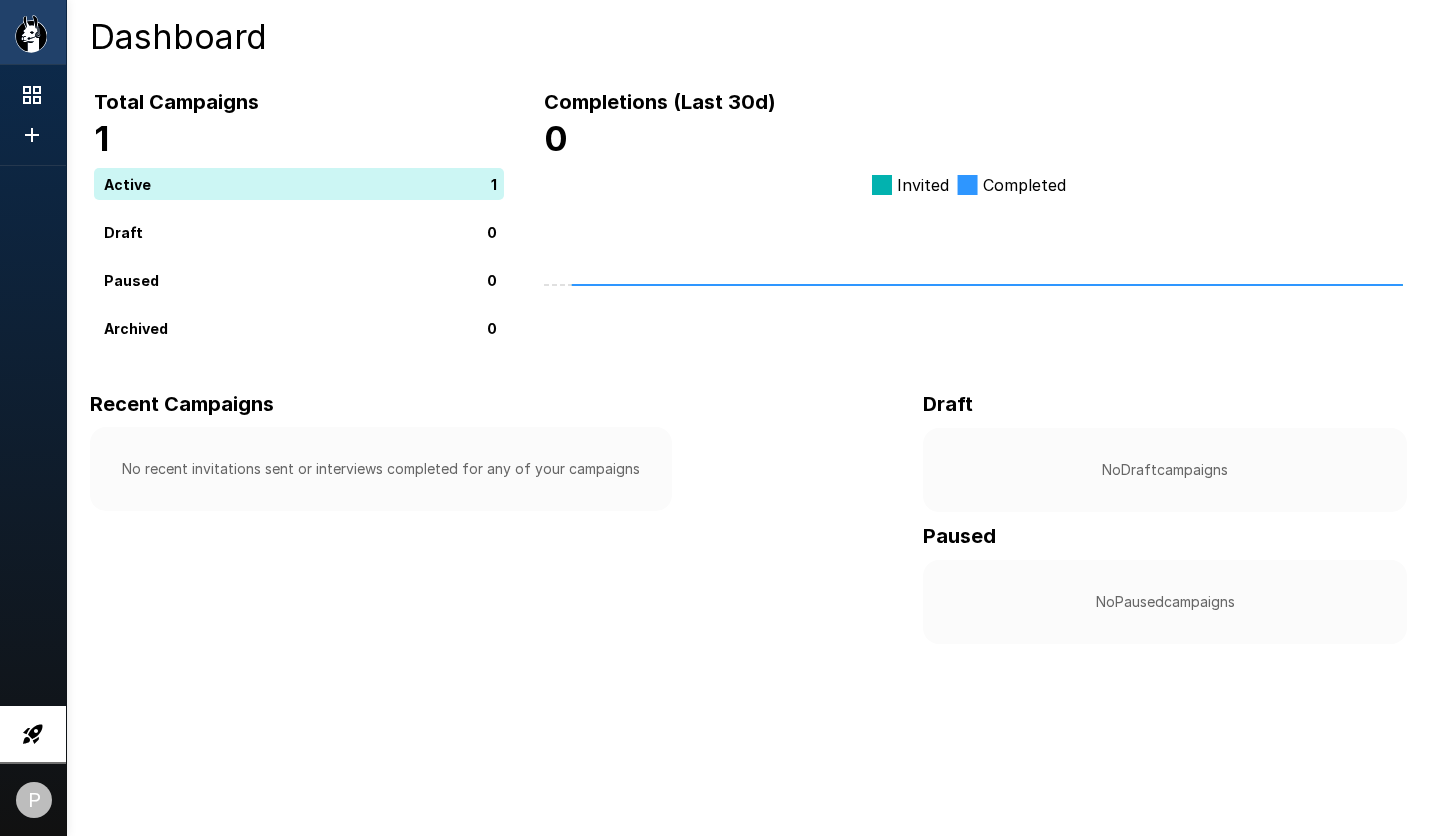 click on "1" at bounding box center [303, 184] 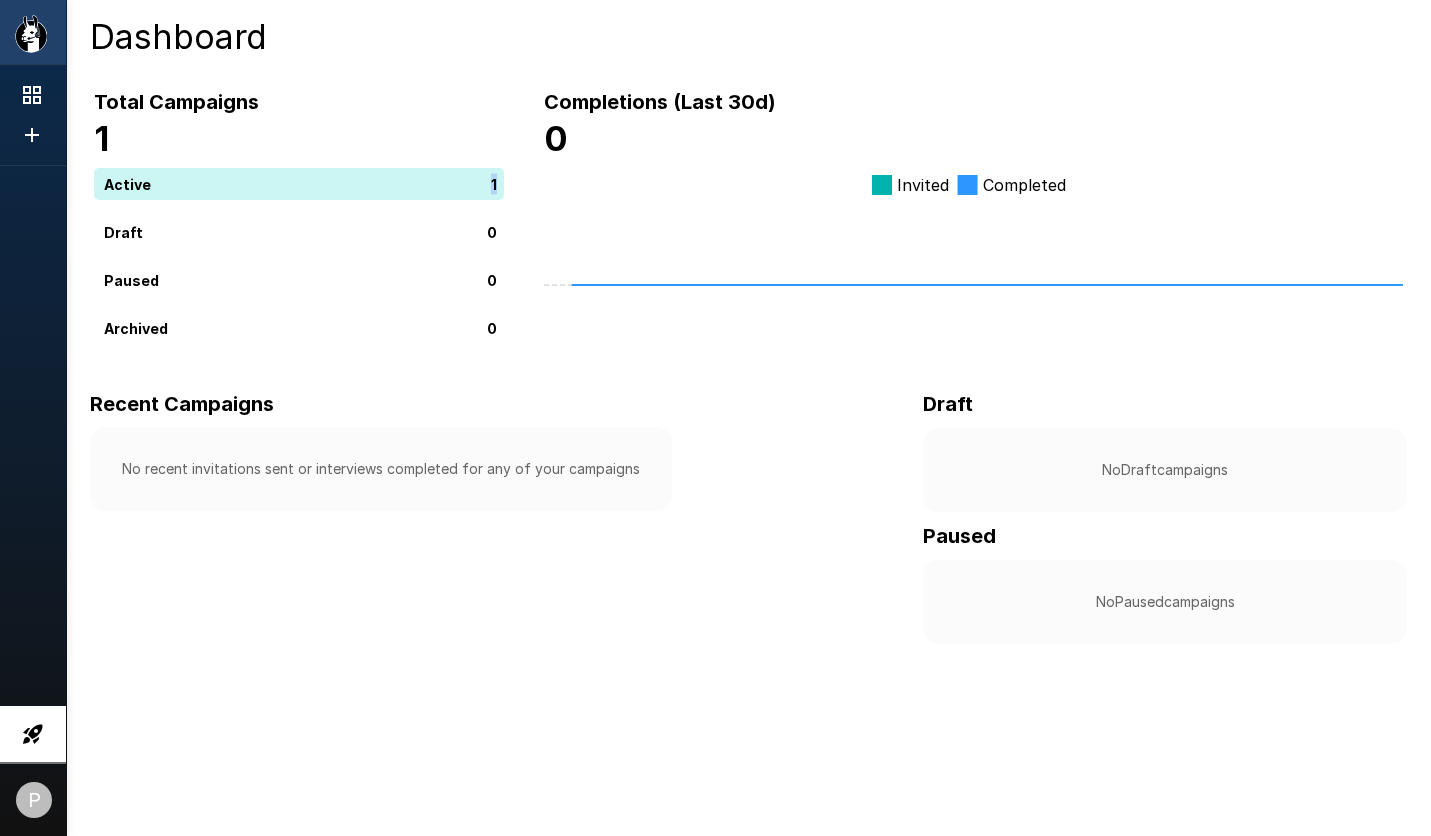 click on "1" at bounding box center [303, 184] 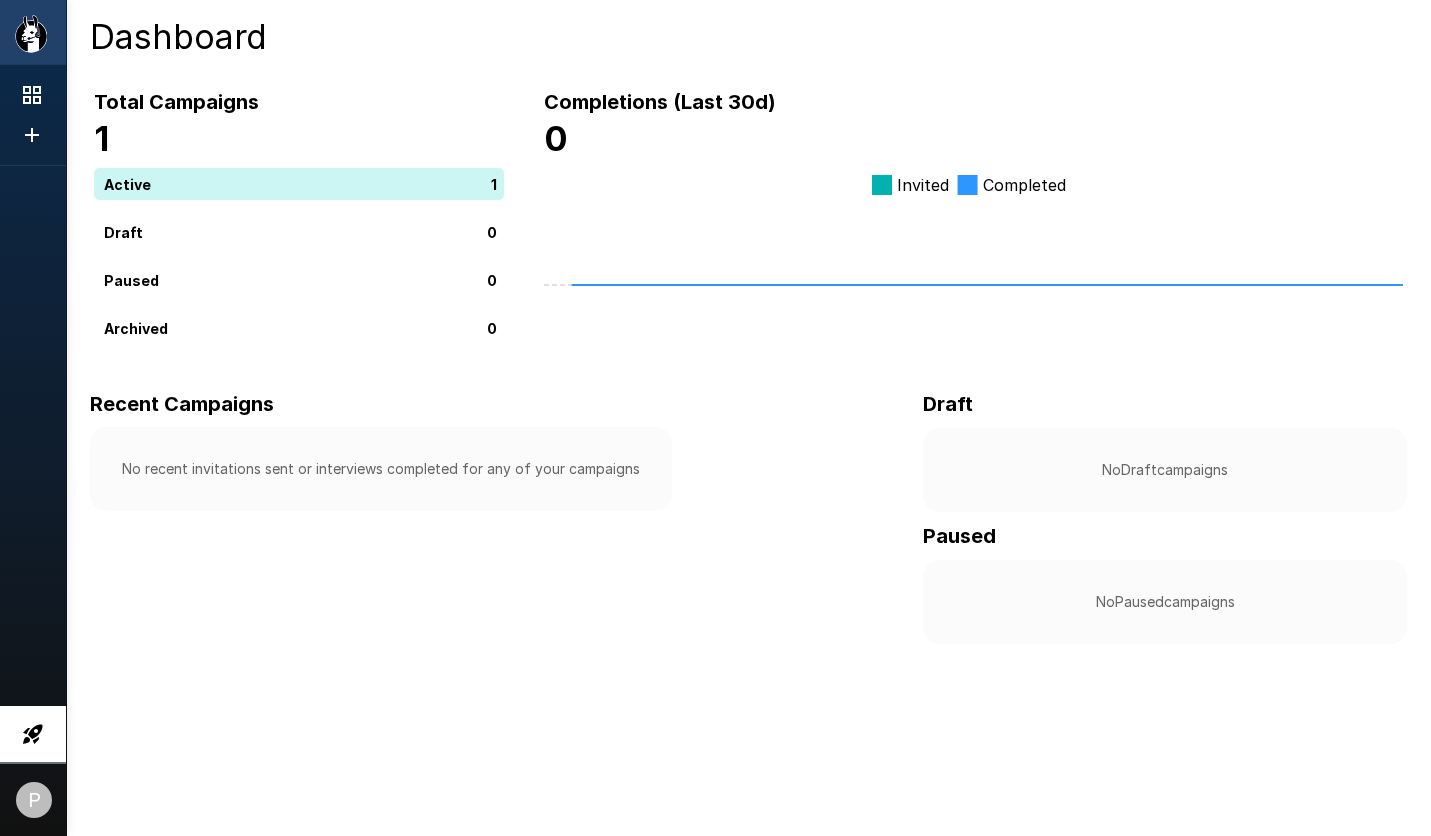 click on "No recent invitations sent or interviews completed for any of your campaigns" at bounding box center (381, 469) 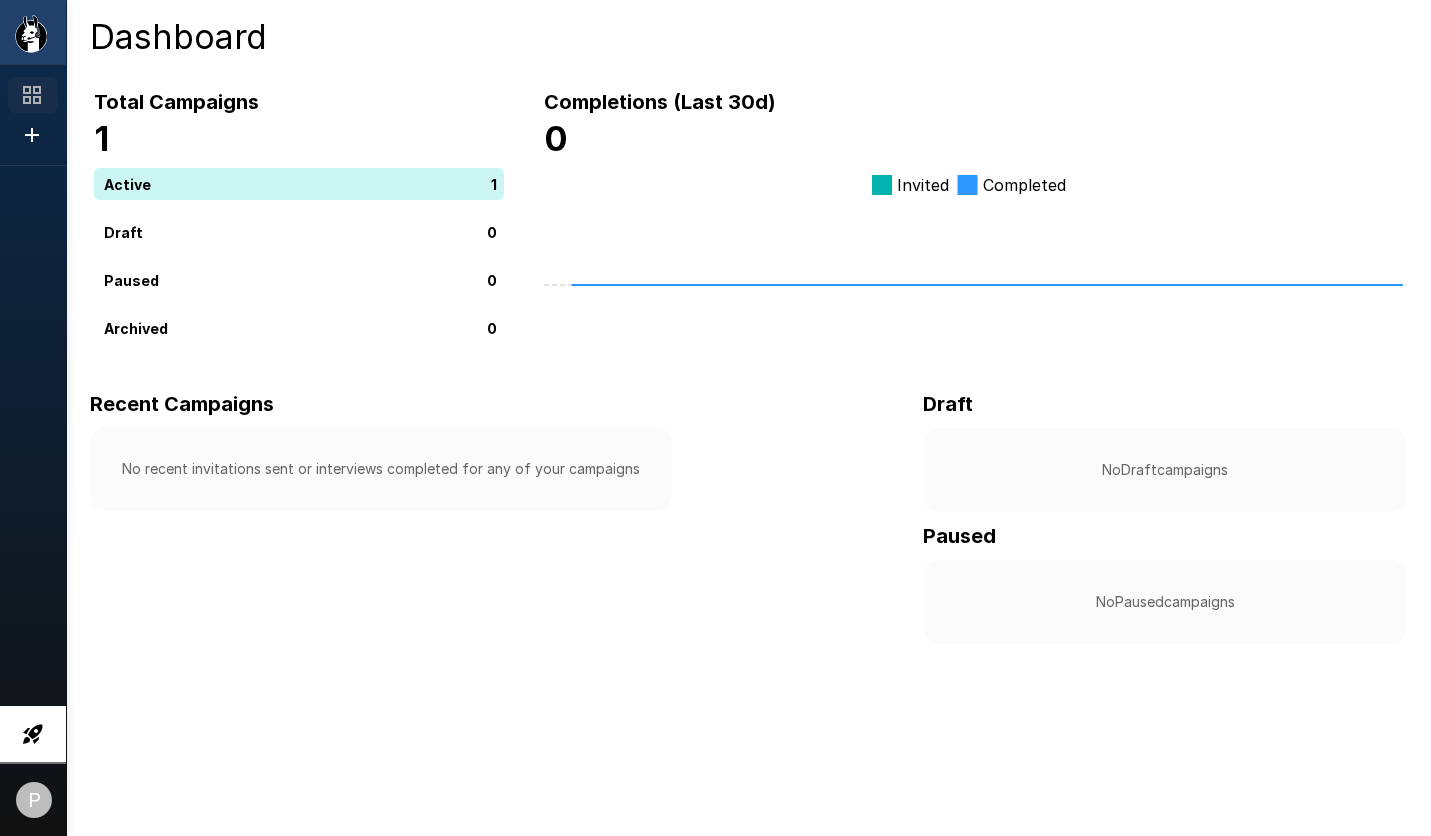 click 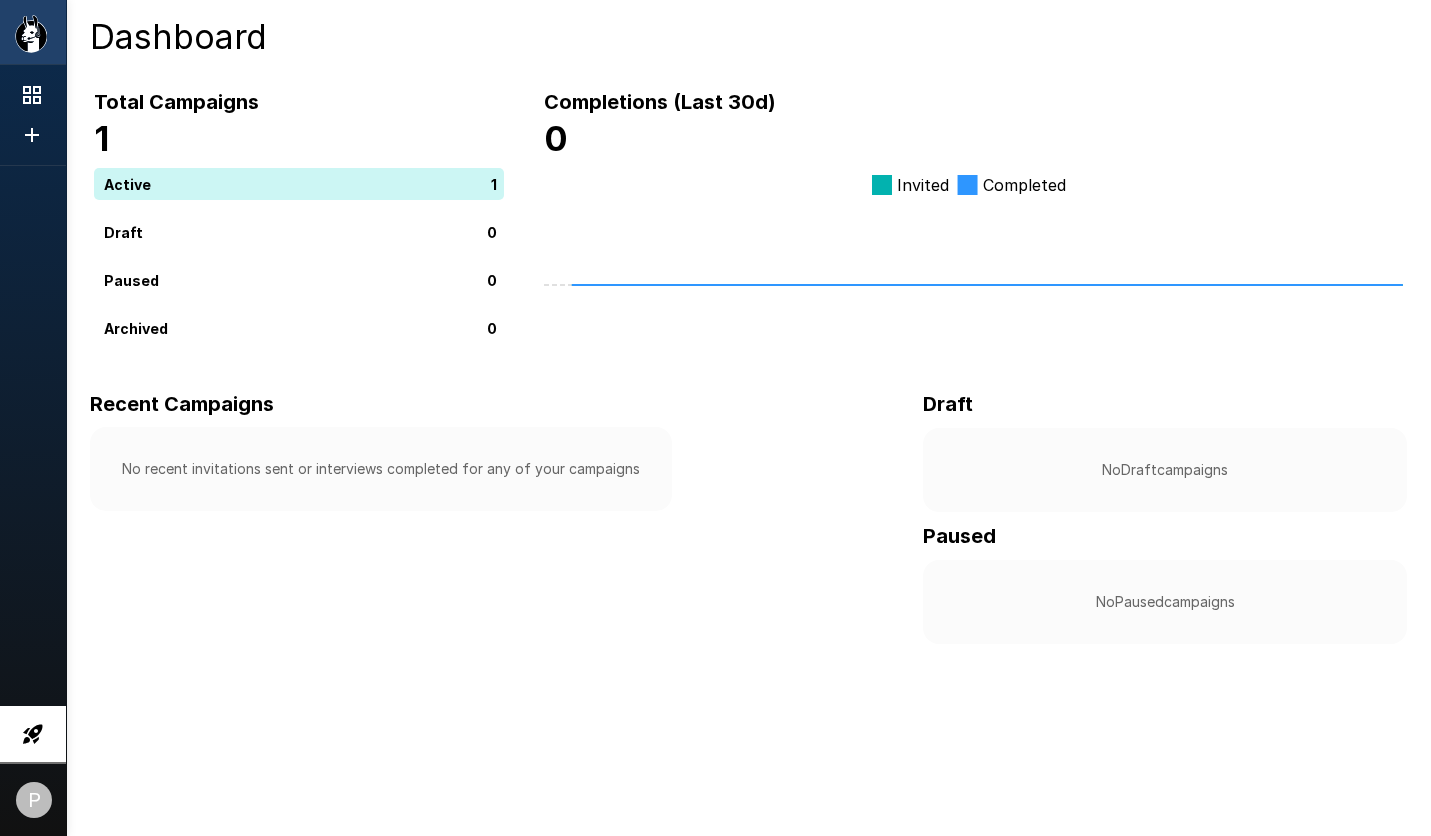 click on "1" at bounding box center [299, 139] 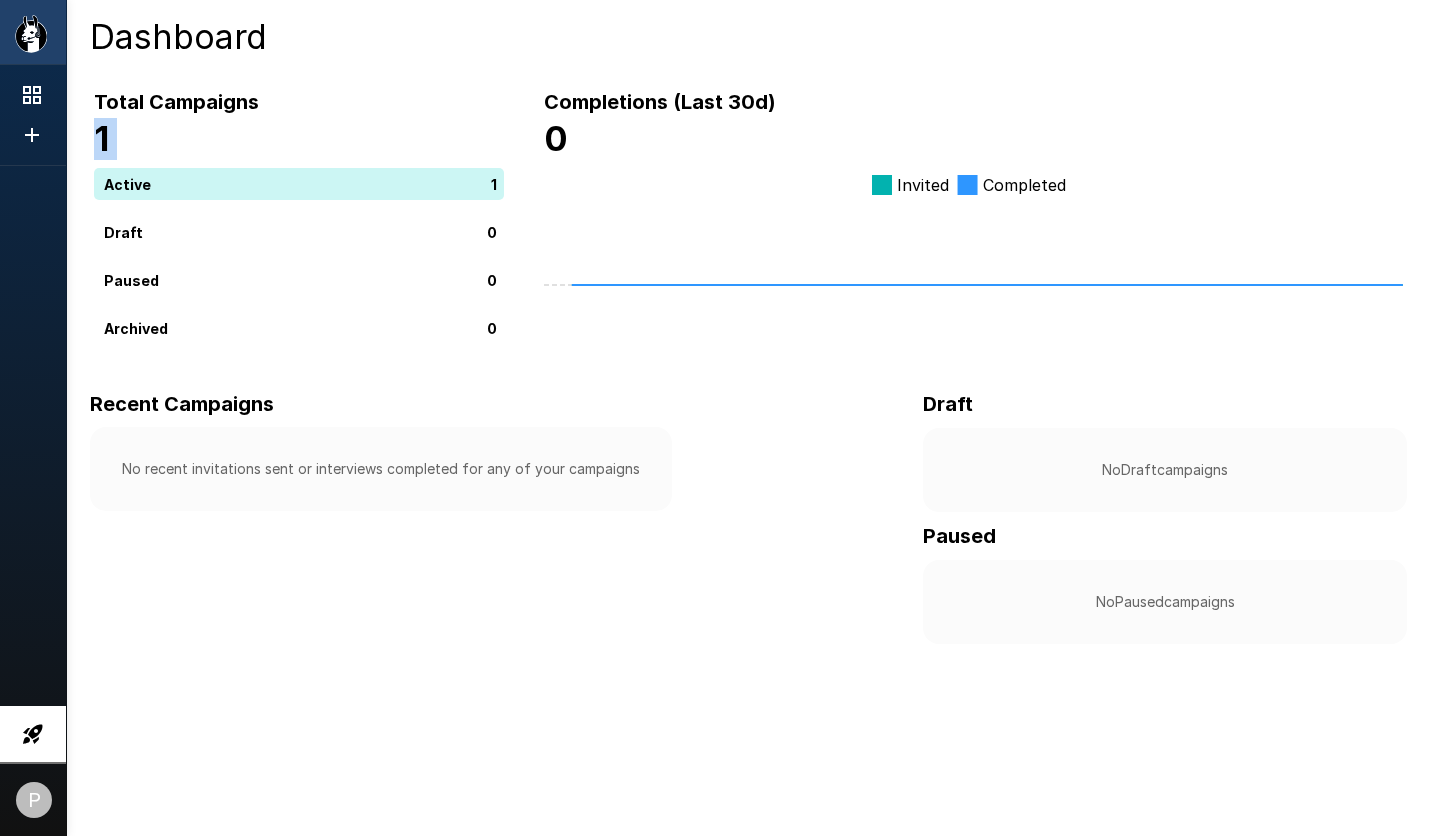 click on "1" at bounding box center (299, 139) 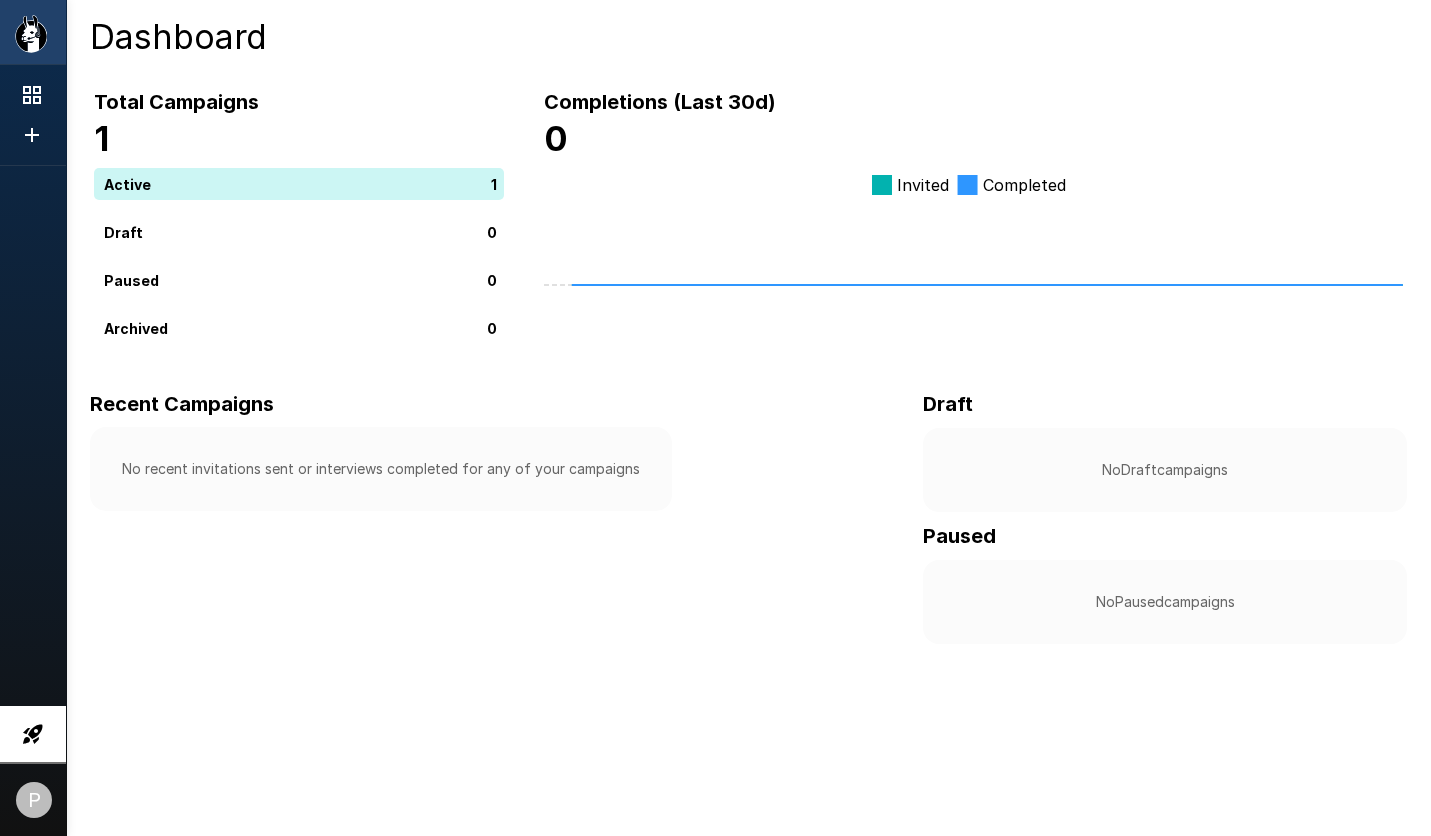 click on "1" at bounding box center [303, 184] 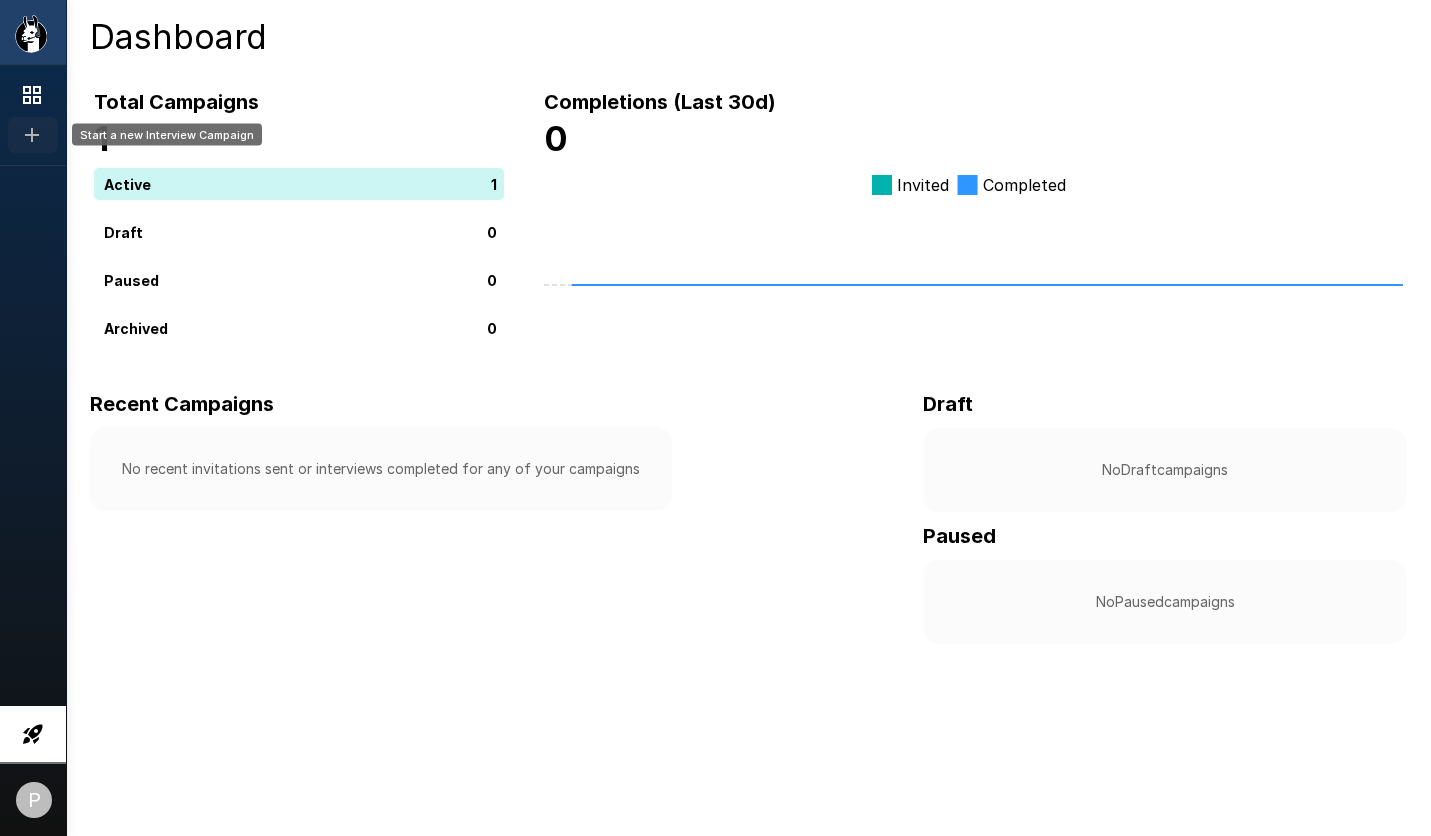 click 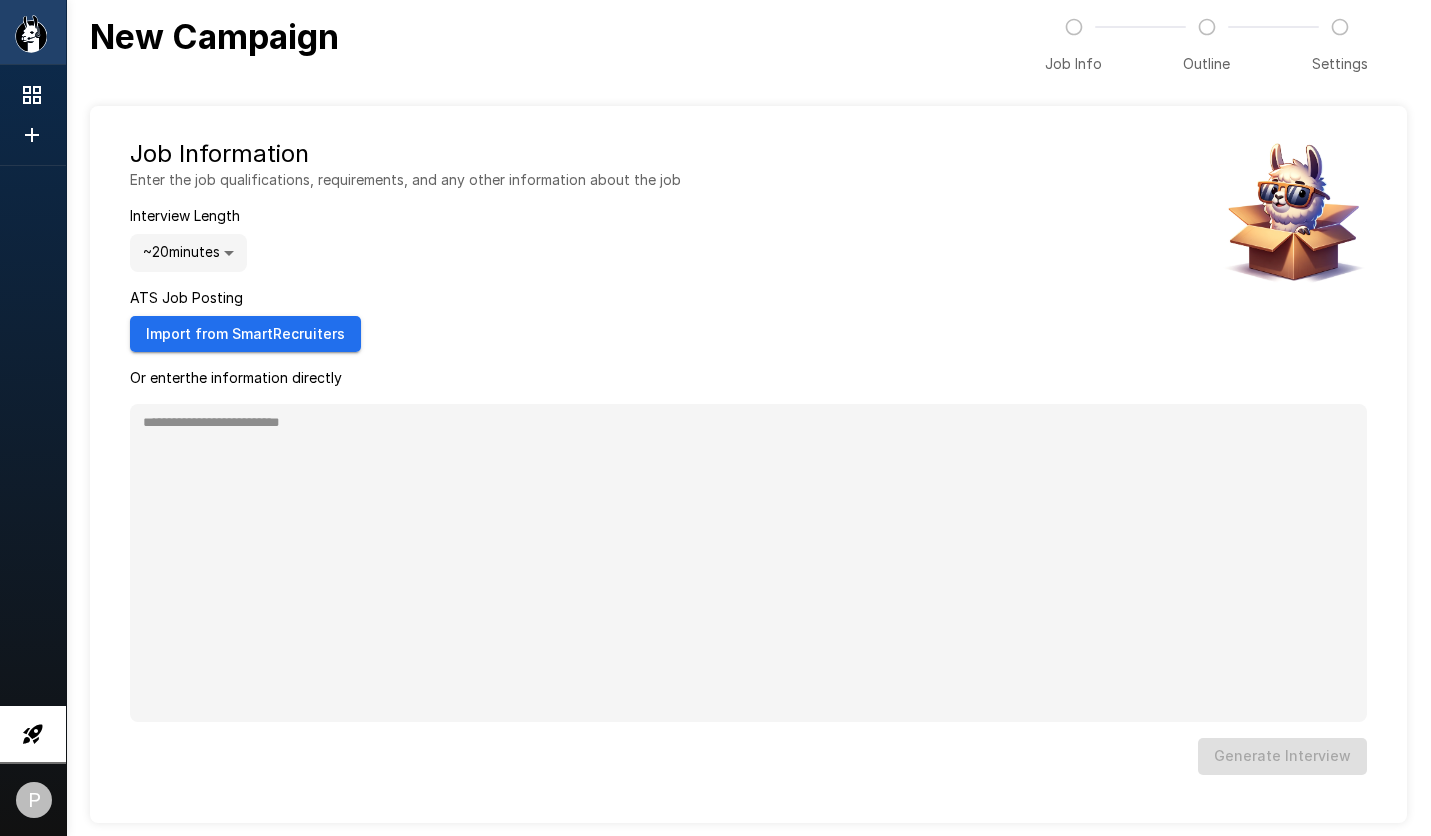 type on "*" 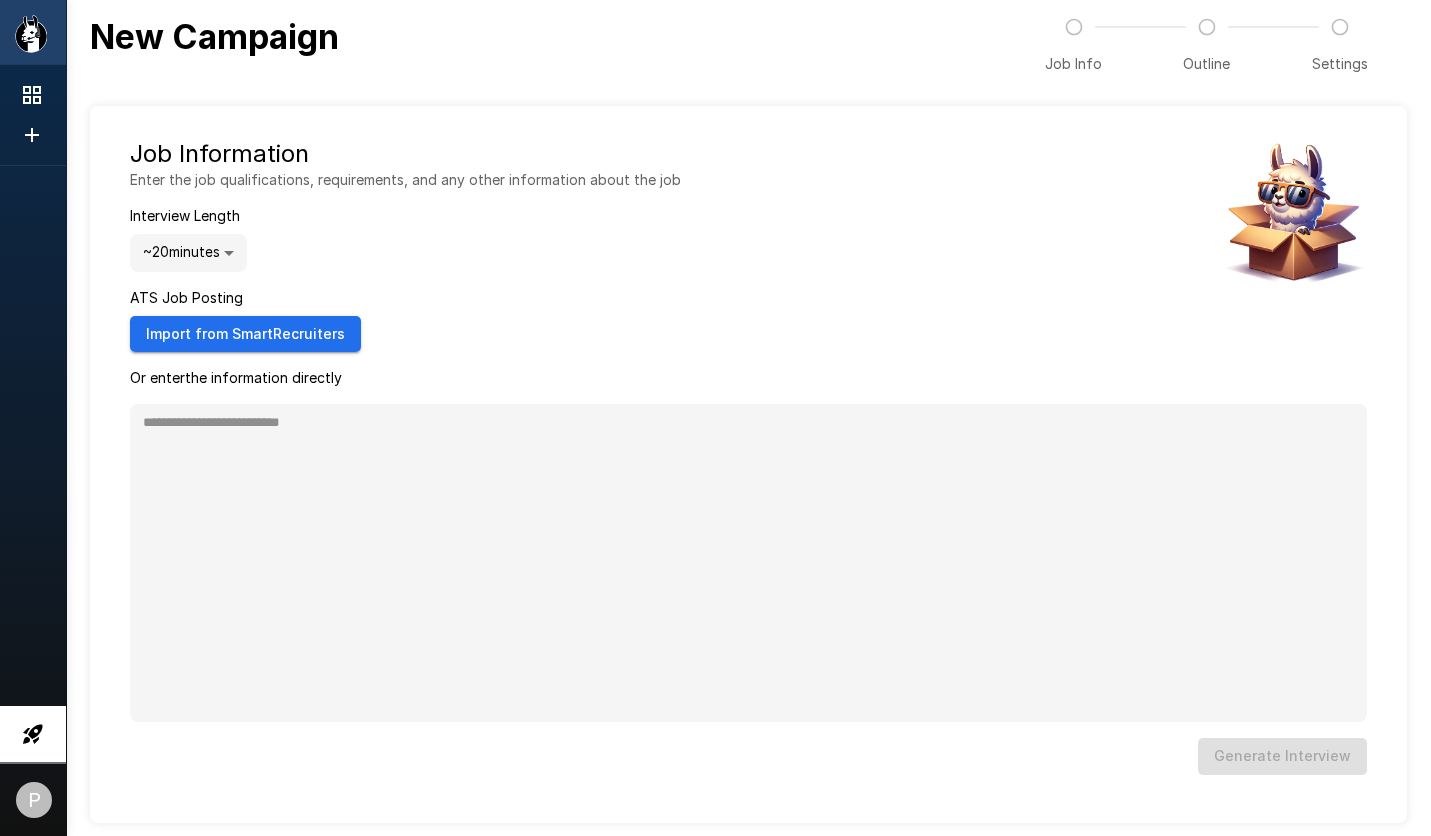 click on "Import from SmartRecruiters" at bounding box center (245, 334) 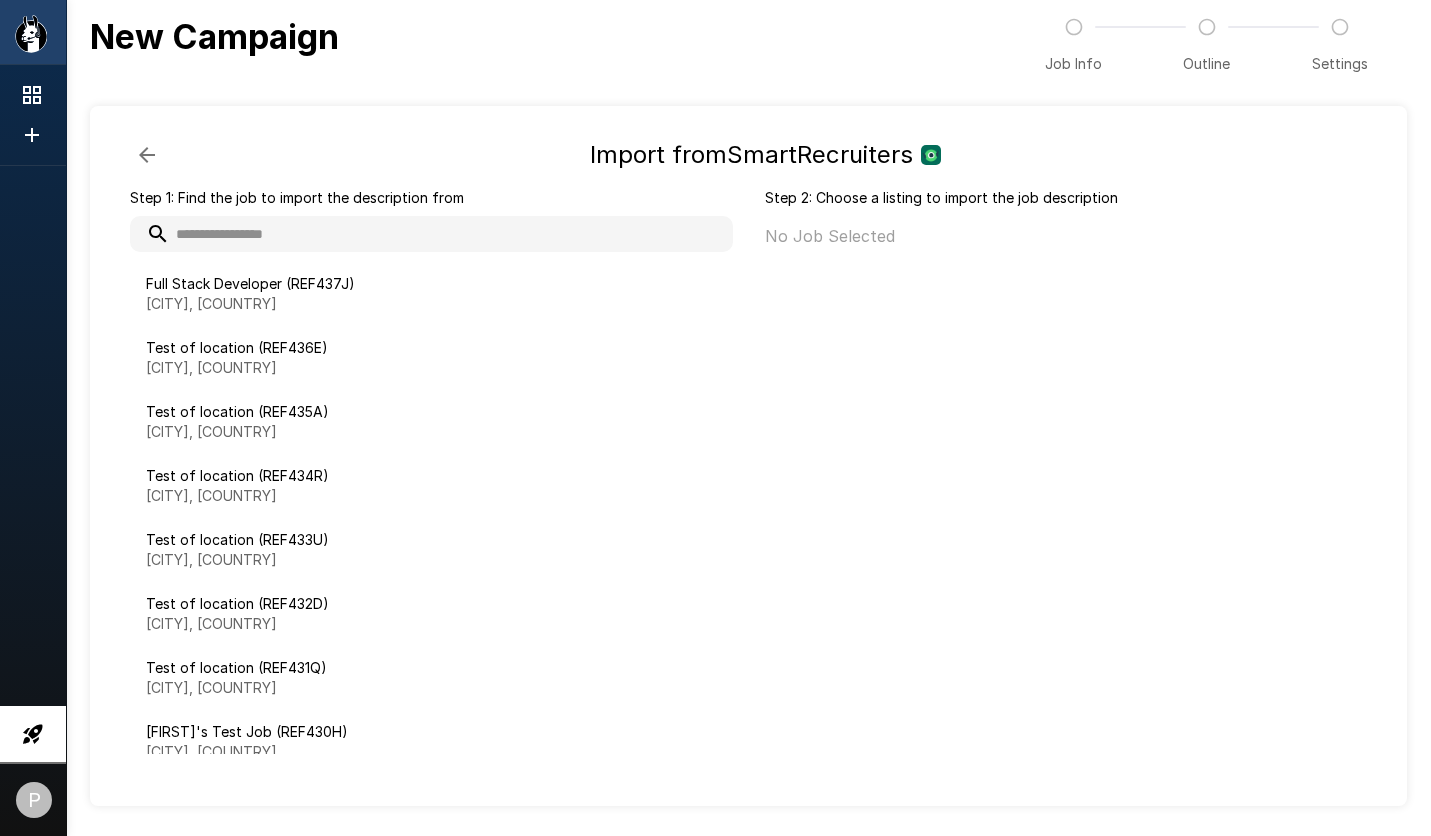 click at bounding box center [431, 234] 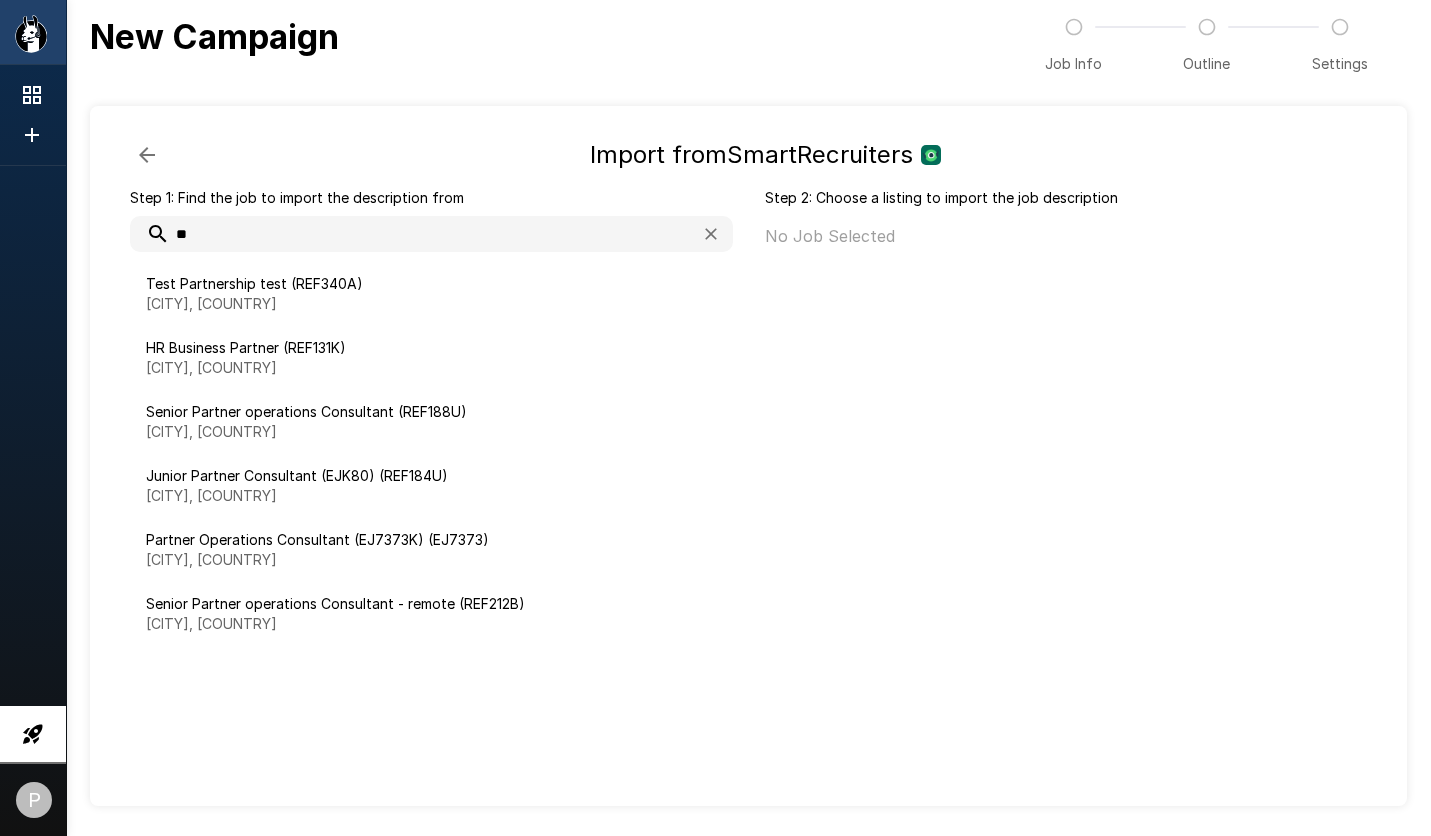 type on "*" 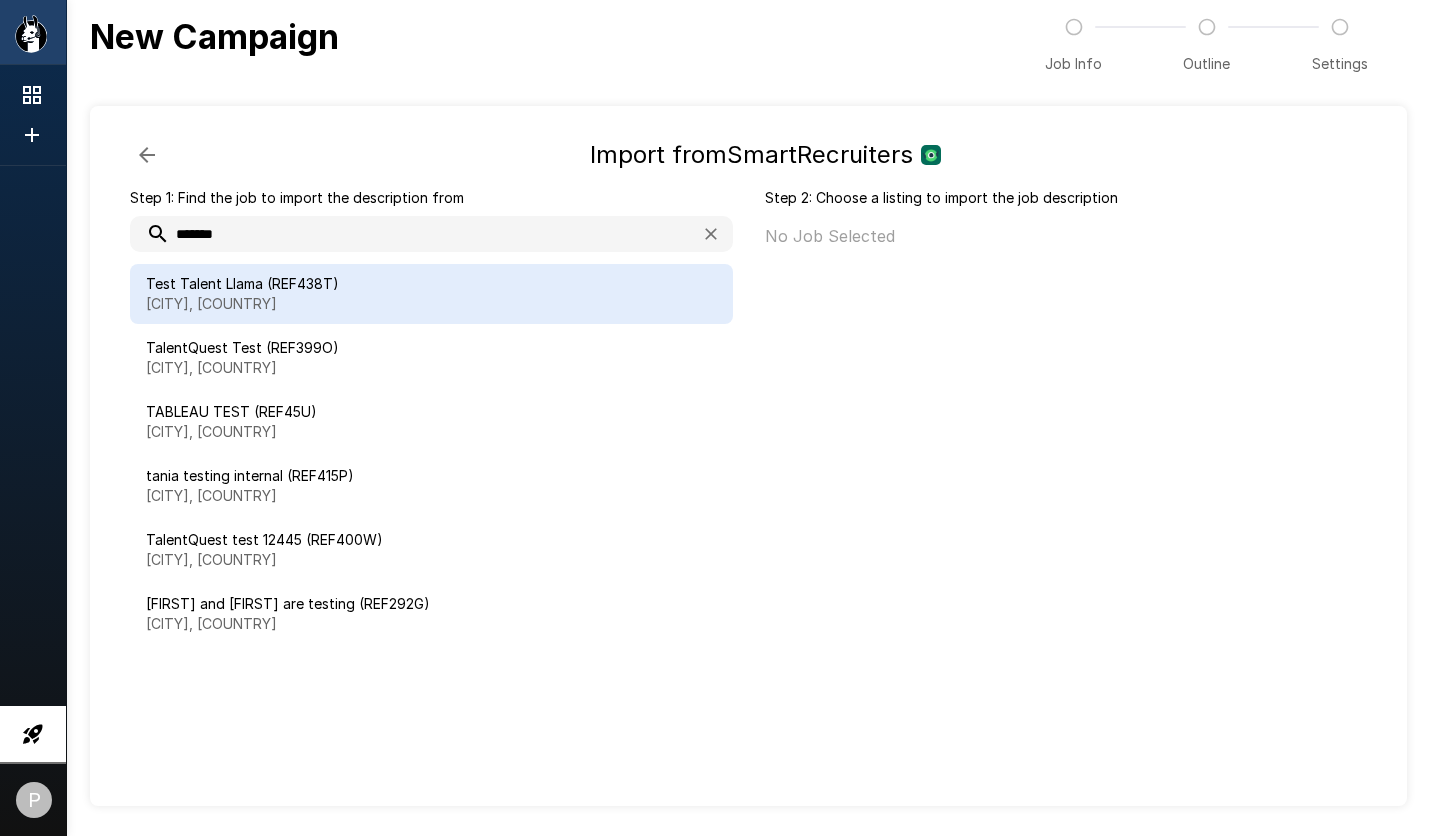 type on "*******" 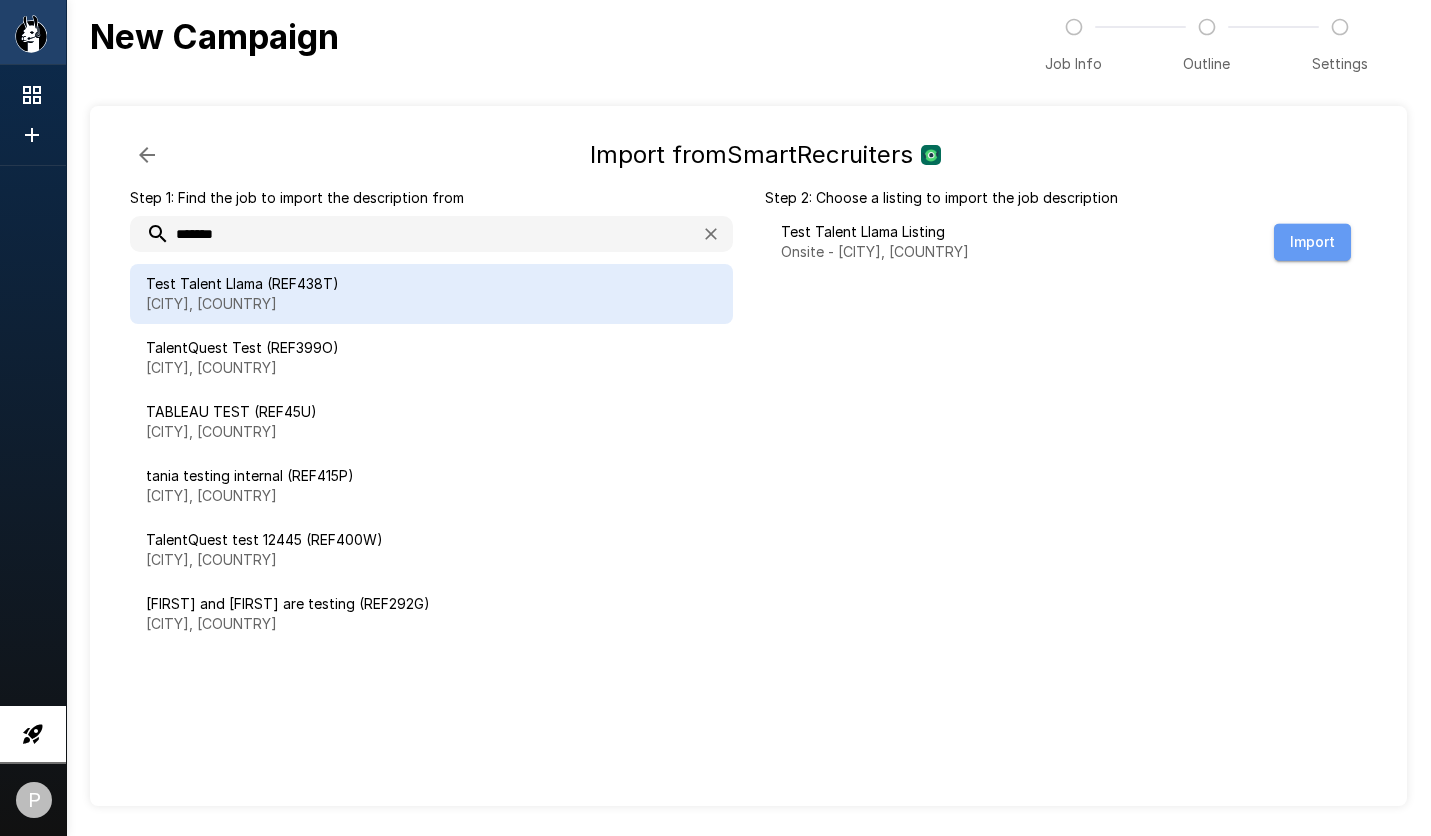 click on "Import" at bounding box center (1312, 242) 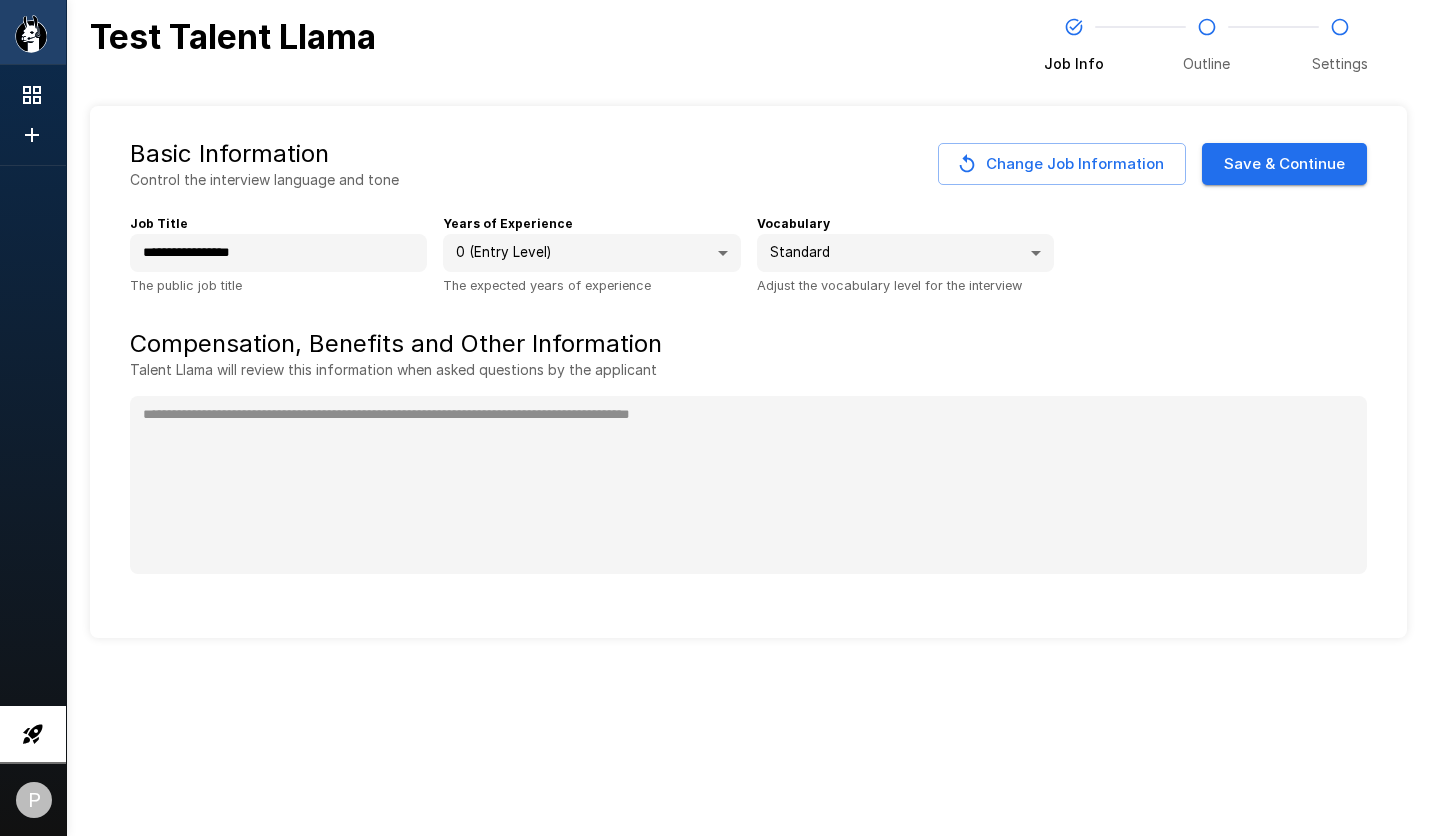 type on "*" 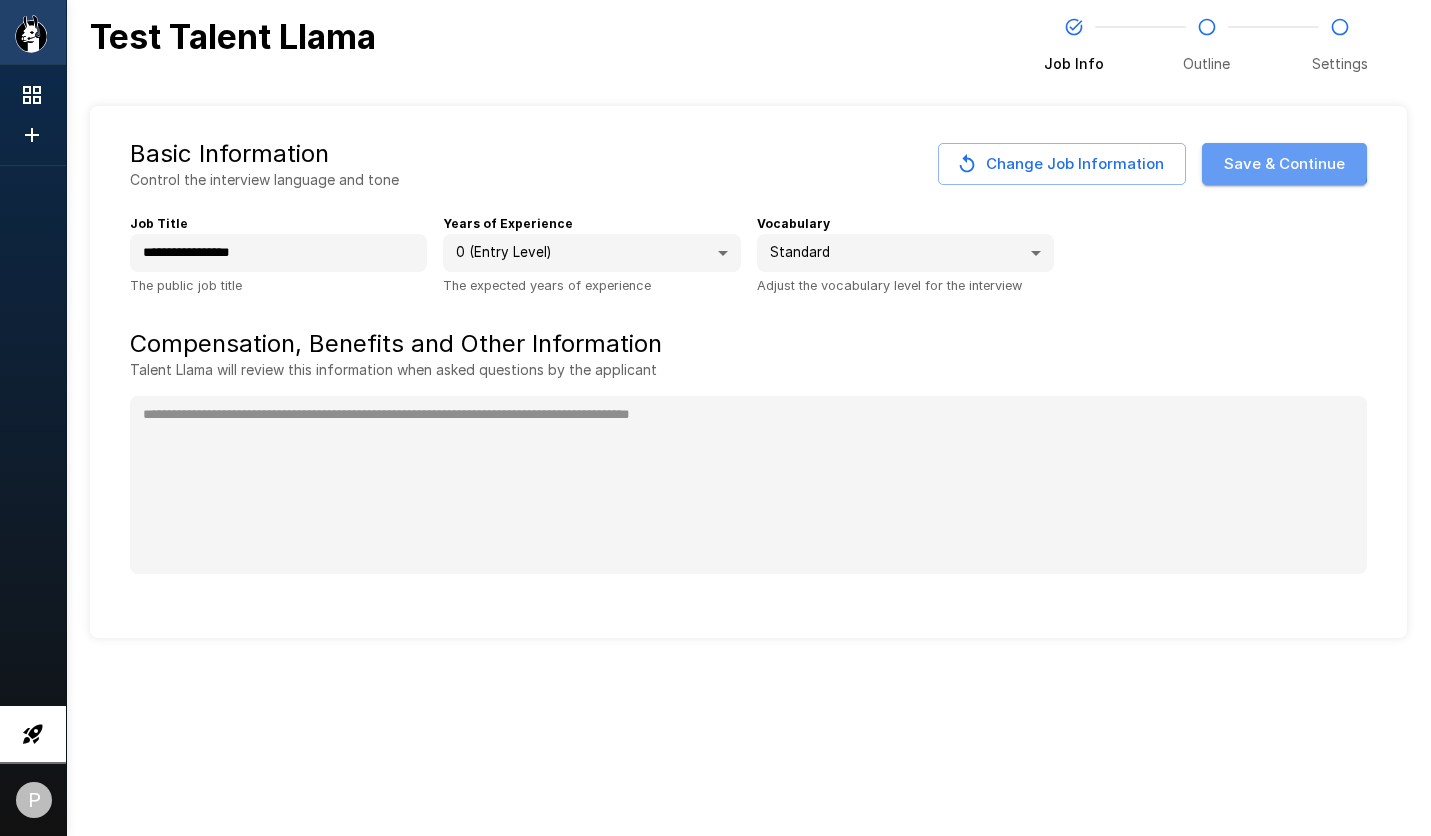 click on "Save & Continue" at bounding box center [1284, 164] 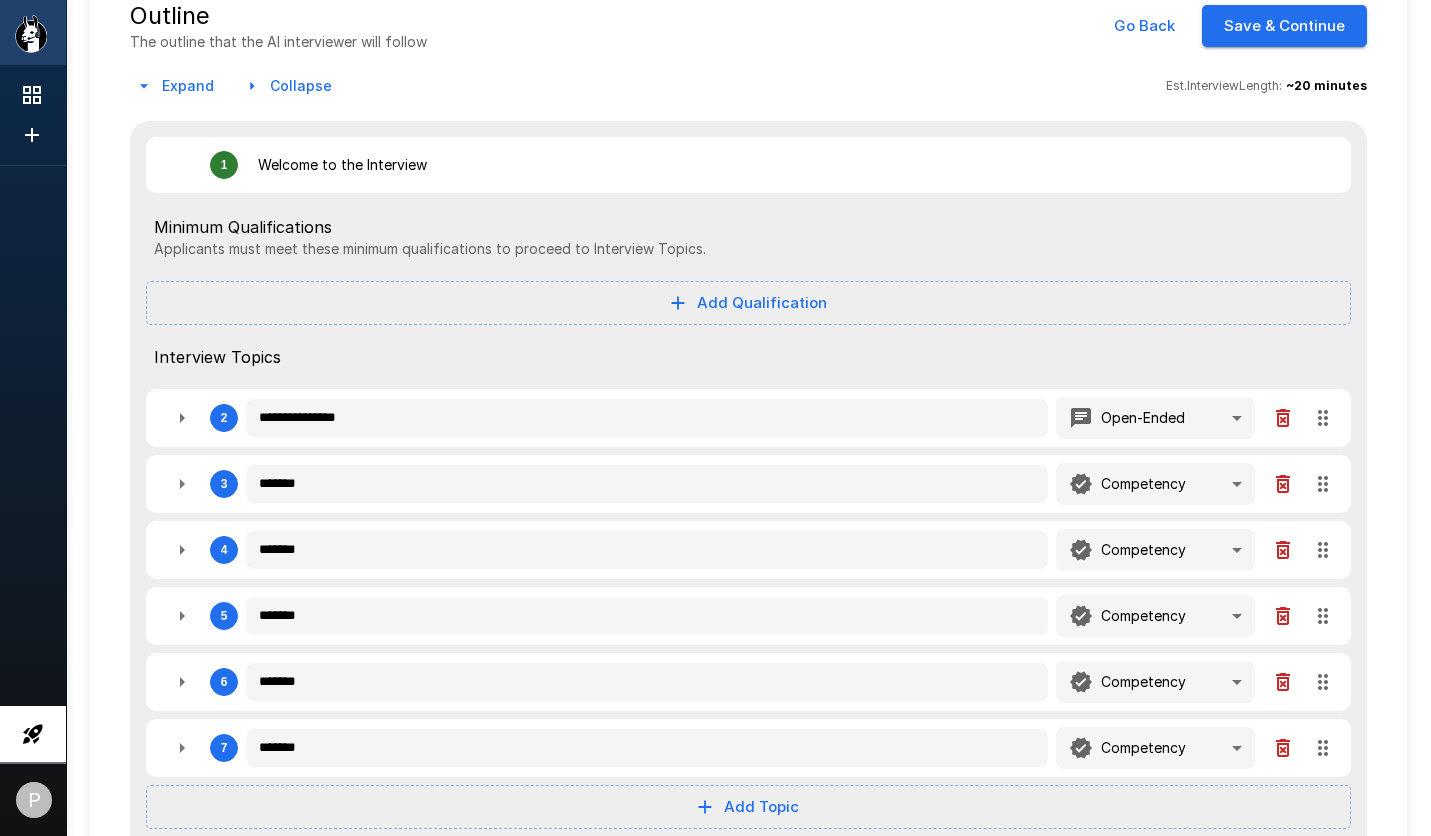 scroll, scrollTop: 0, scrollLeft: 0, axis: both 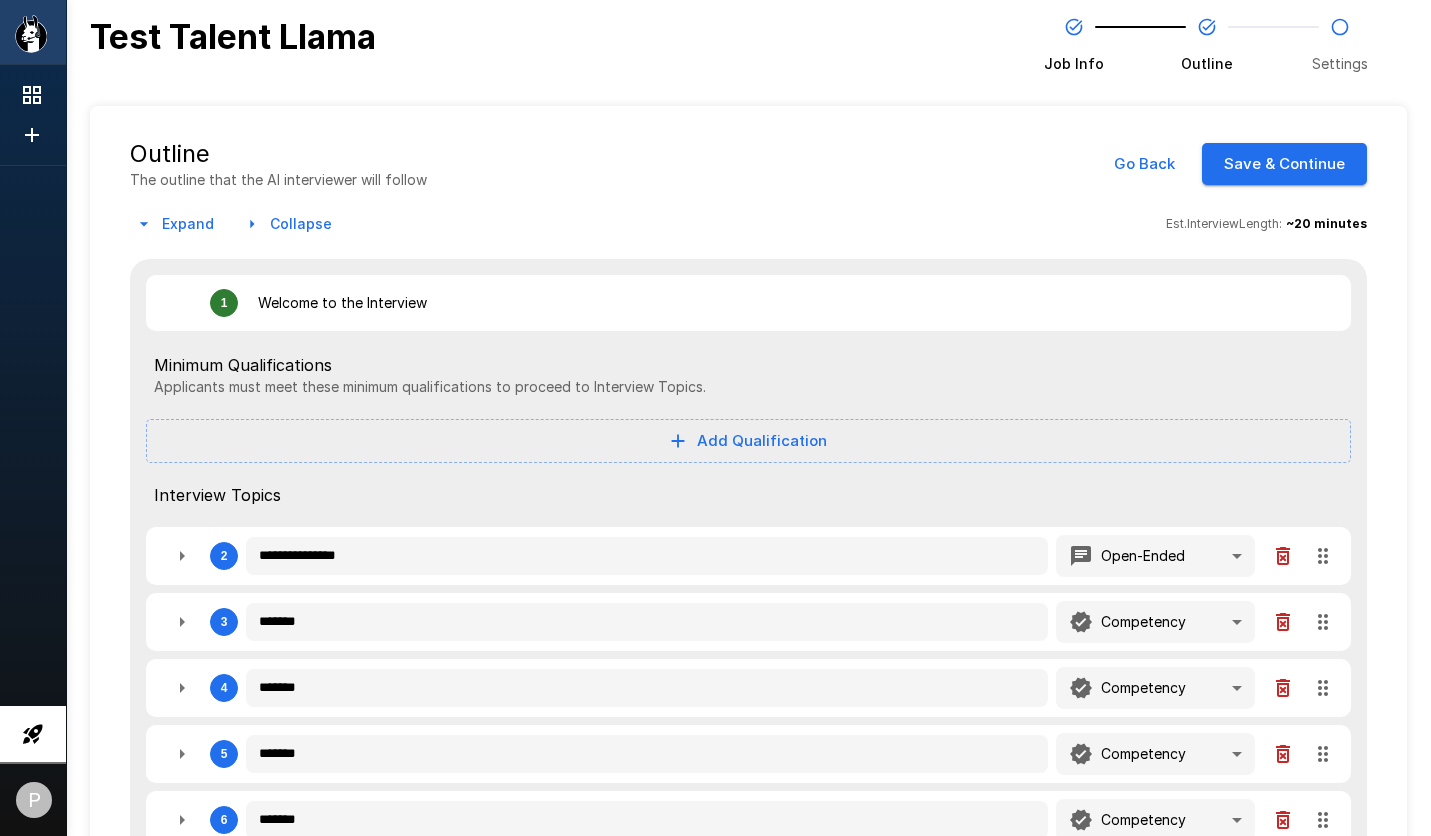 click on "Save & Continue" at bounding box center [1284, 164] 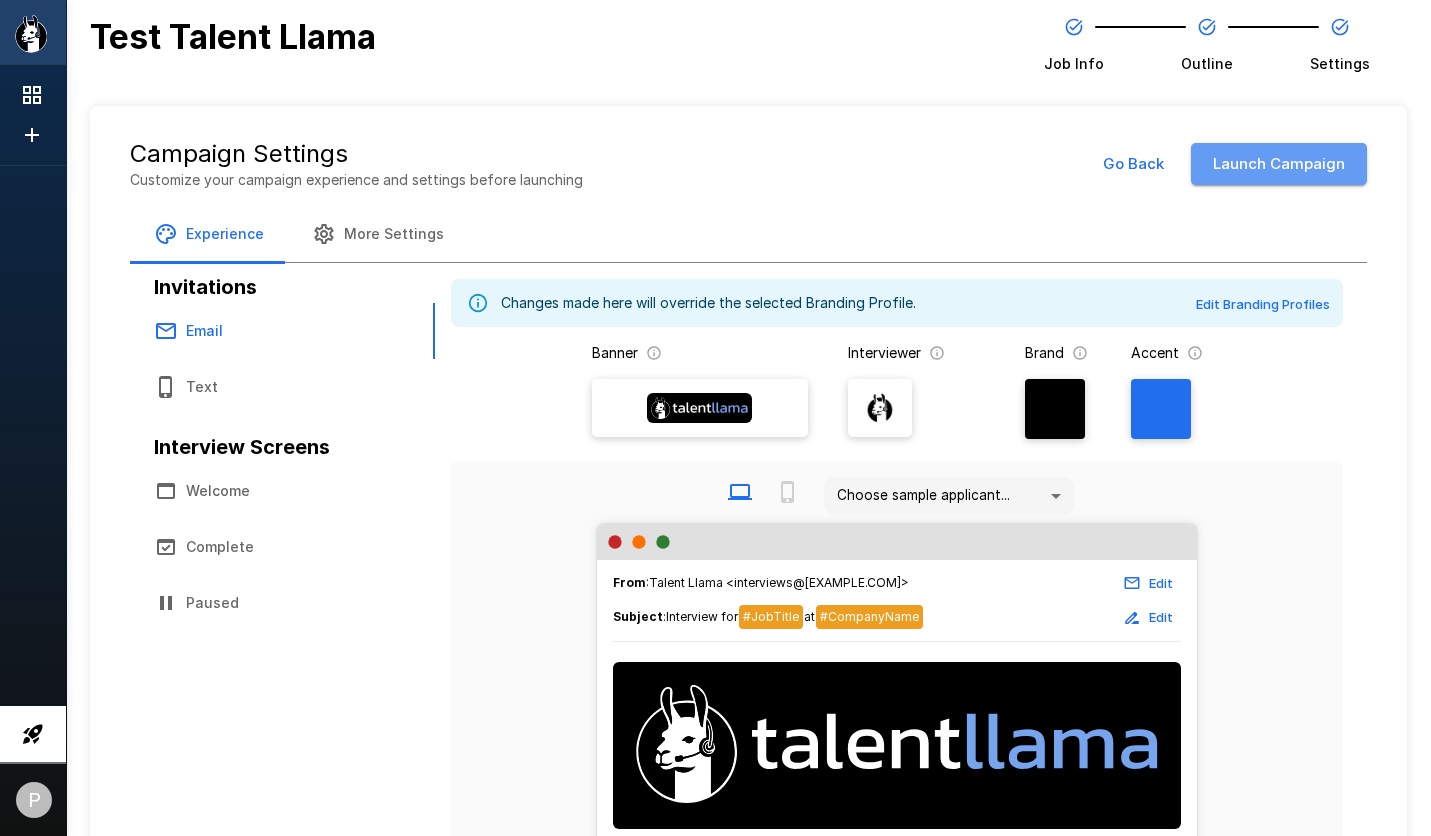 click on "Launch Campaign" at bounding box center (1279, 164) 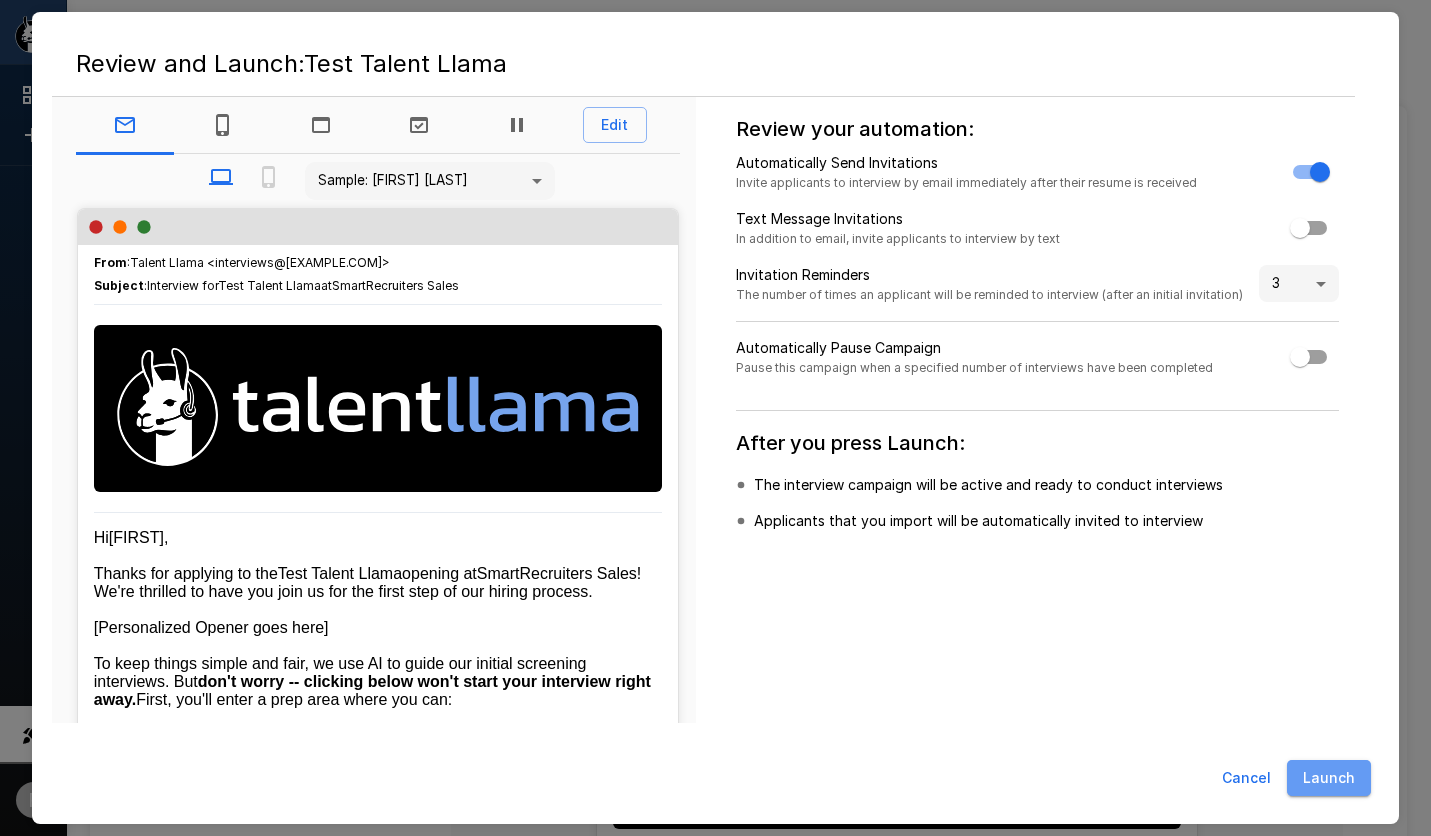 click on "Launch" at bounding box center [1329, 778] 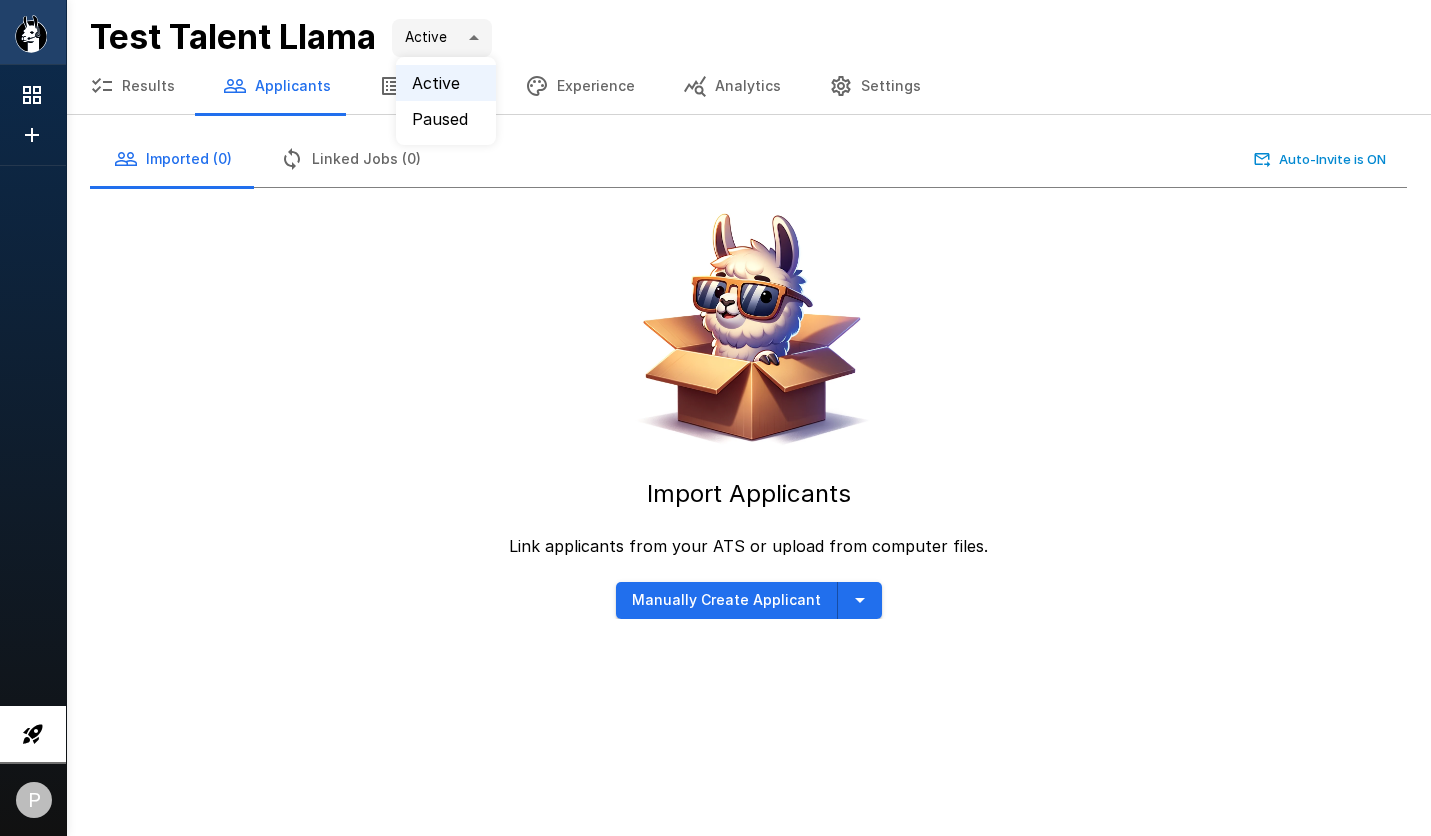 click on ".st0{fill:#FFFFFF;}
.st1{fill:#76a4ed;}
P p.latvala+namer20722@[EXAMPLE.COM] SmartRecruiters Sales Test Talent Llama Active **** Results Applicants Interview Experience Analytics Settings Imported (0) Linked Jobs (0) Auto-Invite is ON Import Applicants Link applicants from your ATS or upload from computer files. Manually Create Applicant Active Paused" at bounding box center (715, 418) 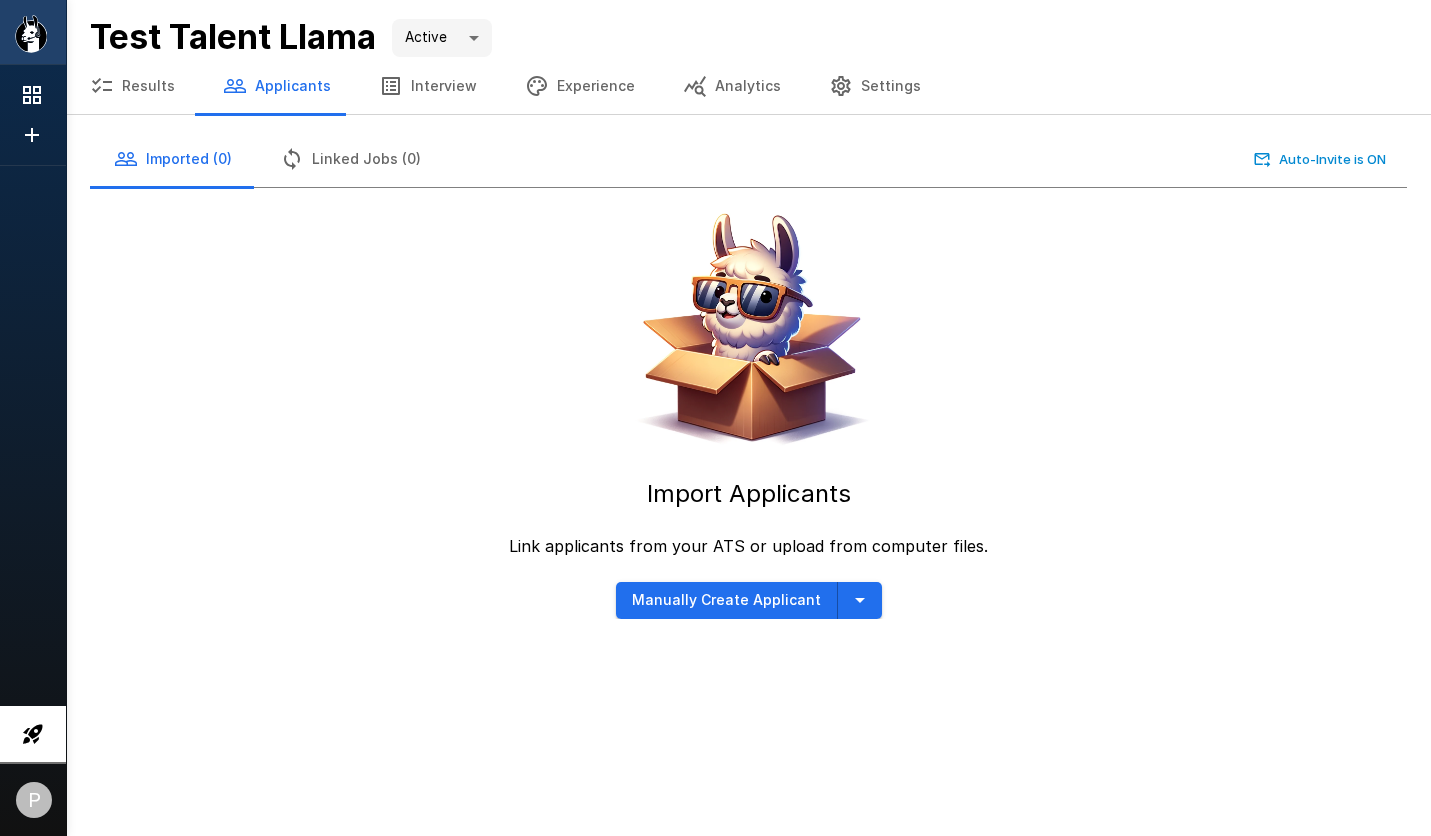 click on "Interview" at bounding box center (428, 86) 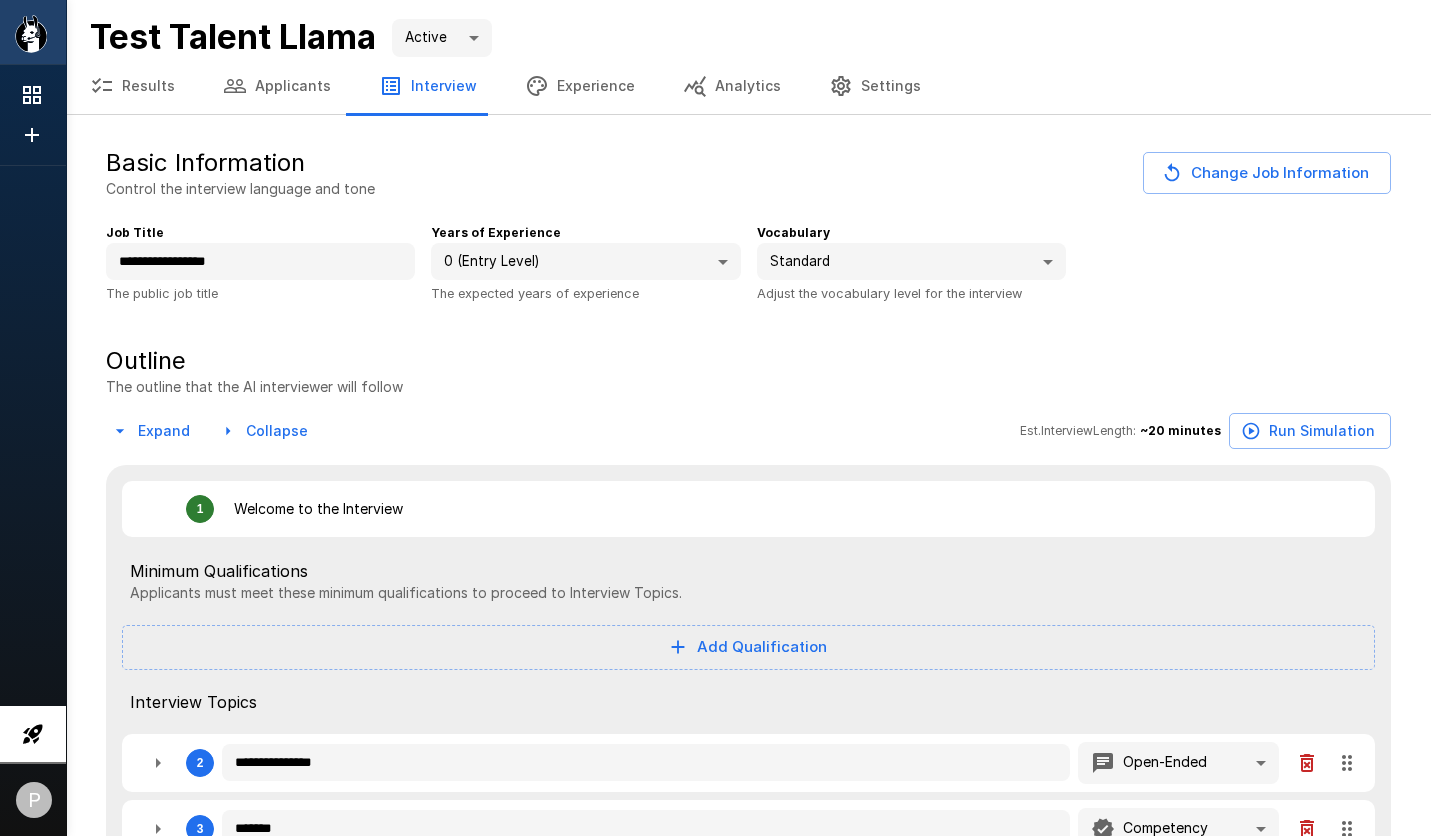 type on "*" 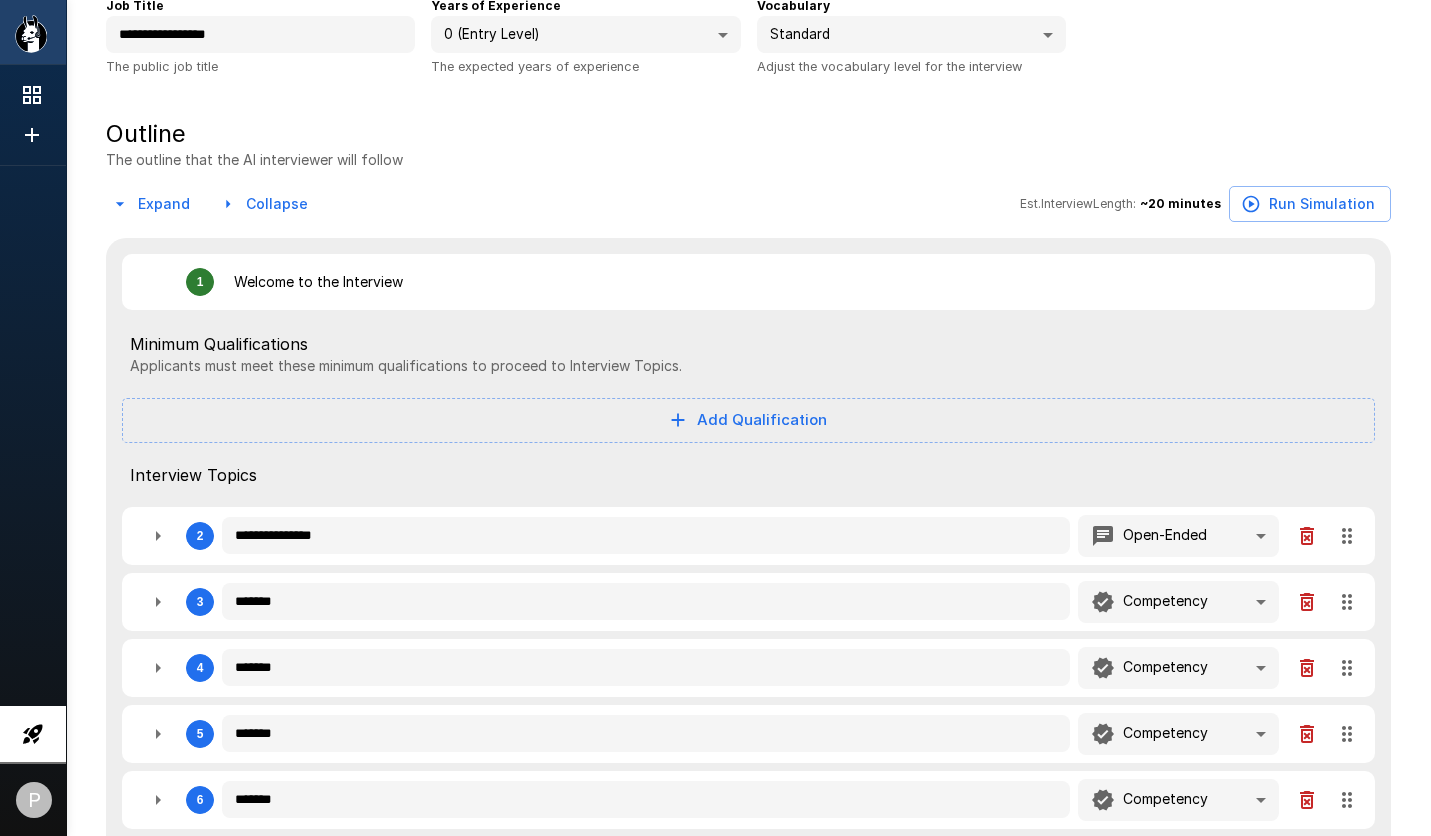 scroll, scrollTop: 268, scrollLeft: 0, axis: vertical 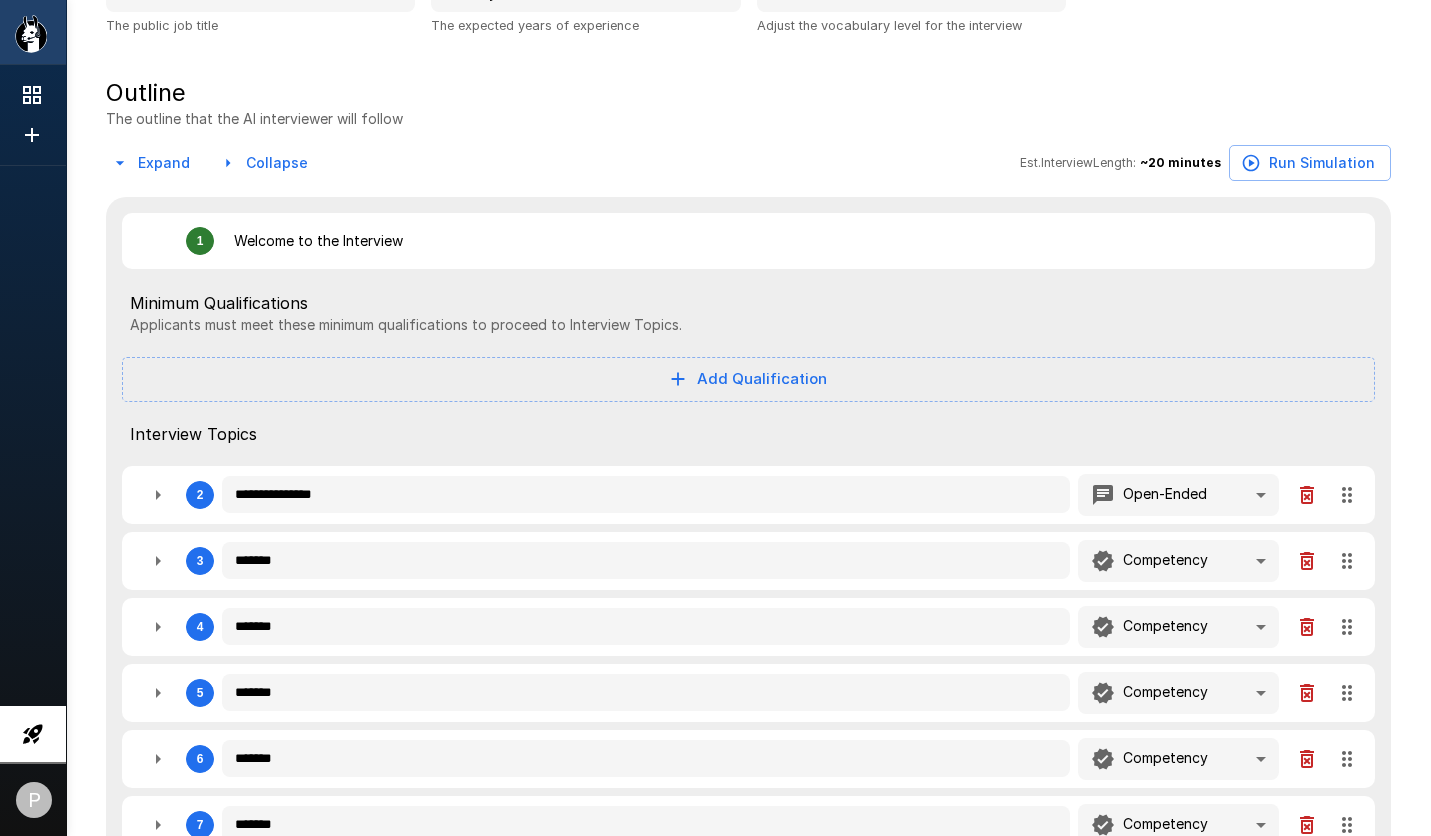 type on "*" 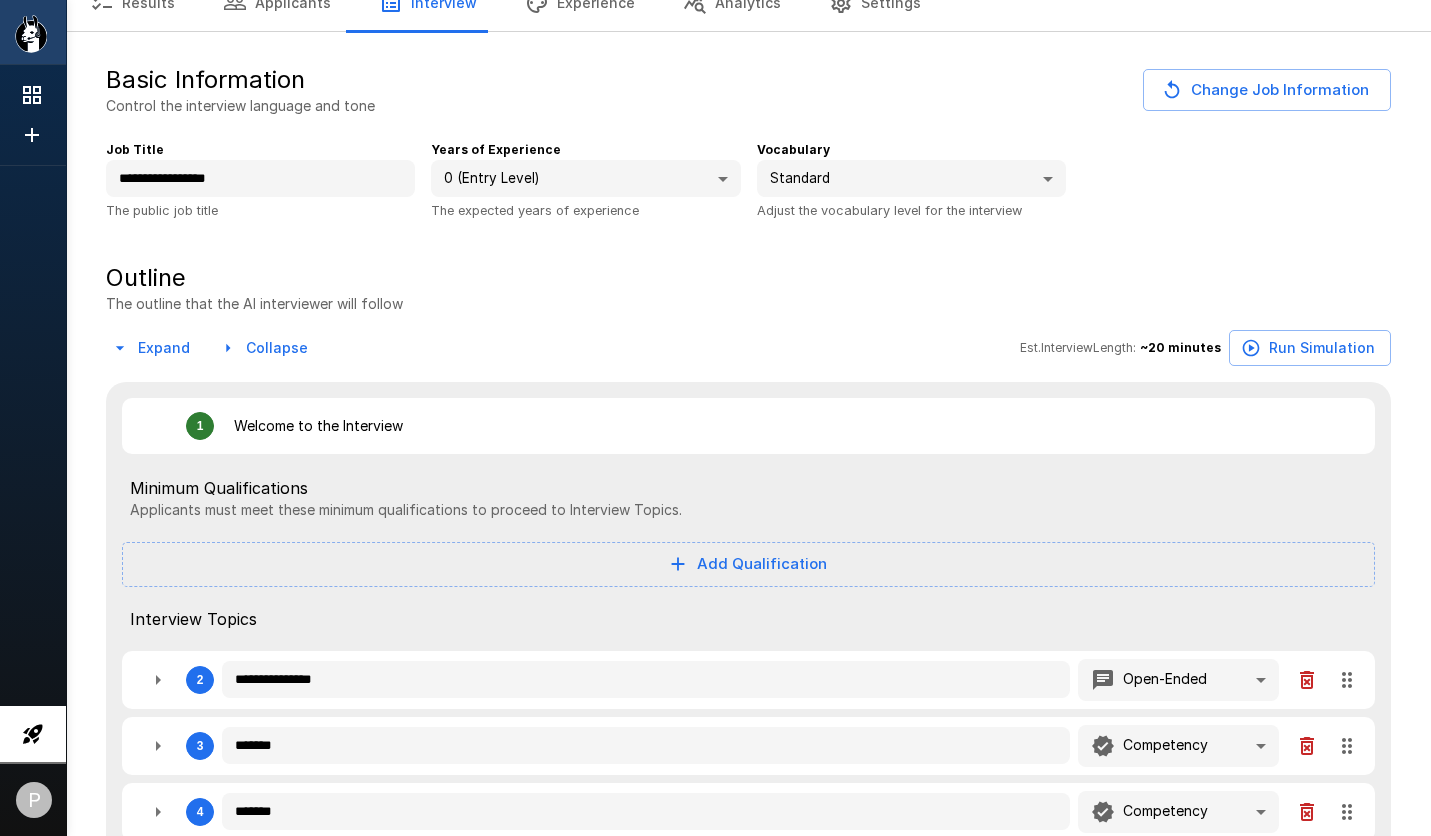 scroll, scrollTop: 0, scrollLeft: 0, axis: both 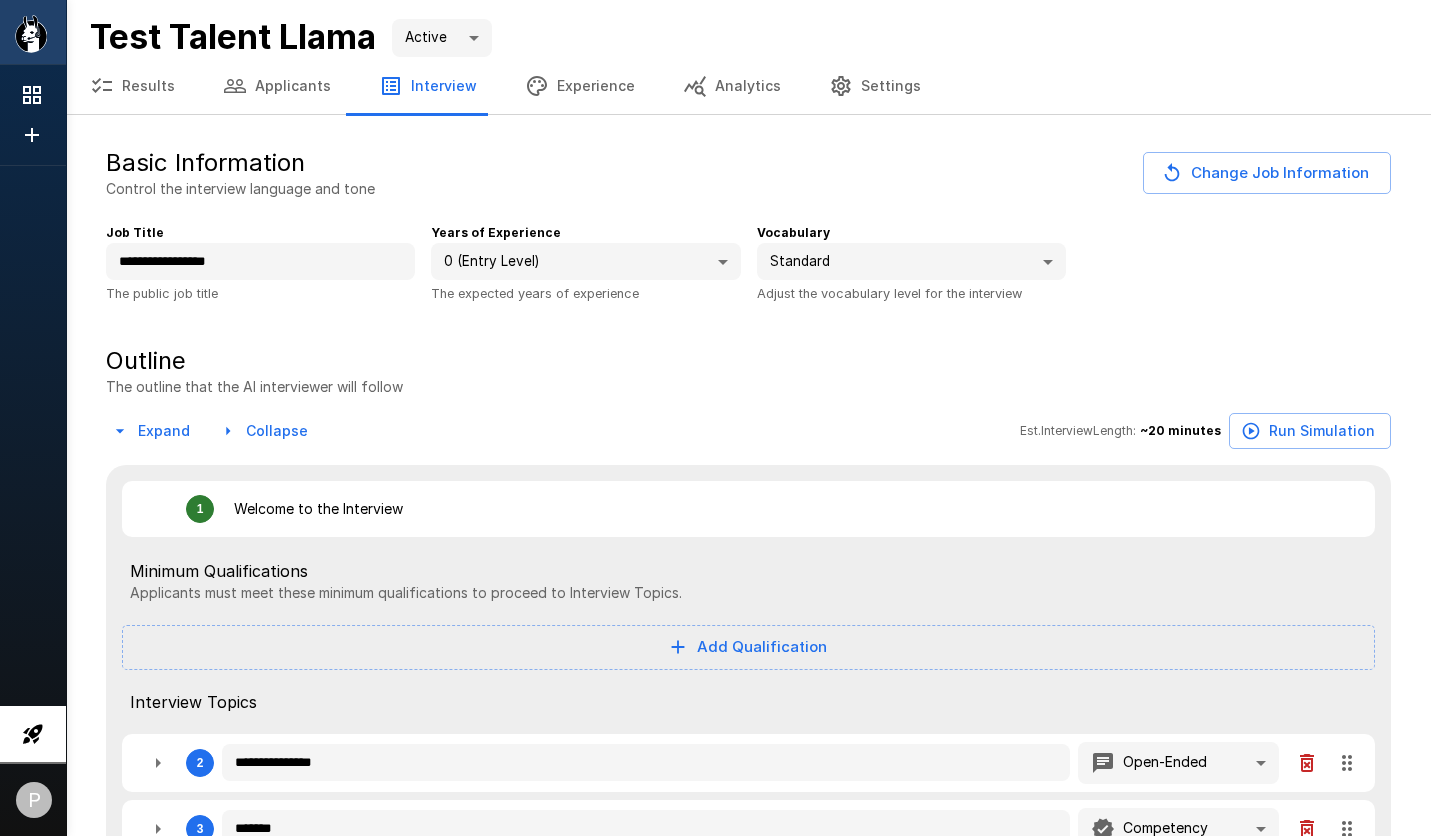 type on "*" 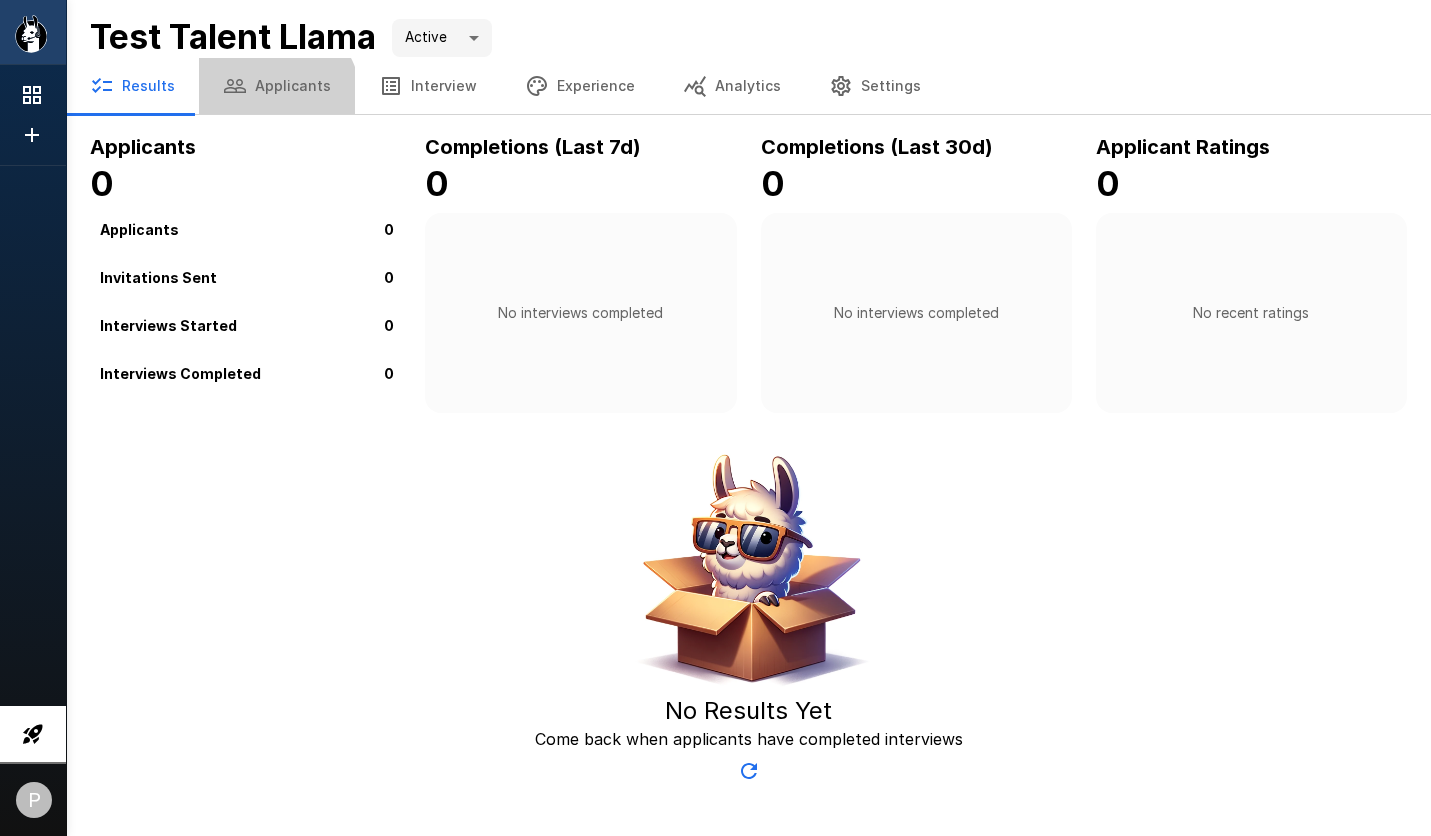click on "Applicants" at bounding box center [277, 86] 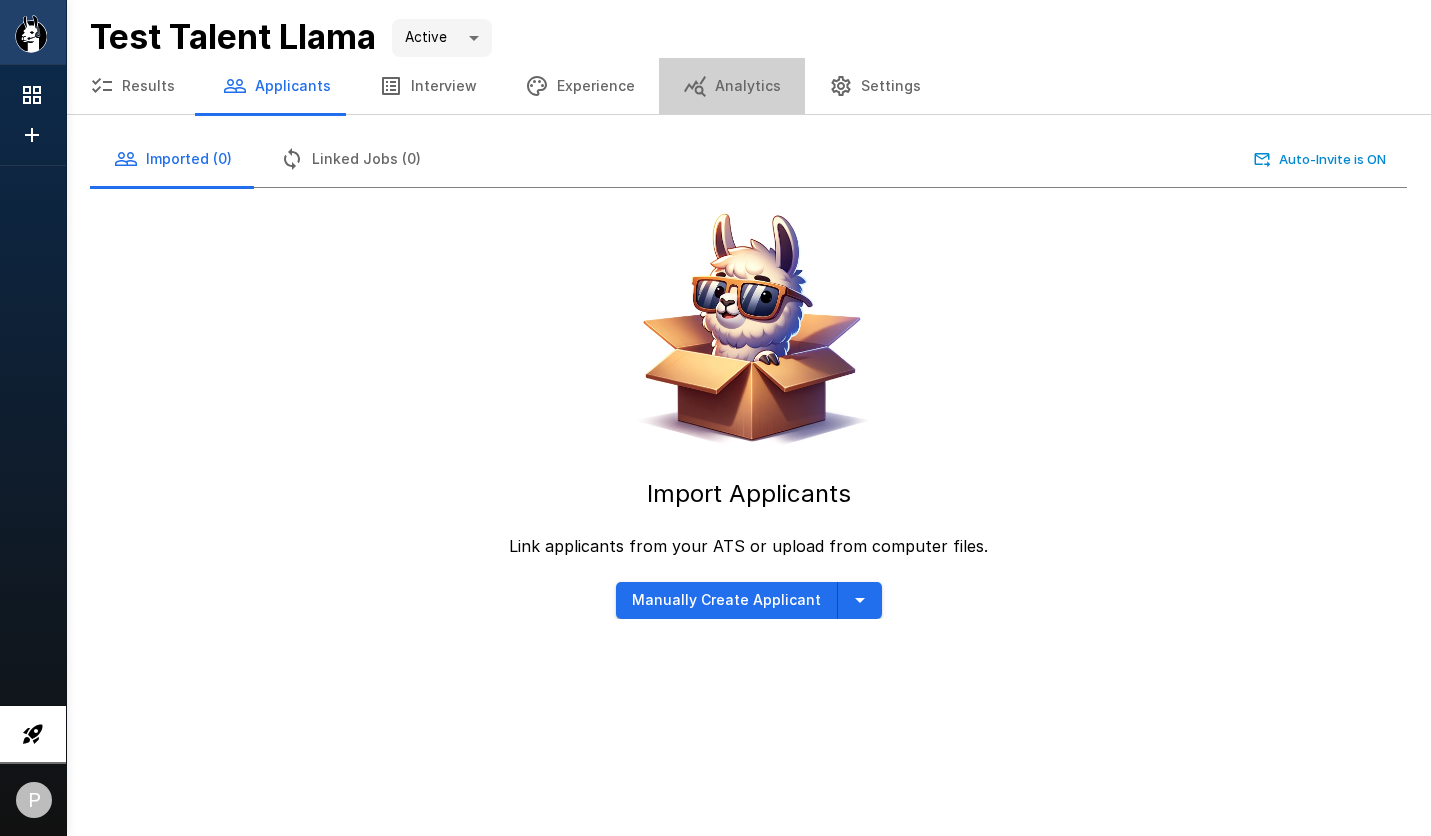 click on "Analytics" at bounding box center [732, 86] 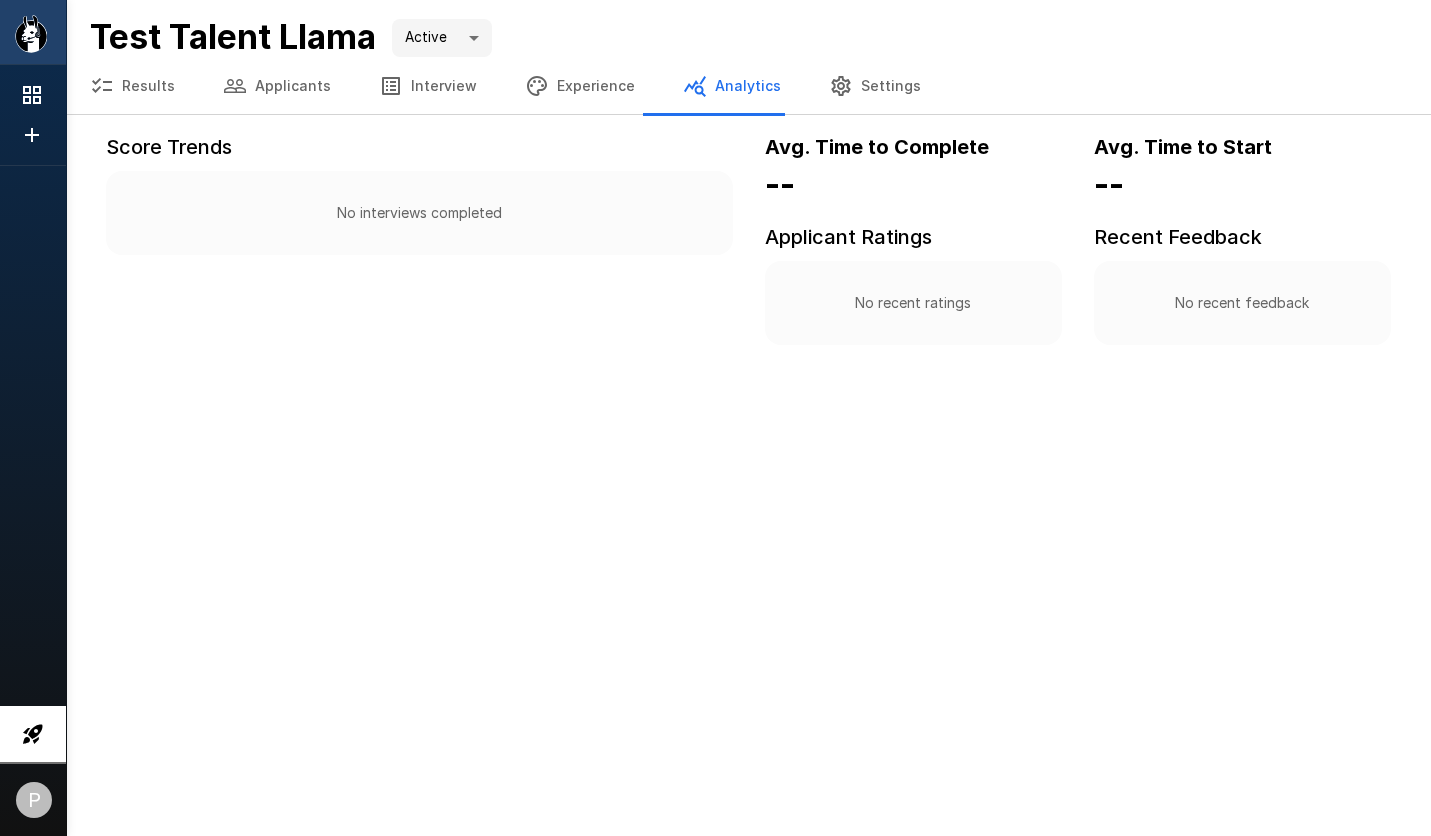 click on "Settings" at bounding box center [875, 86] 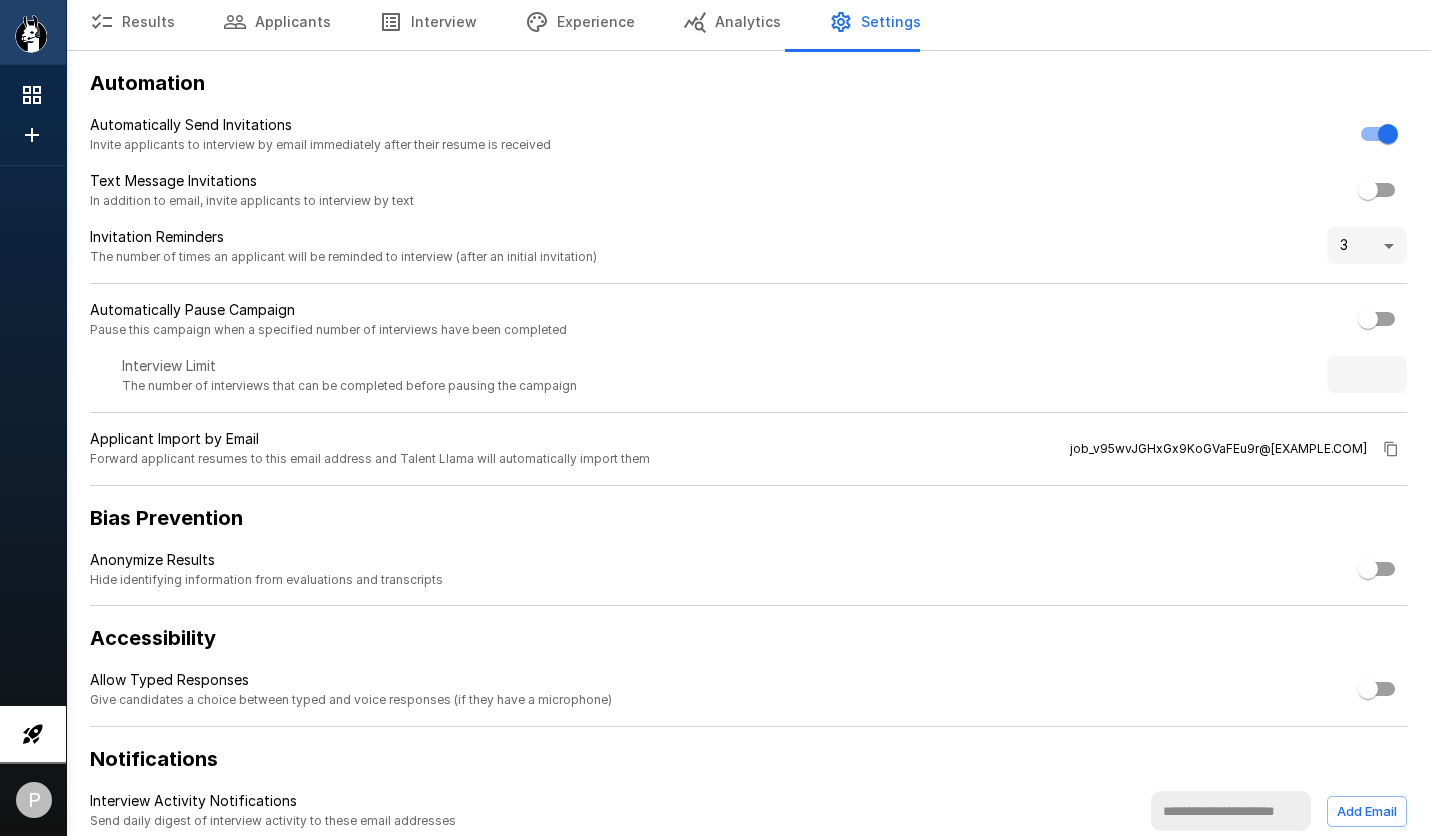 scroll, scrollTop: 92, scrollLeft: 0, axis: vertical 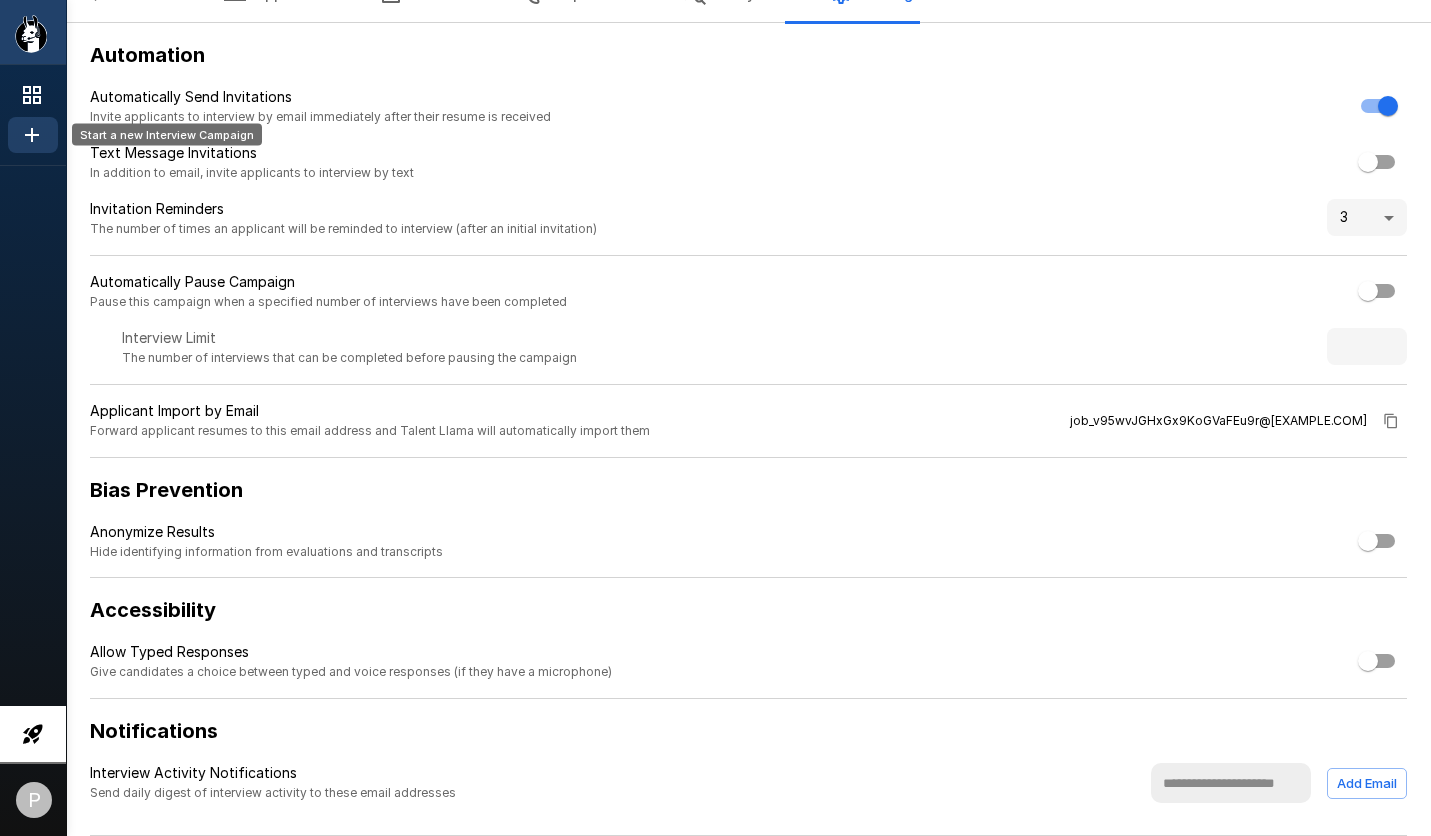 click 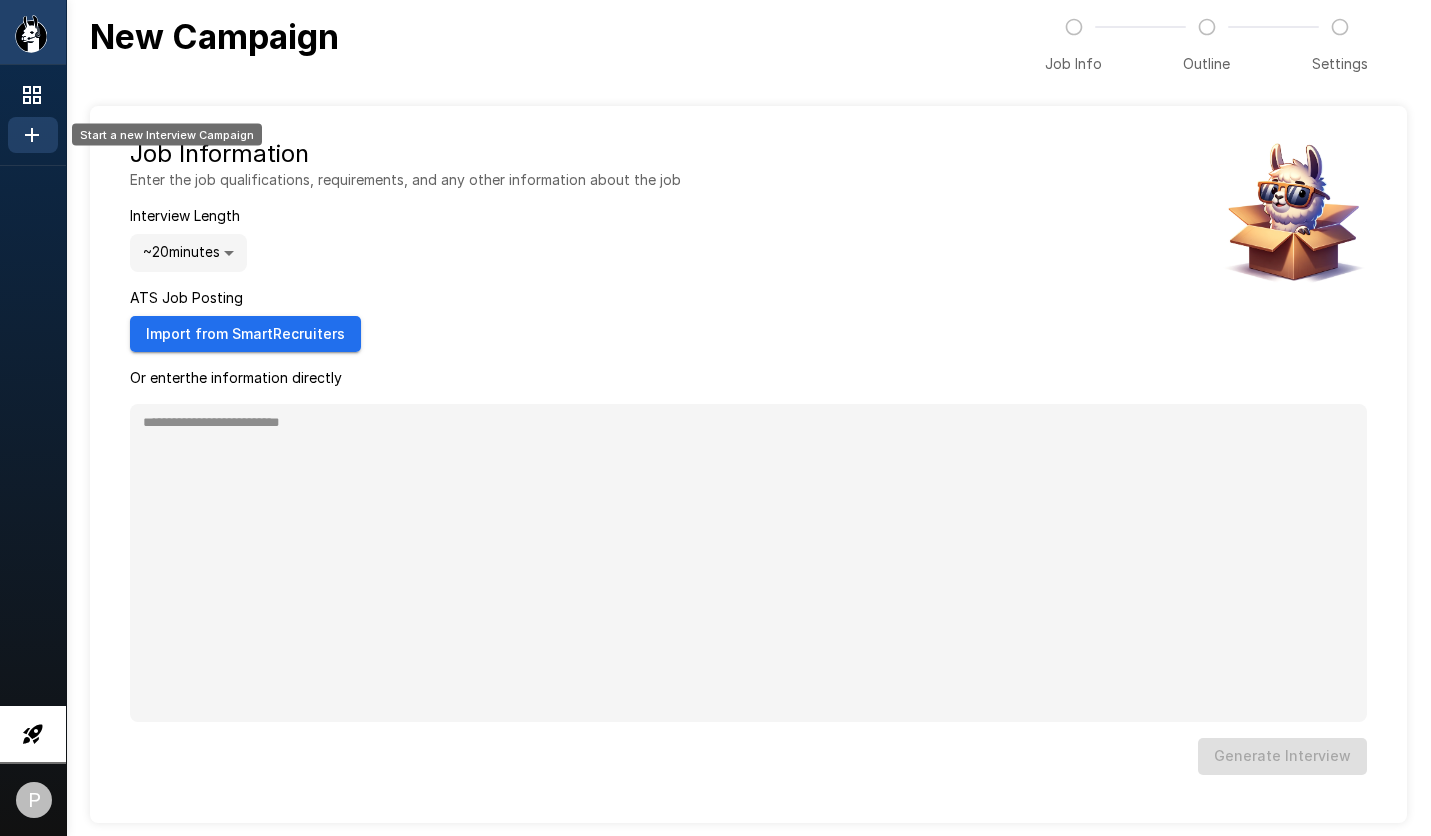 type on "*" 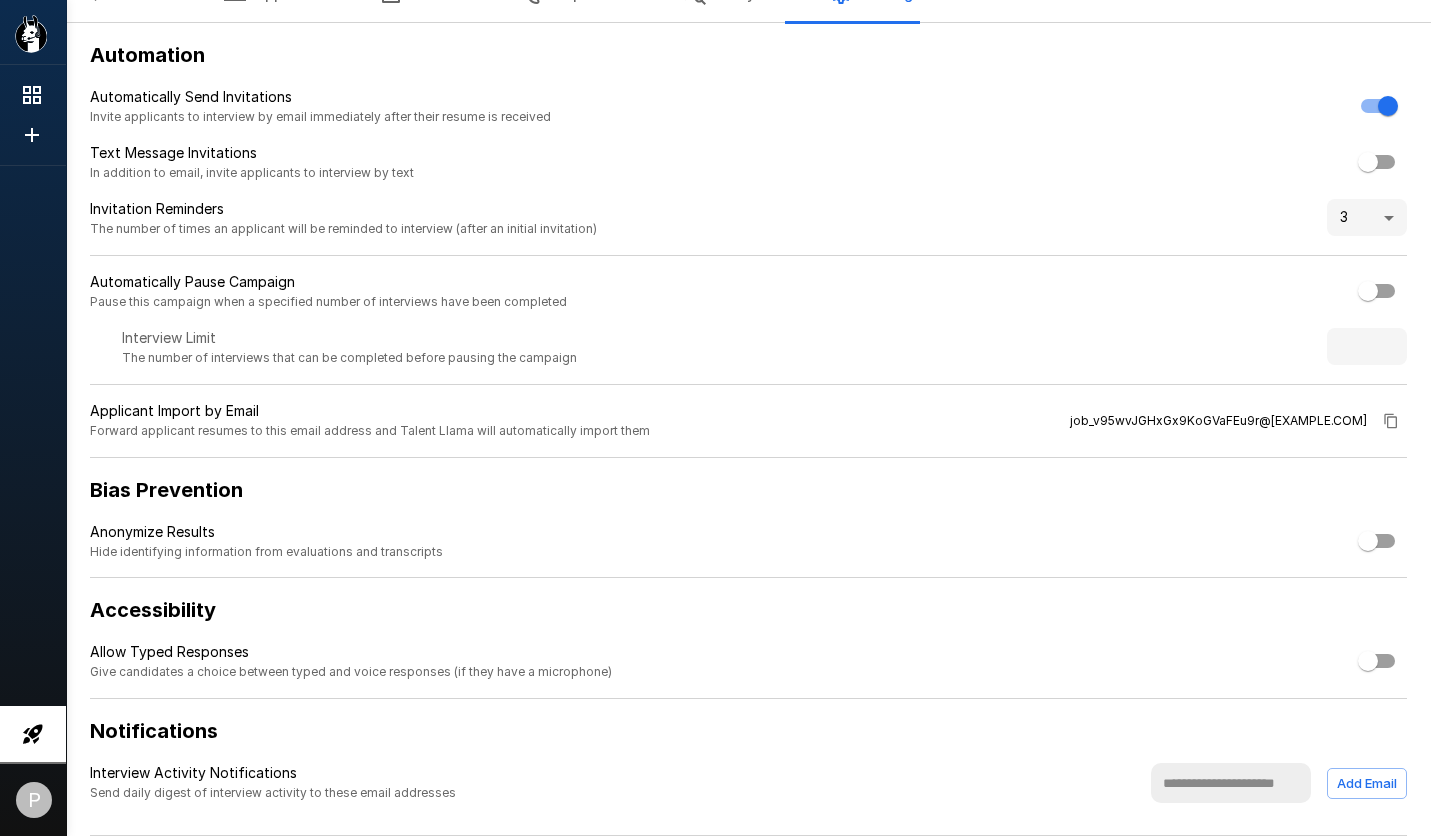 scroll, scrollTop: 0, scrollLeft: 0, axis: both 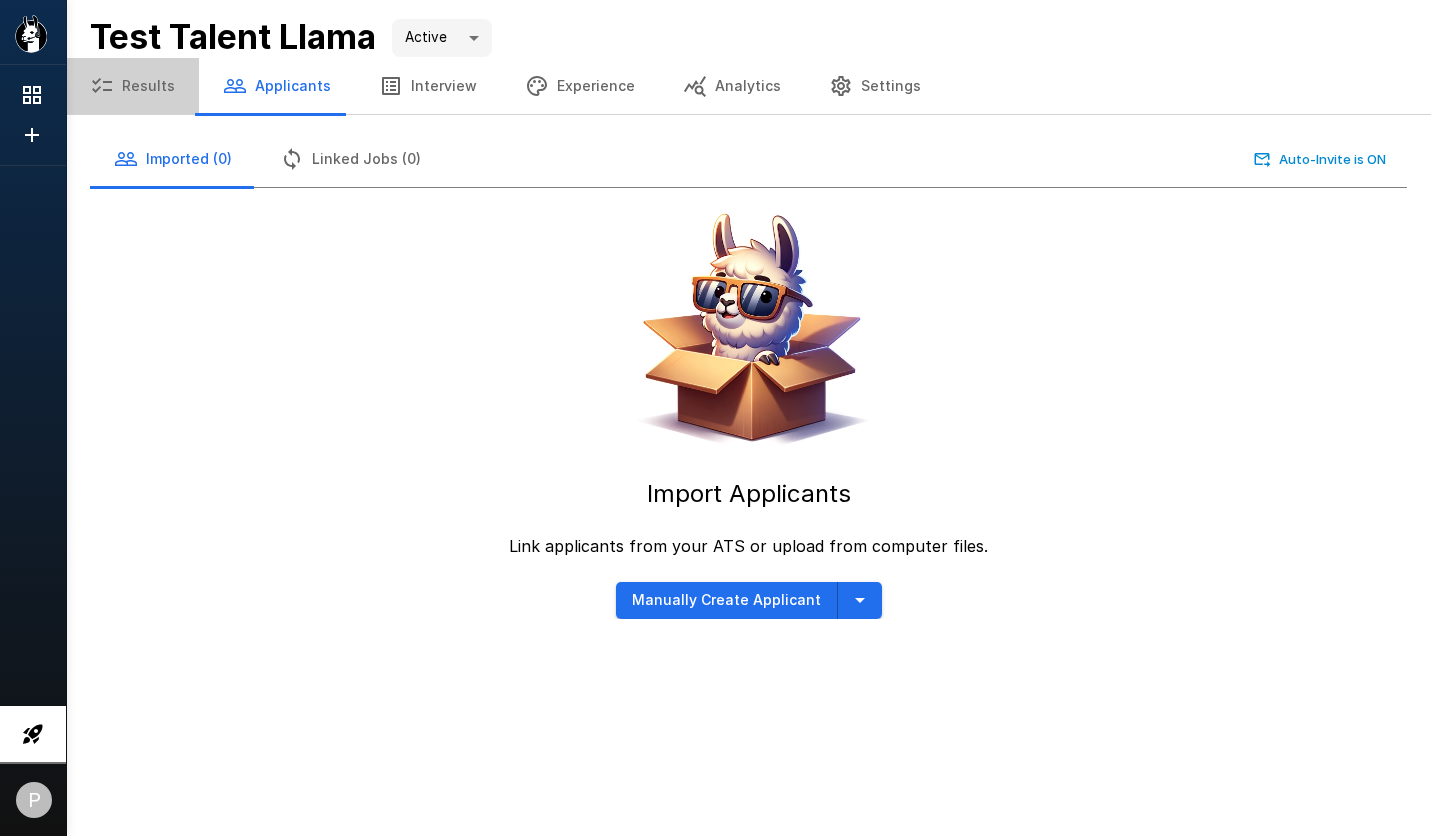 click on "Results" at bounding box center [132, 86] 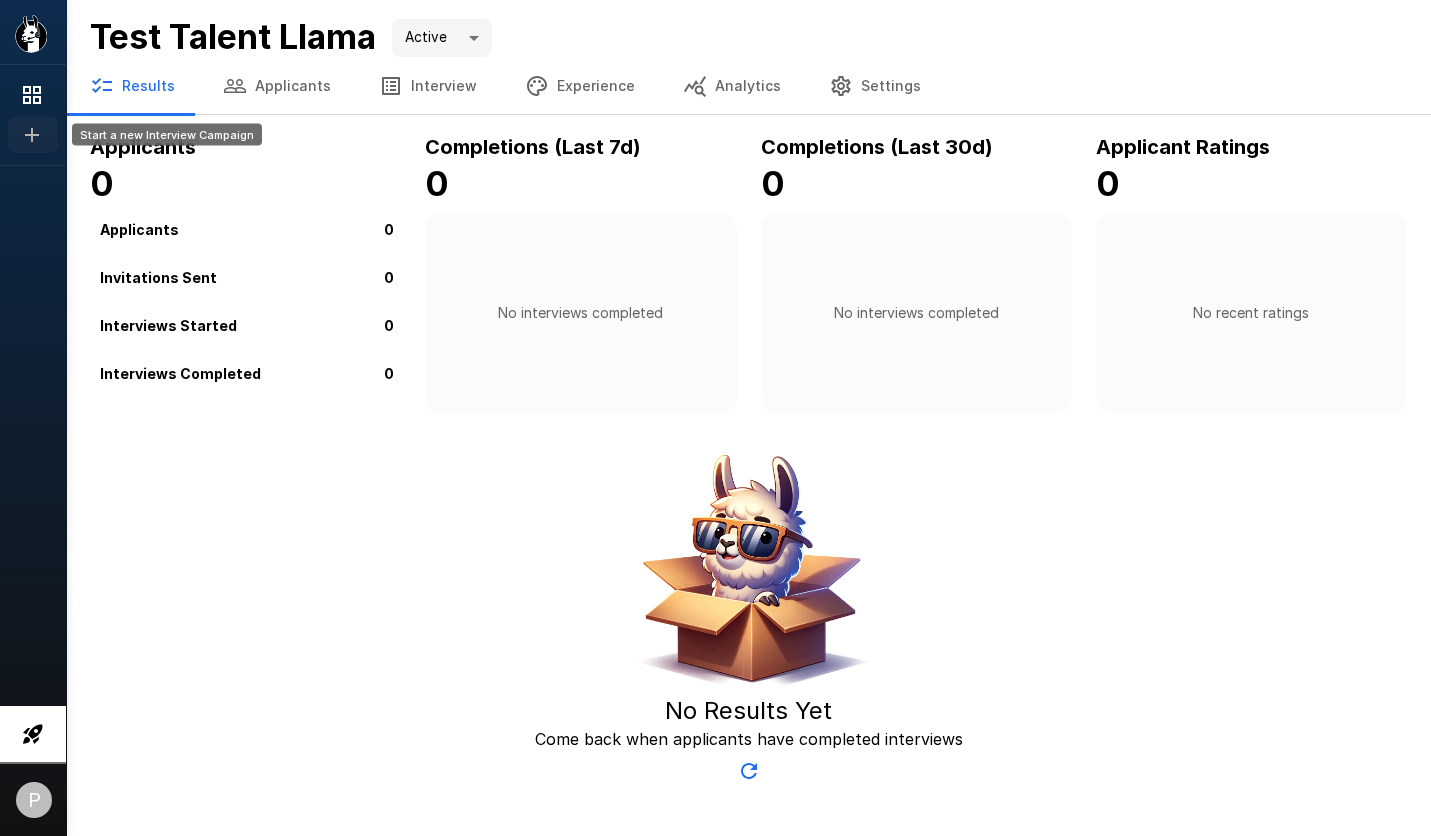 click 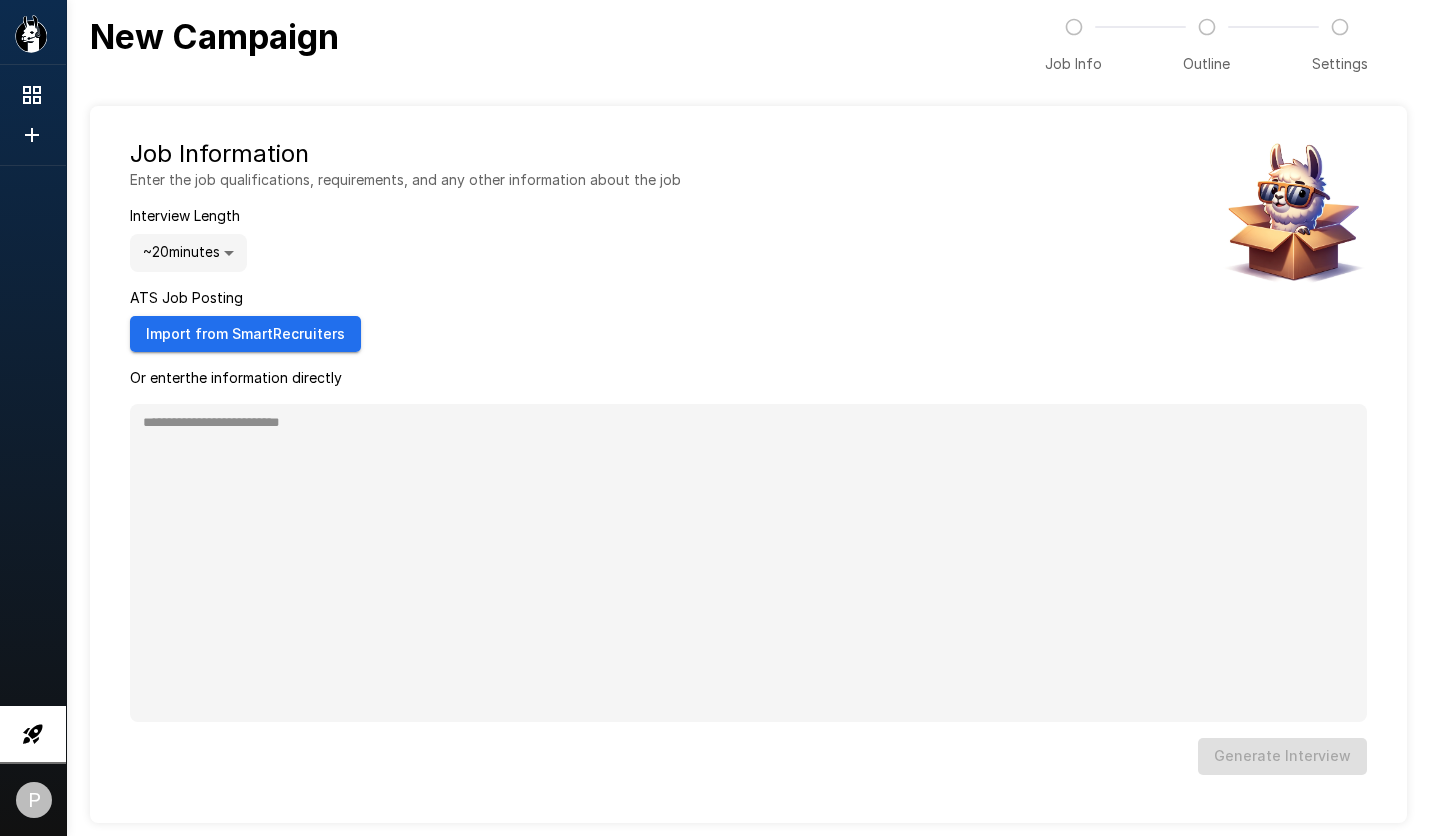 type on "*" 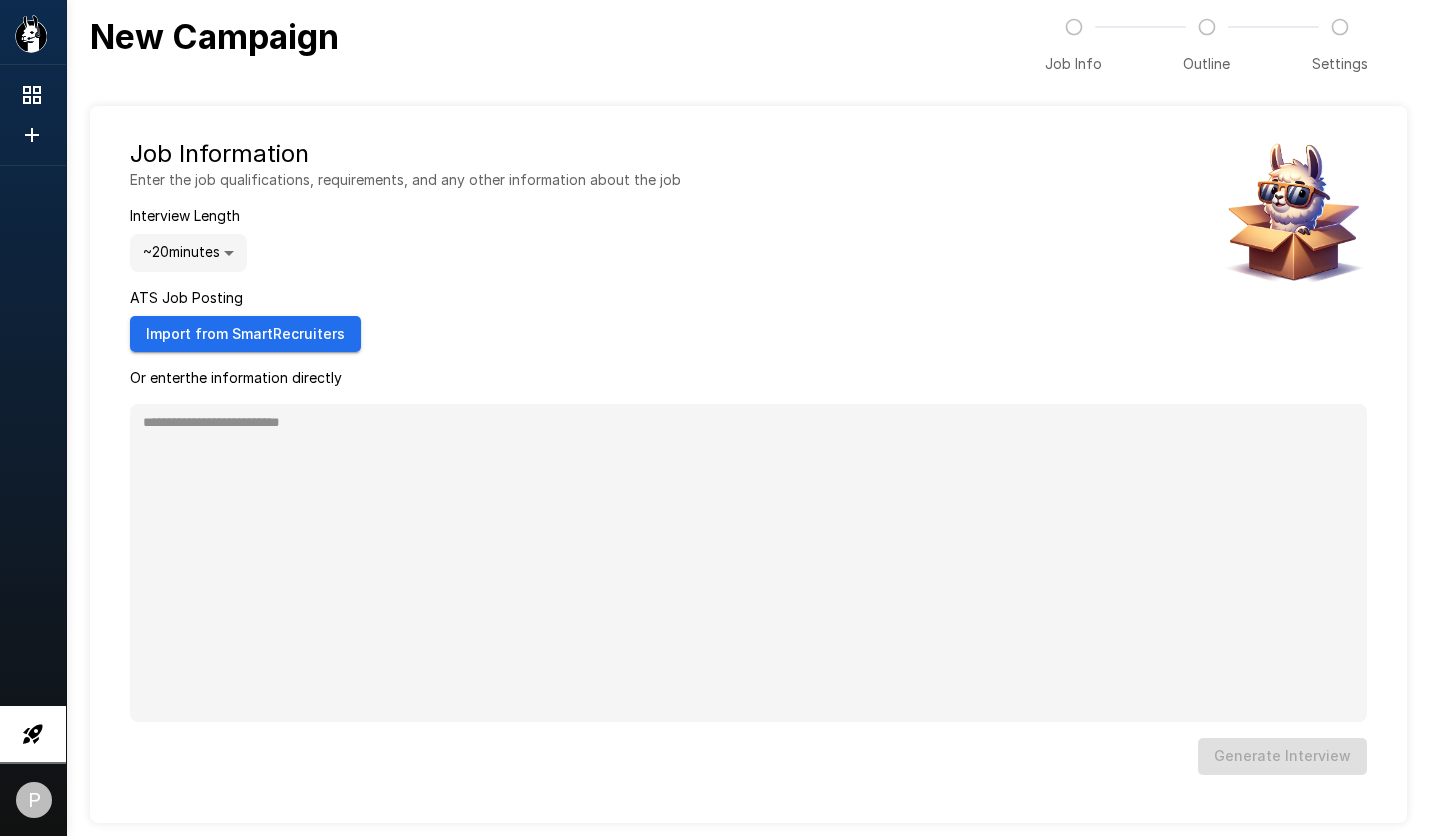 click at bounding box center (33, 115) 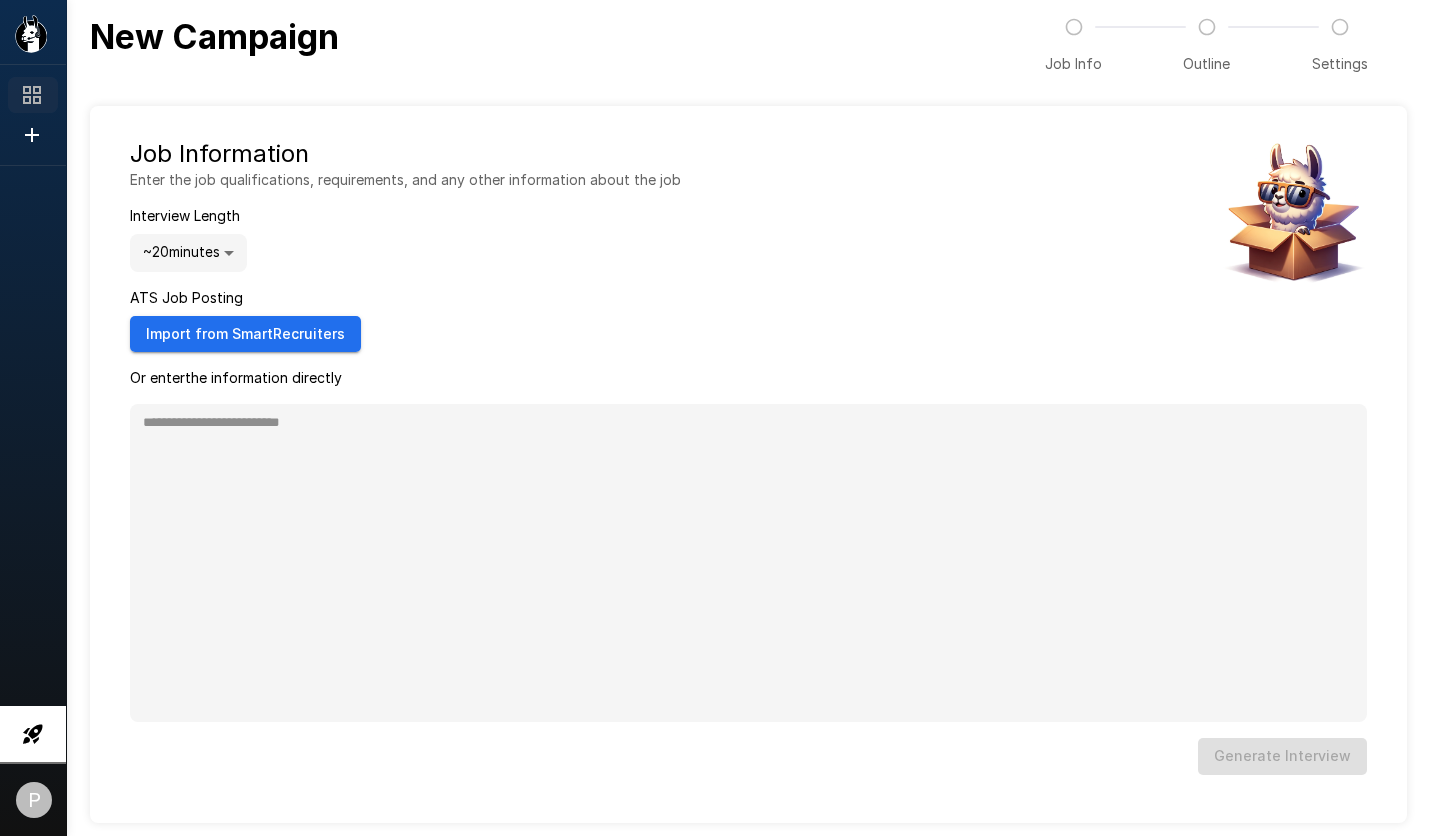 click 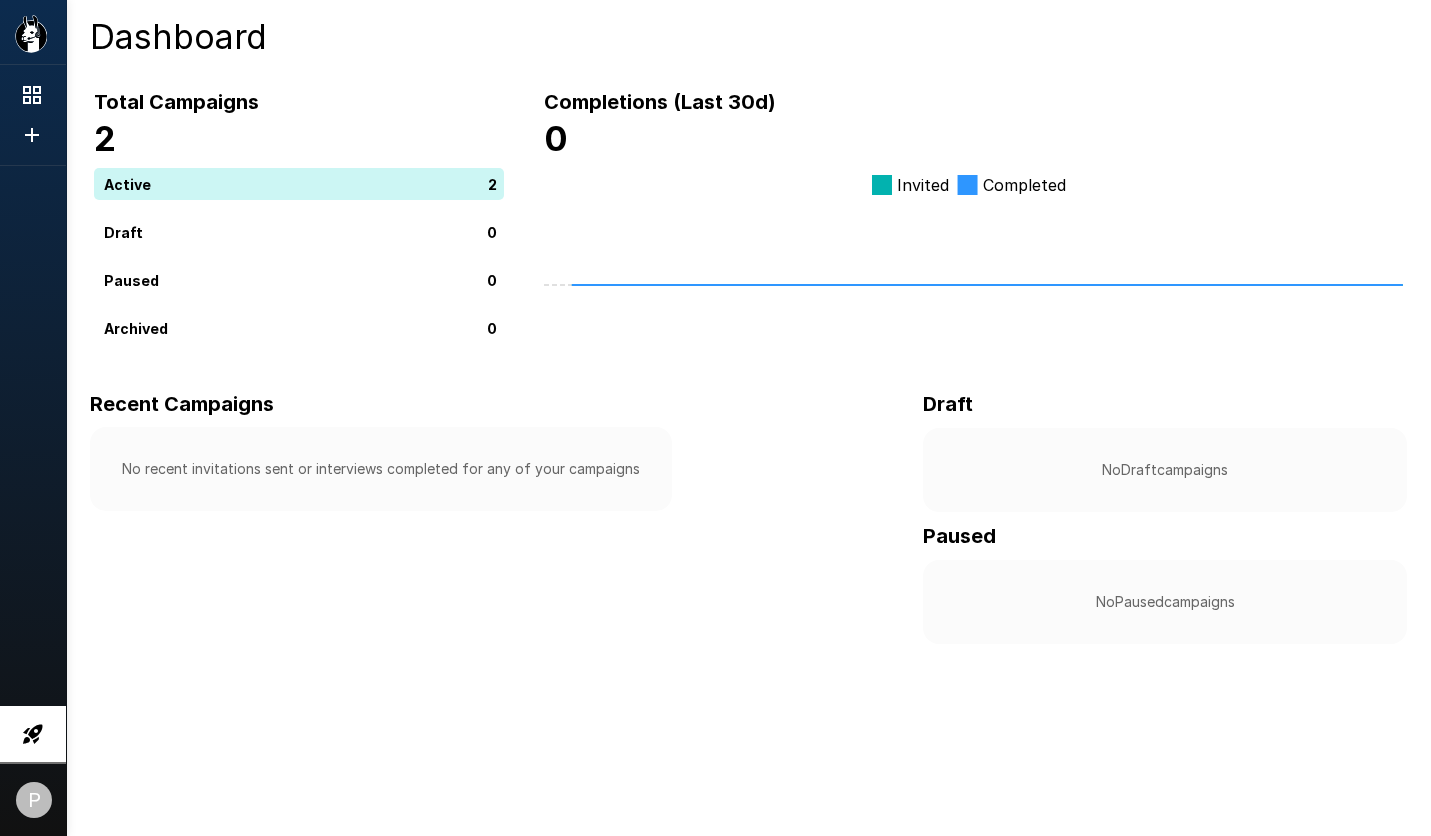 click on "2" at bounding box center (299, 139) 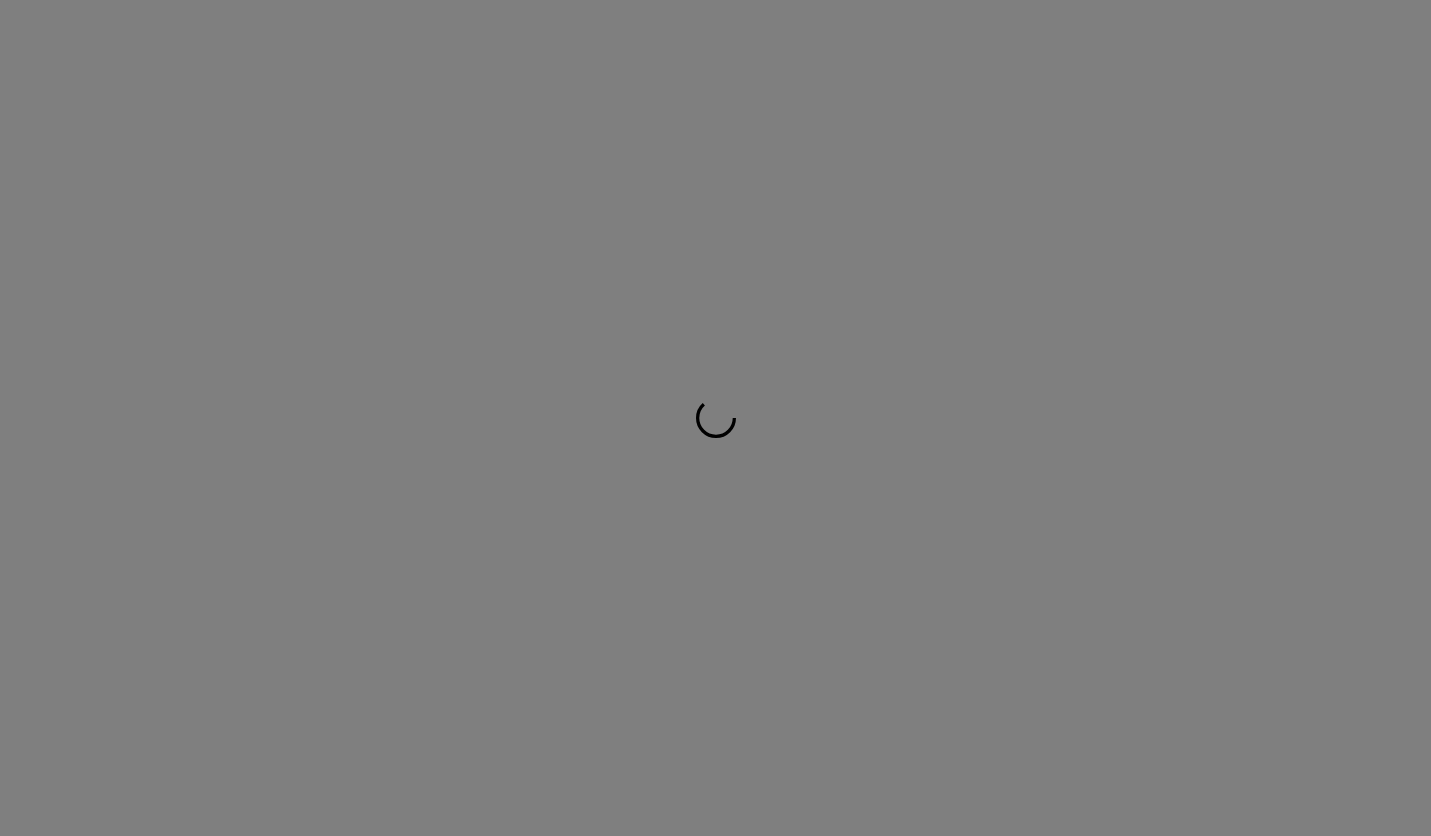 scroll, scrollTop: 0, scrollLeft: 0, axis: both 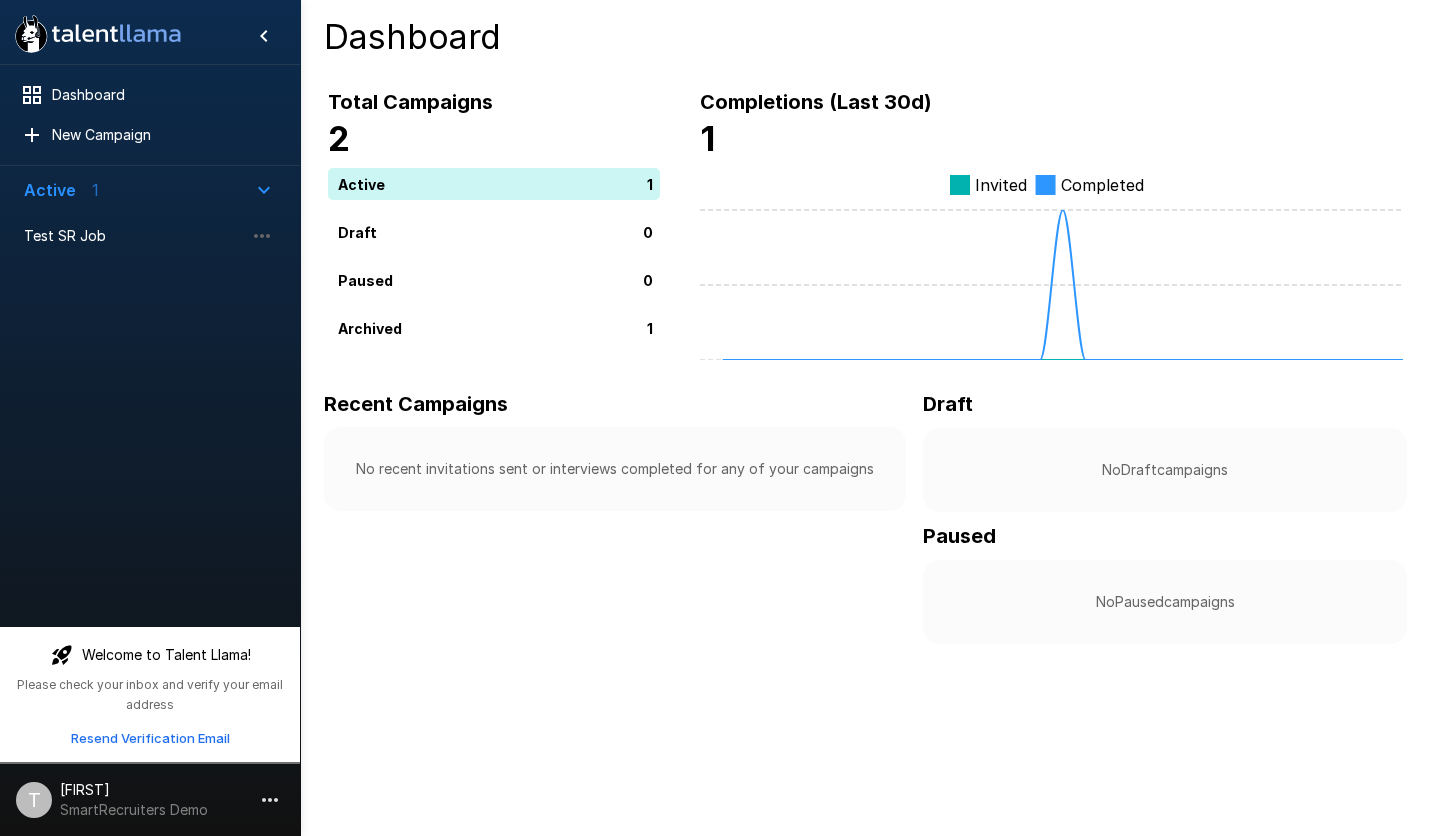 click on "2" at bounding box center (494, 139) 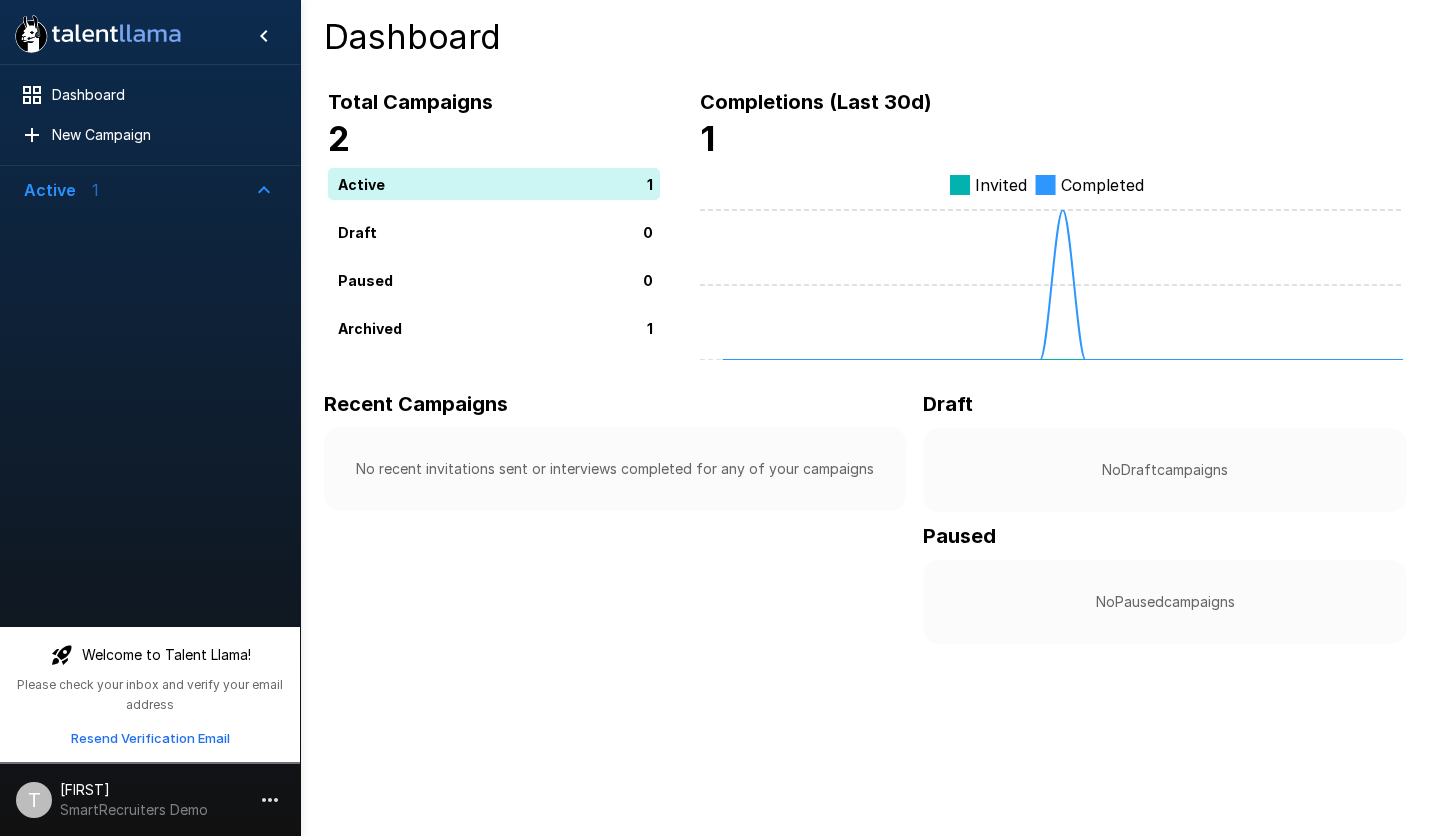 click 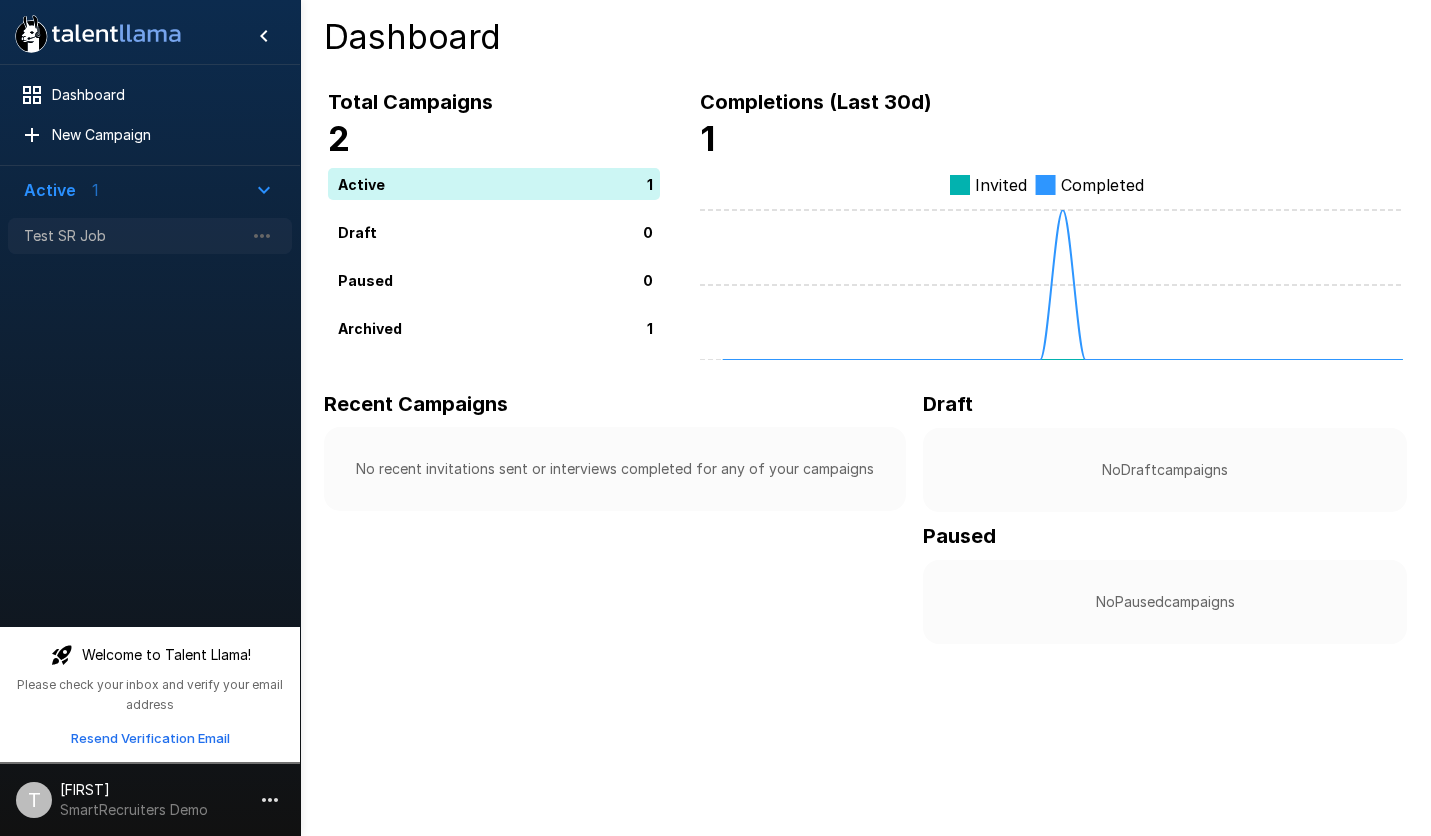 click on "Test SR Job" at bounding box center (134, 236) 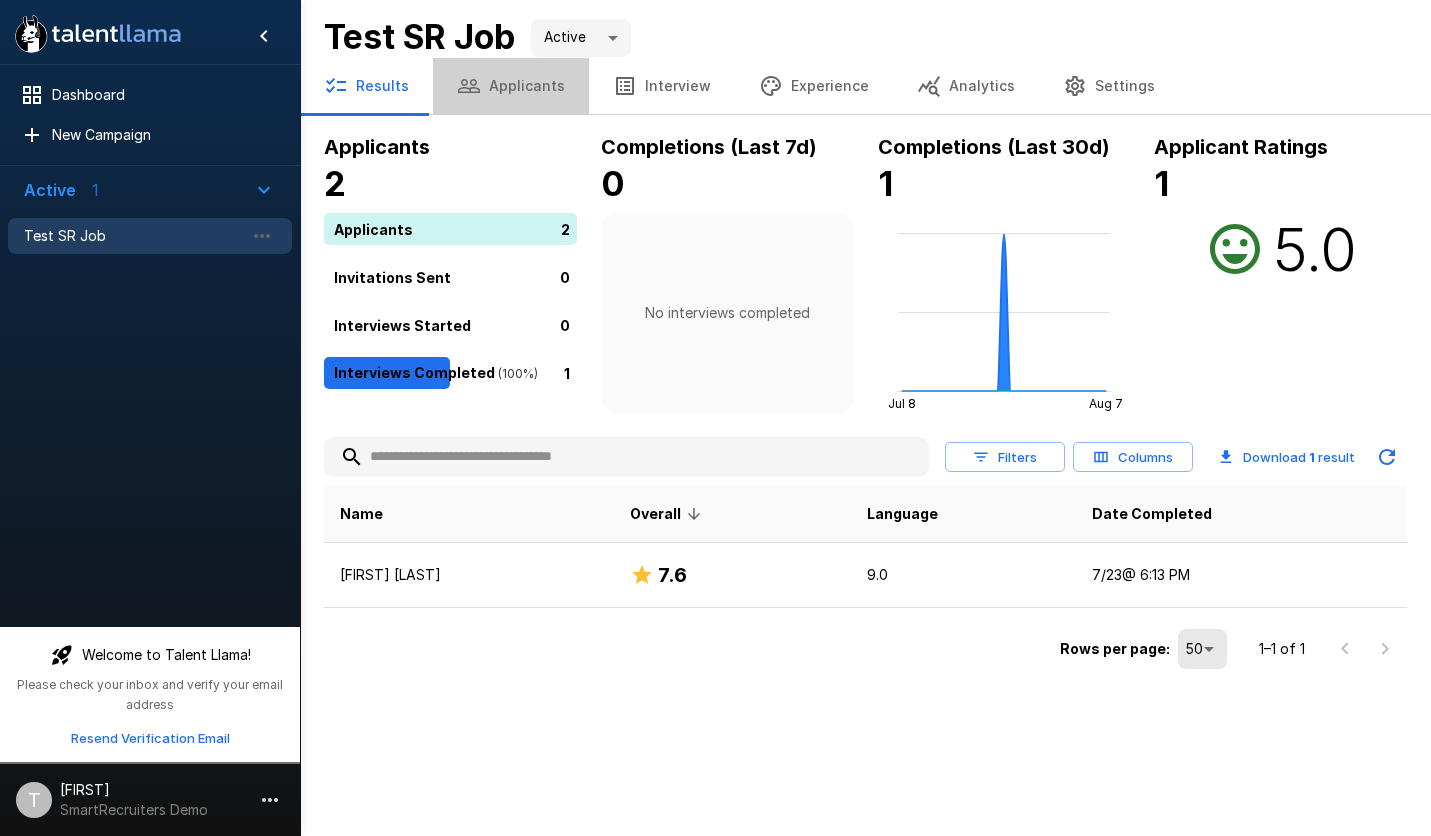 click on "Applicants" at bounding box center [511, 86] 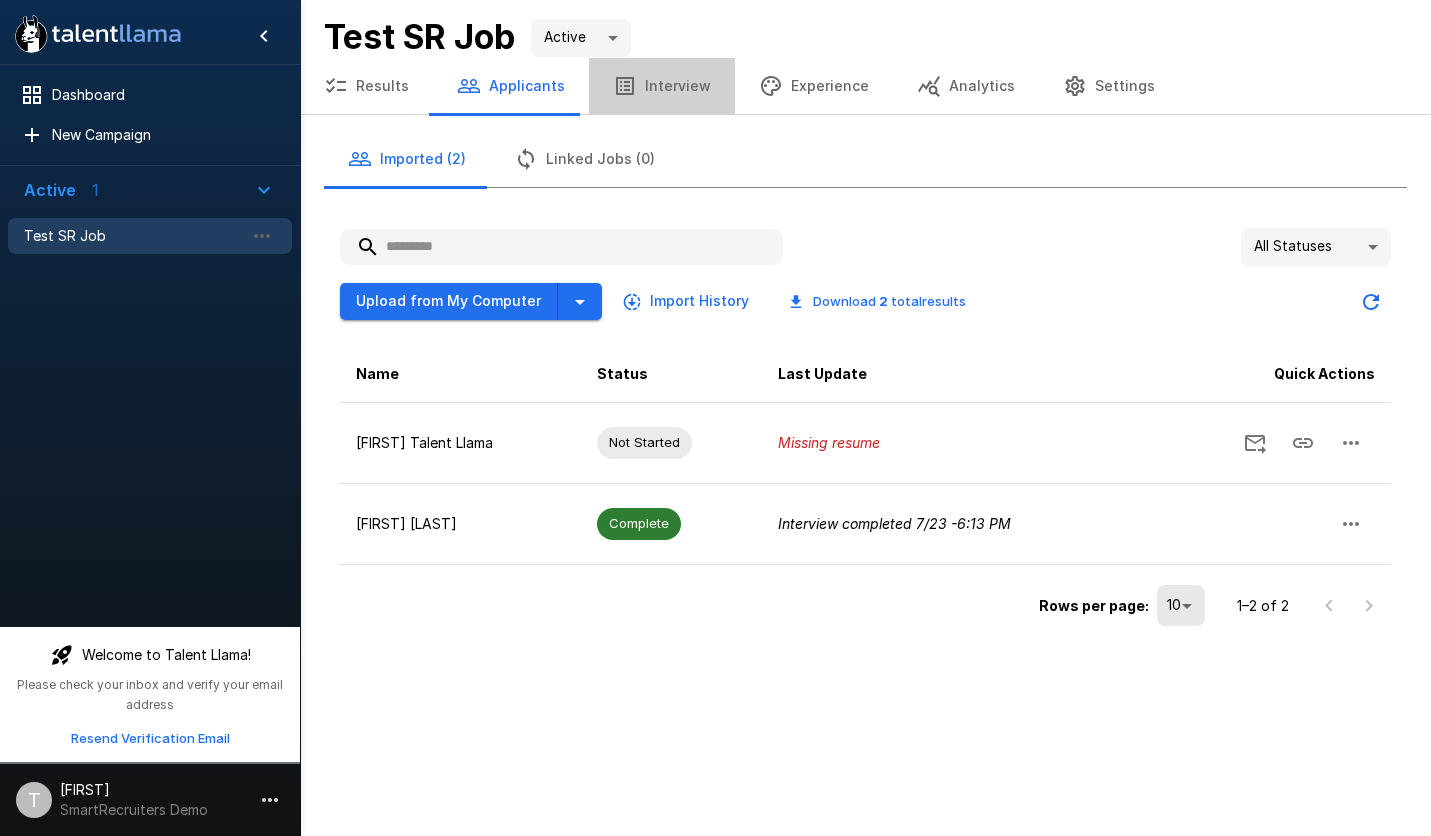 click on "Interview" at bounding box center [662, 86] 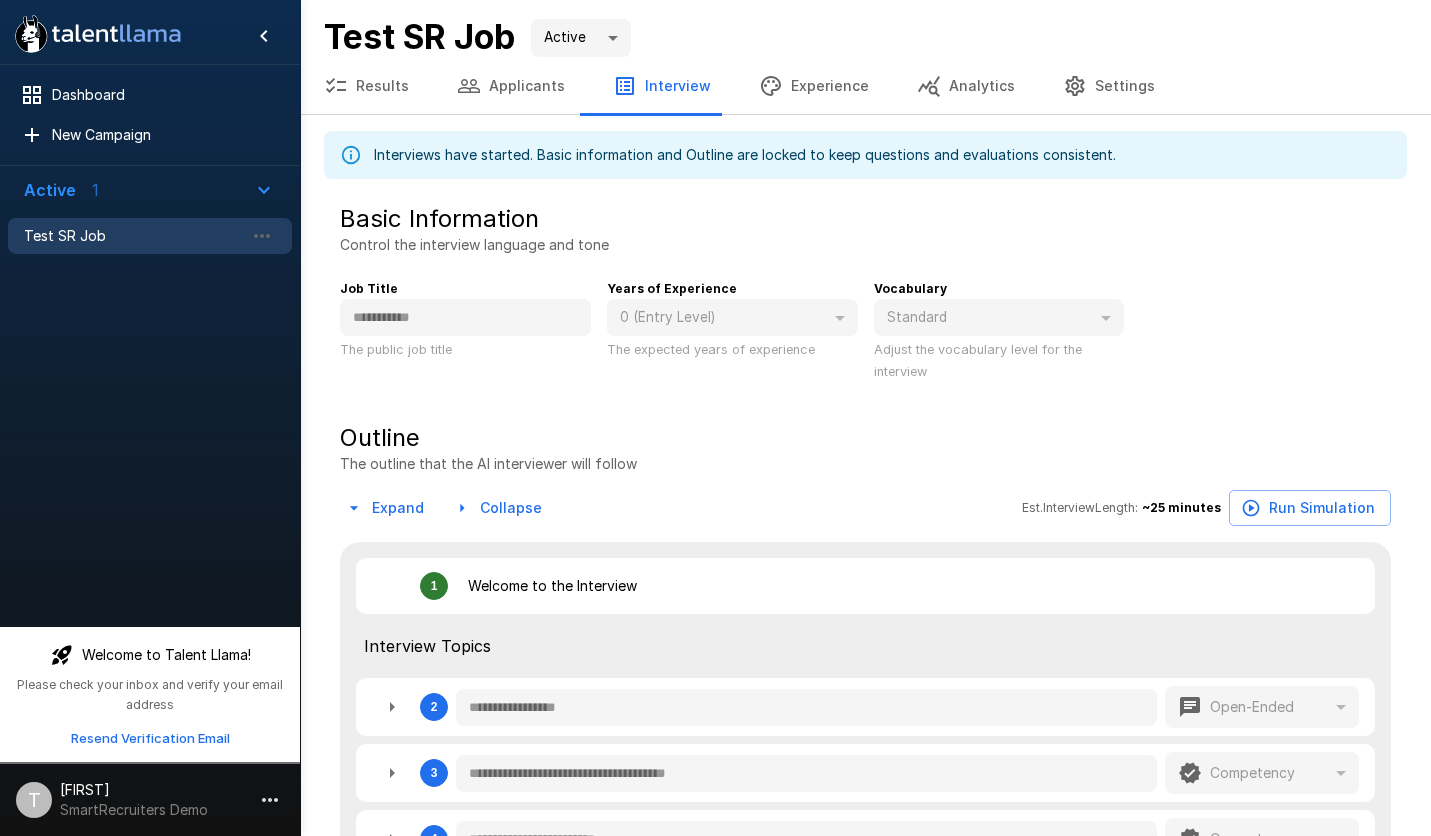 type on "*" 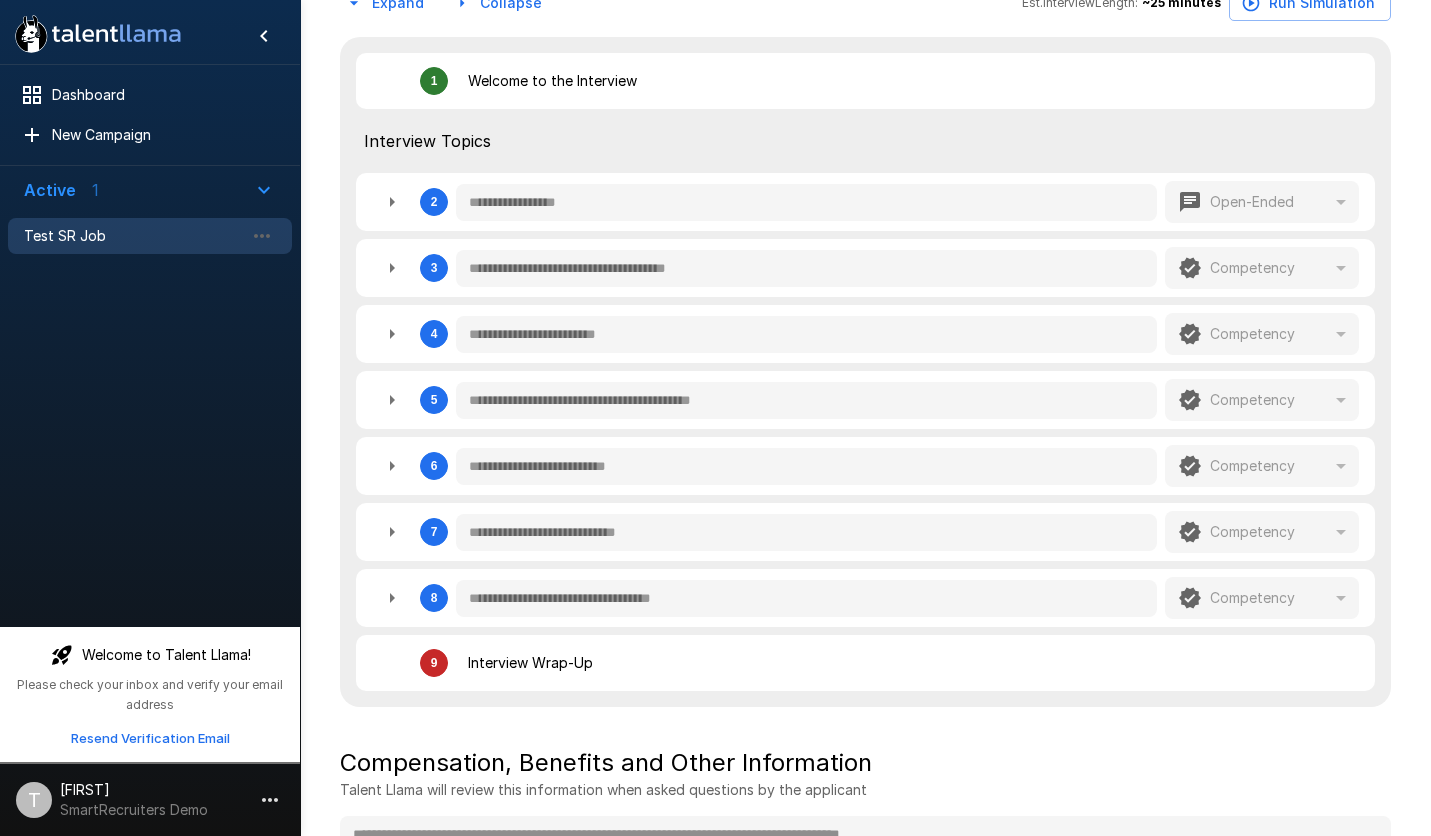 scroll, scrollTop: 0, scrollLeft: 0, axis: both 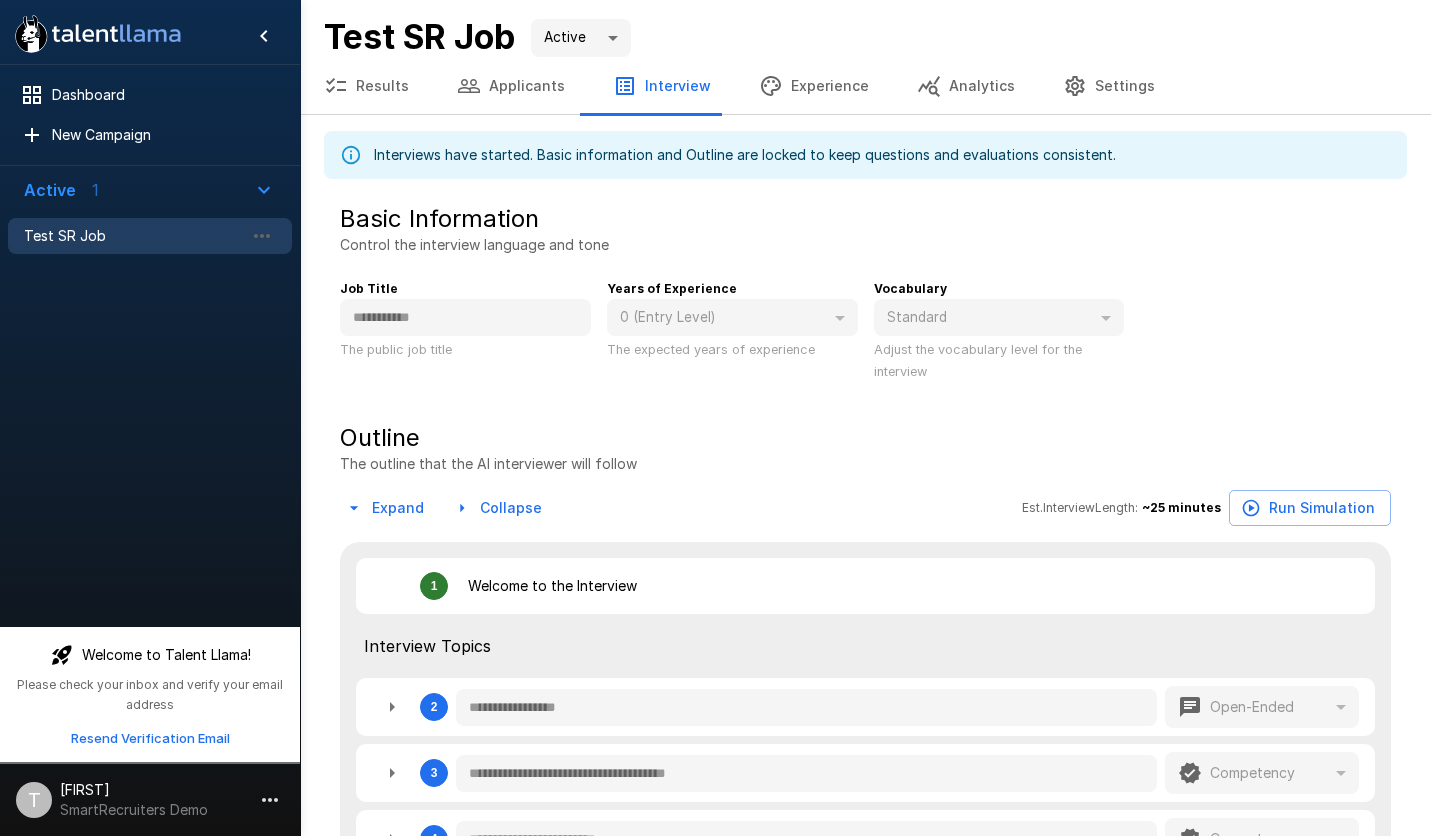 click on "Experience" at bounding box center [814, 86] 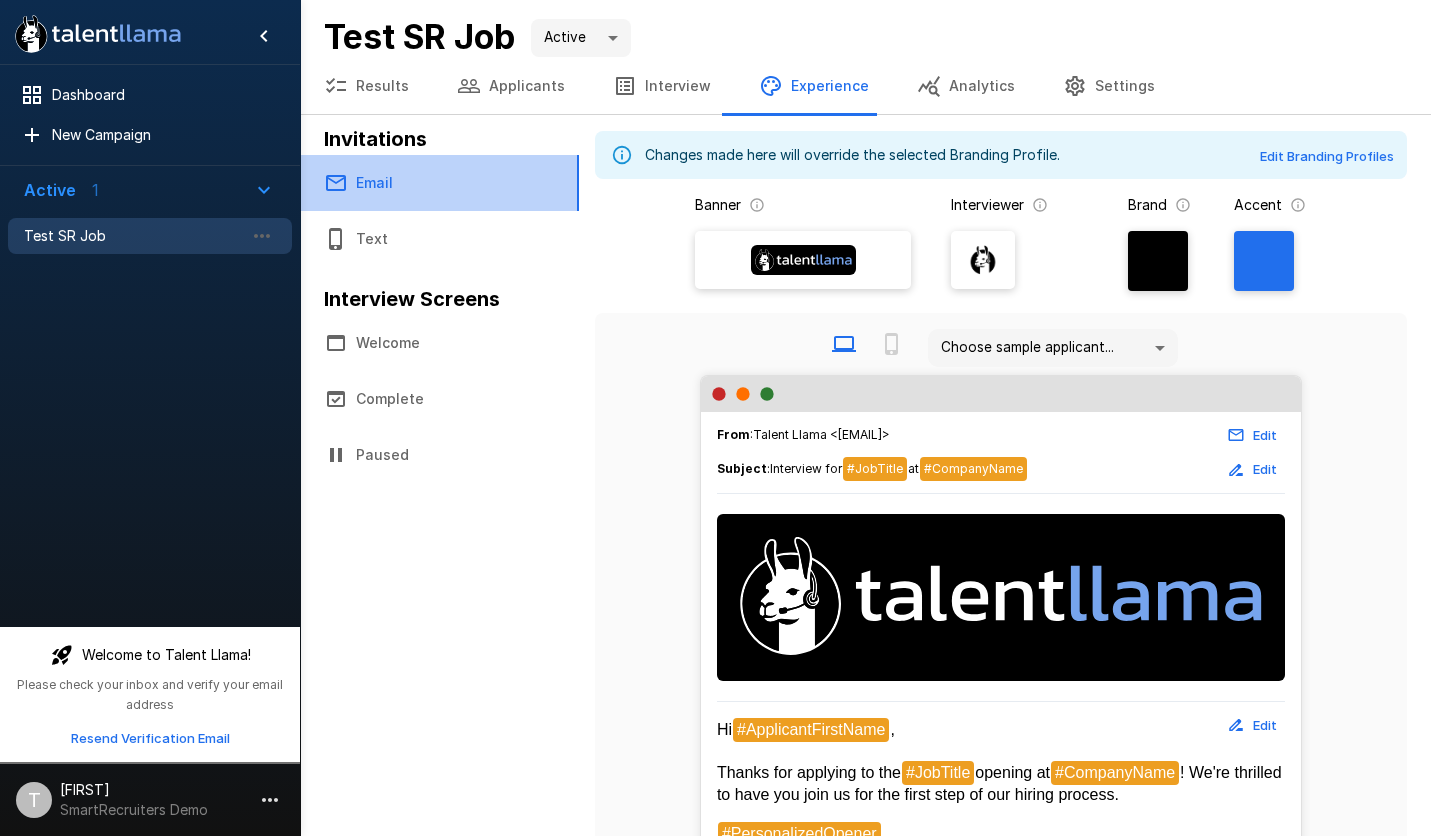 click on "Email" at bounding box center (439, 183) 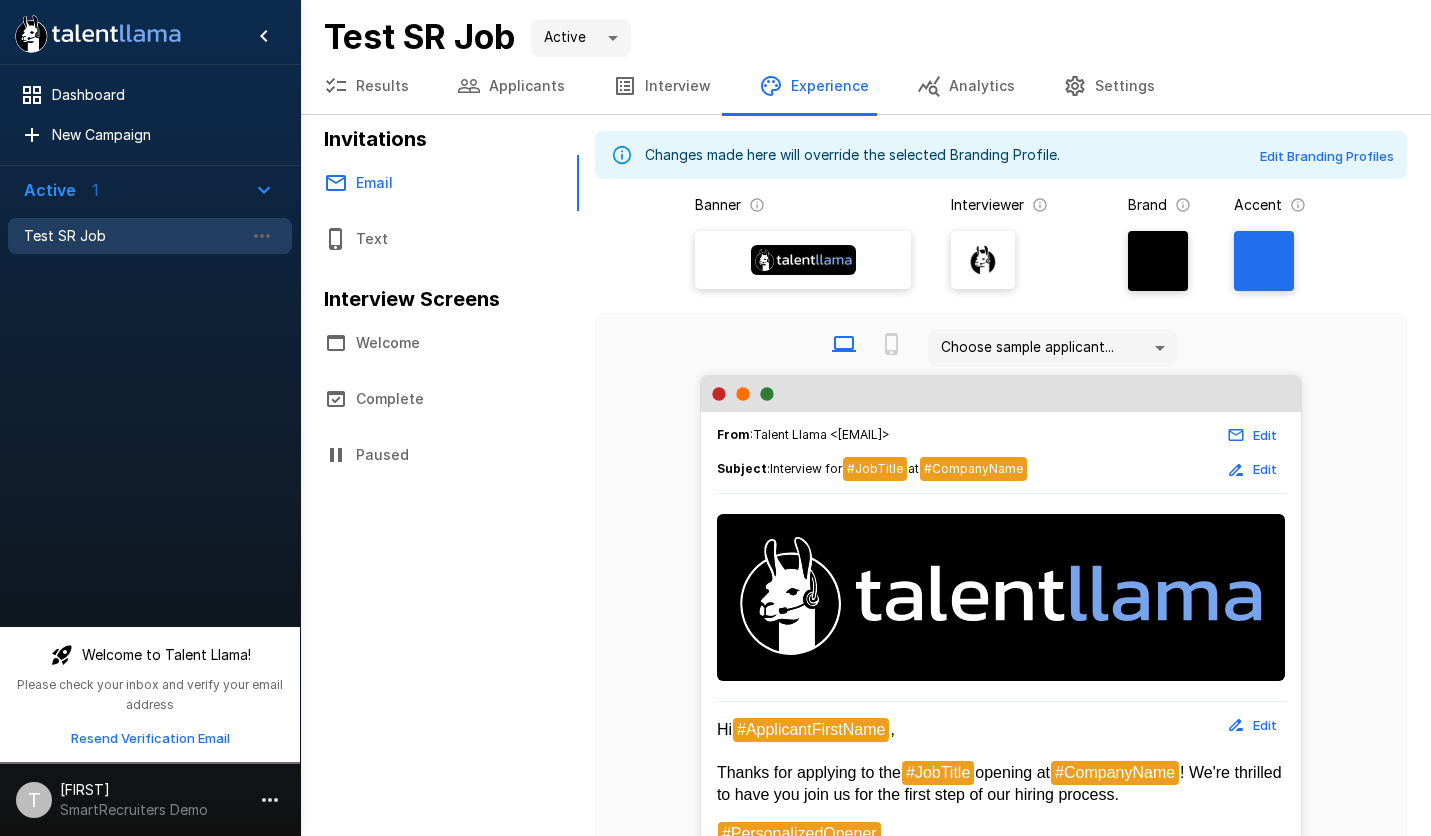 click on "Analytics" at bounding box center (966, 86) 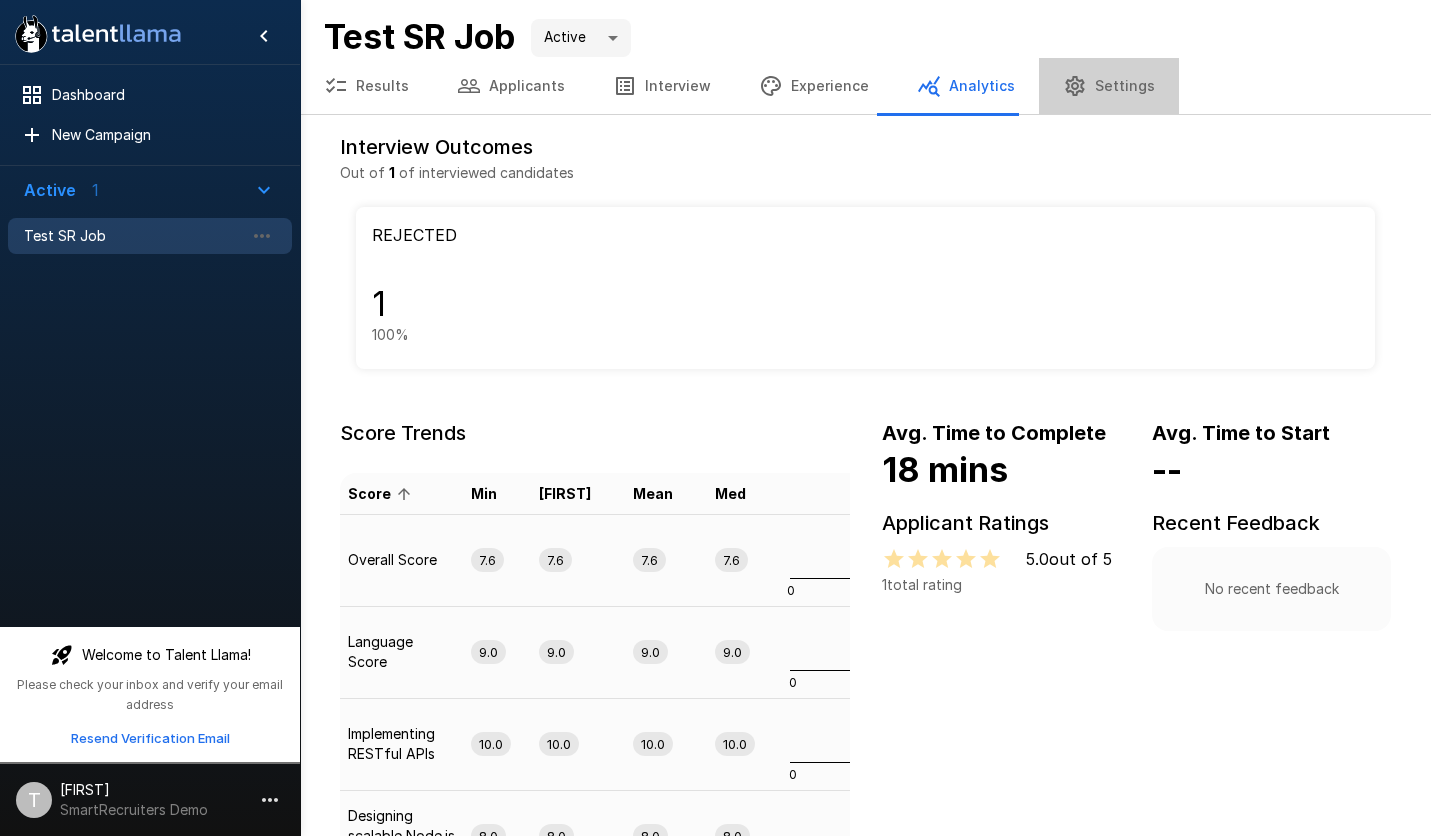 click on "Settings" at bounding box center (1109, 86) 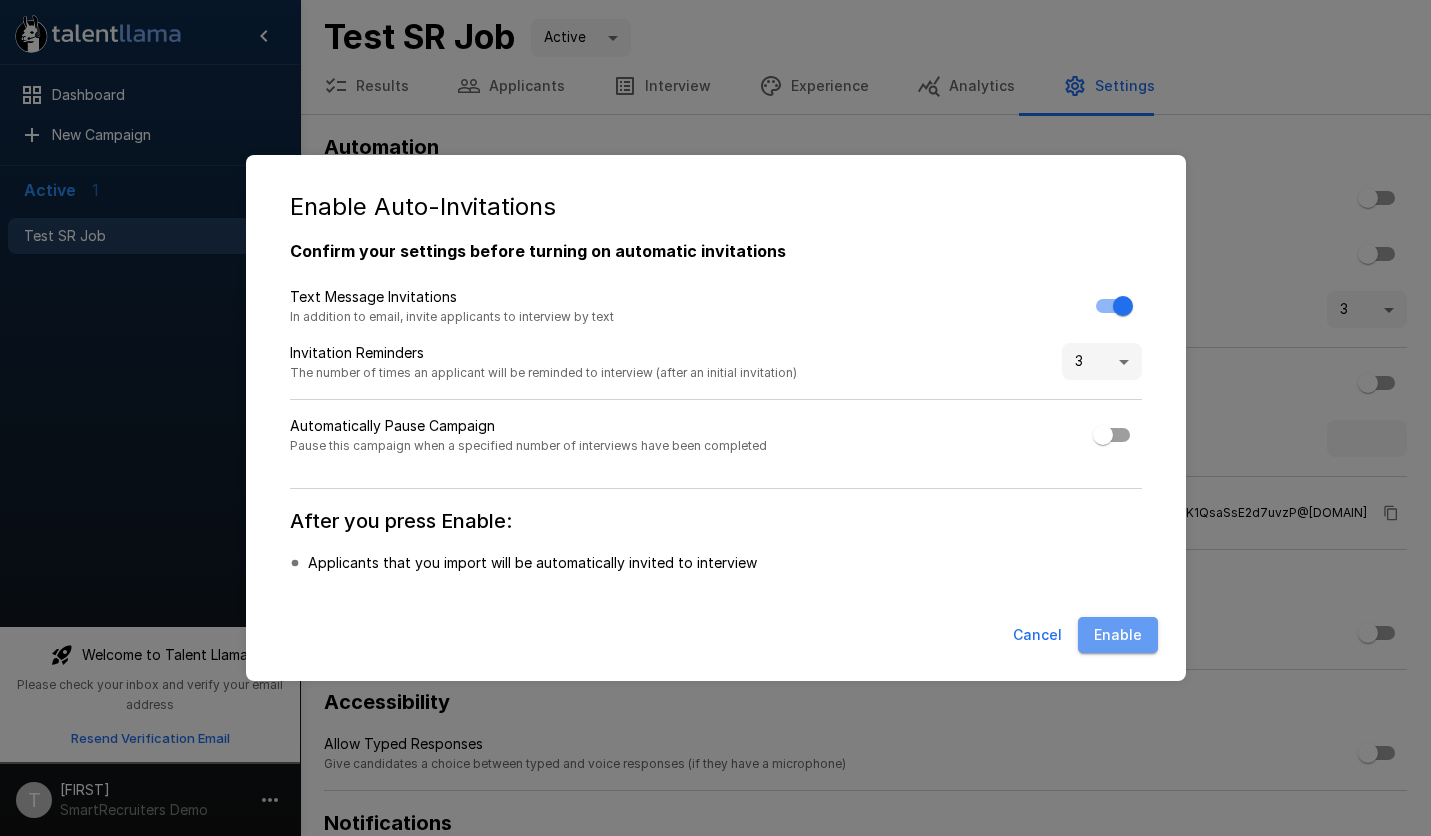 click on "Enable" at bounding box center (1118, 635) 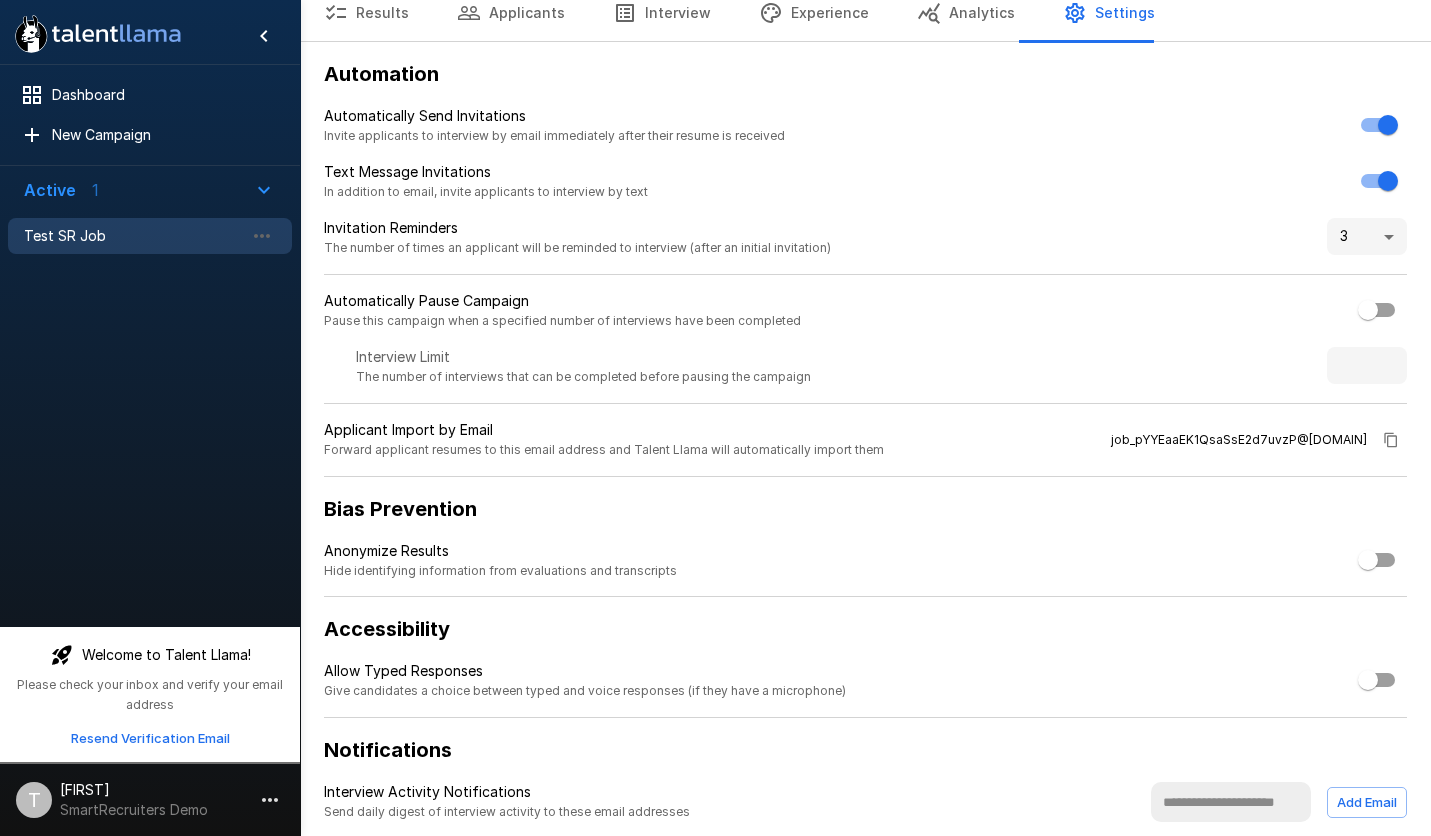 scroll, scrollTop: 92, scrollLeft: 0, axis: vertical 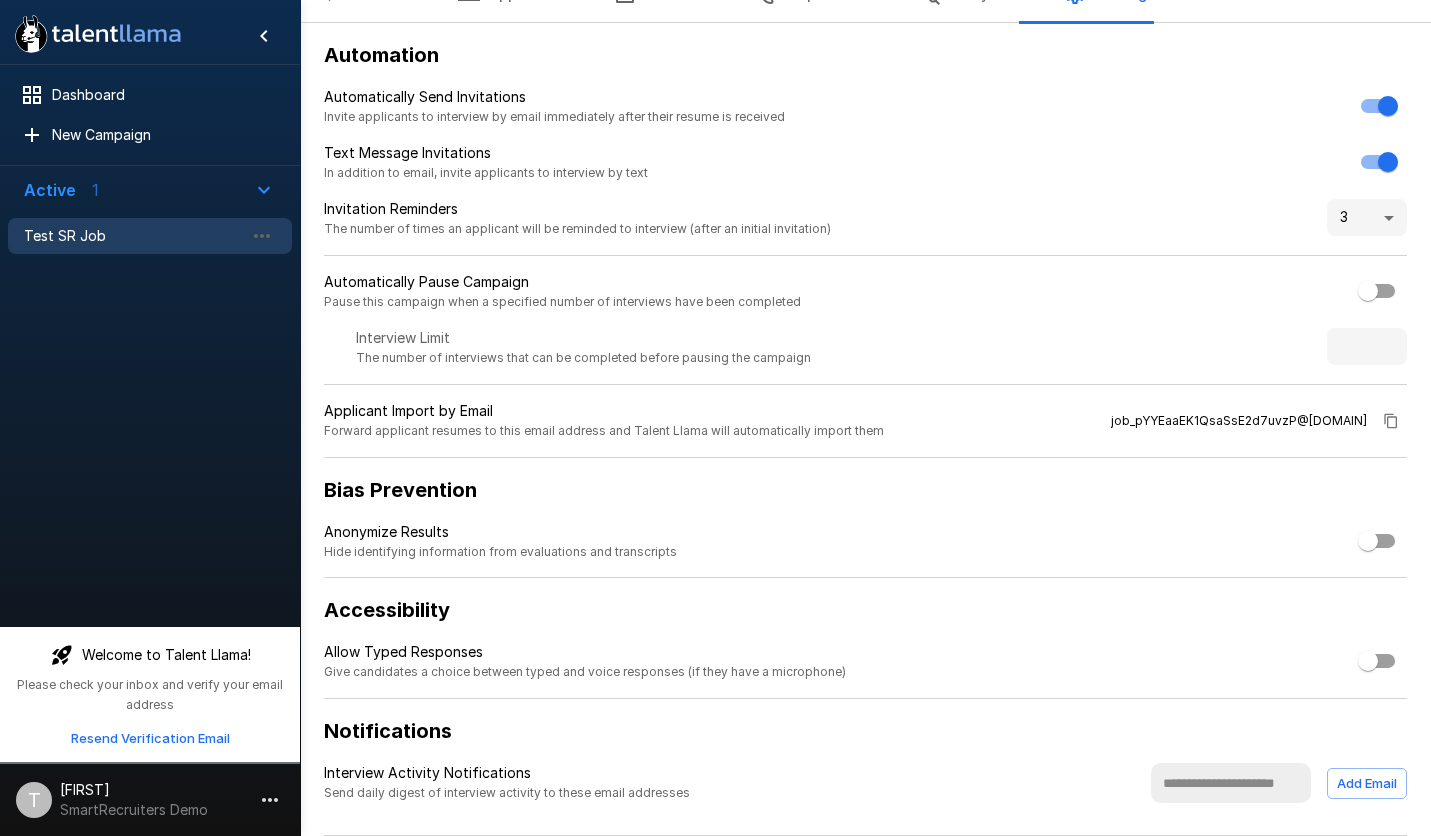 click on "Add Email" at bounding box center [1367, 783] 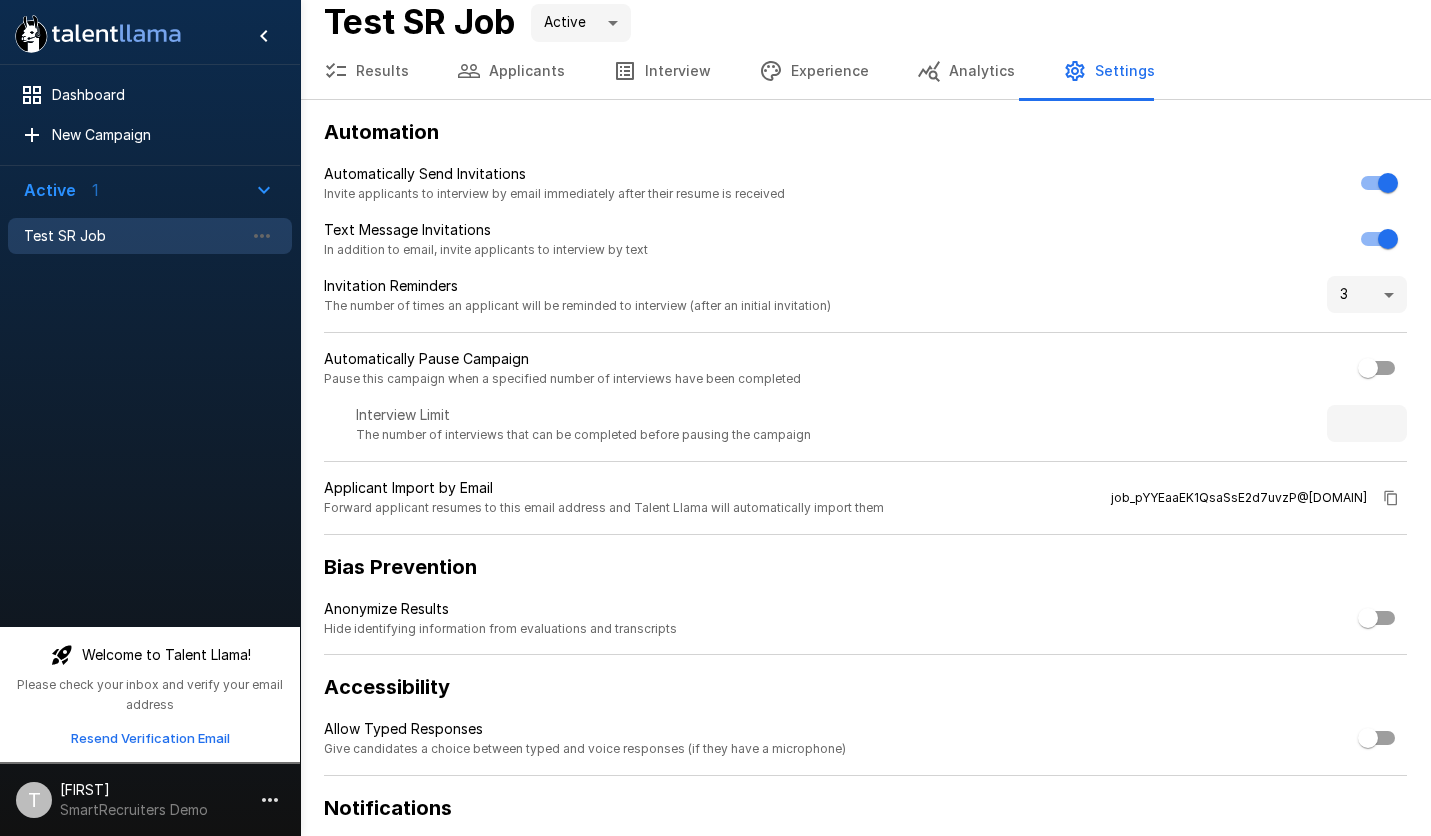 scroll, scrollTop: 92, scrollLeft: 0, axis: vertical 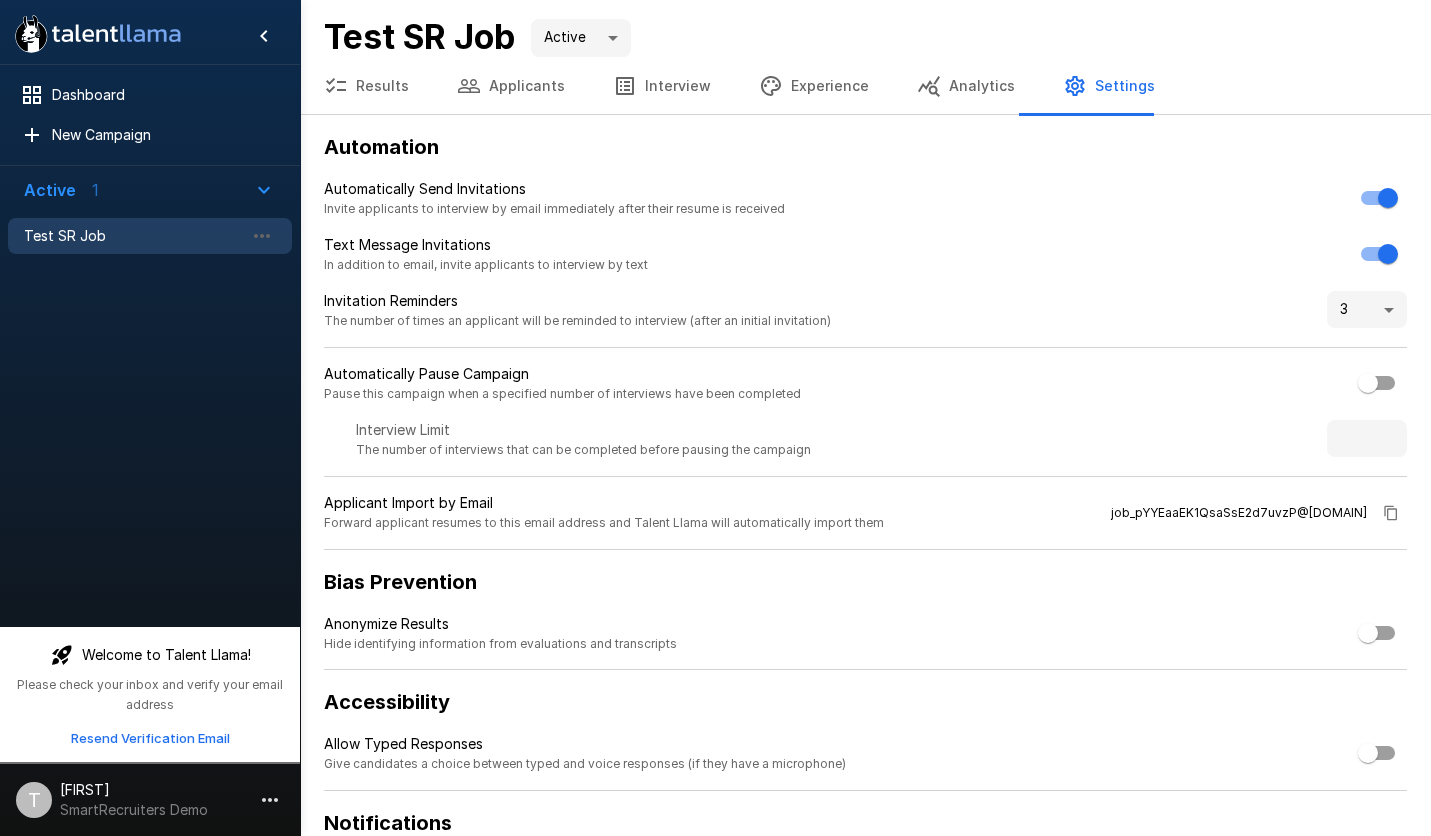 type 